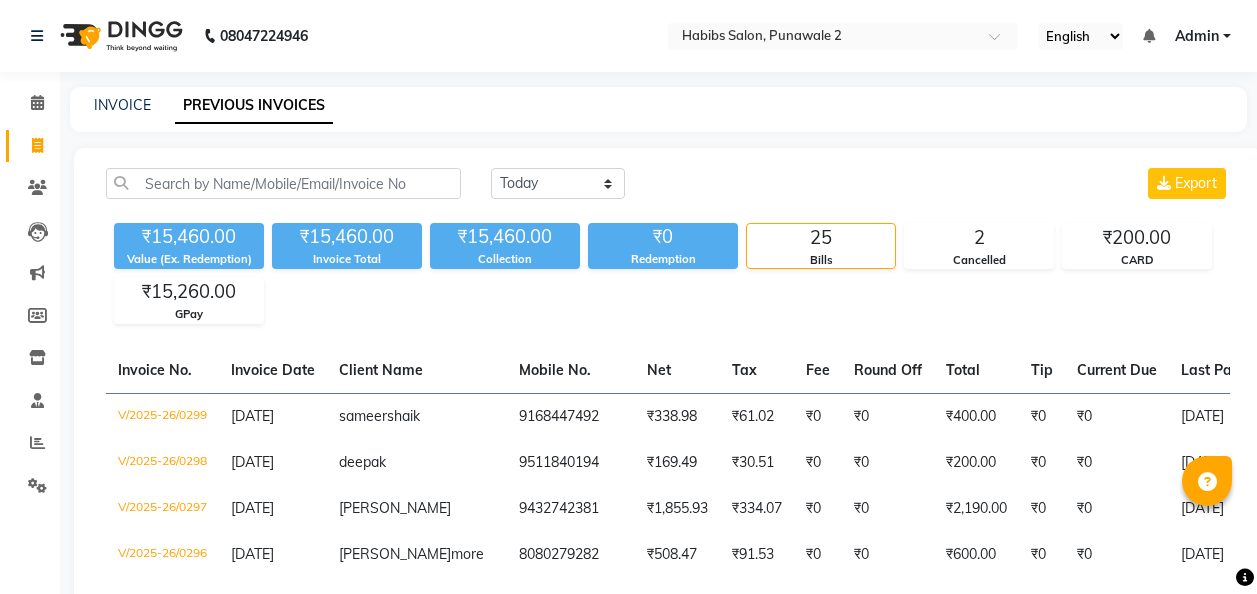 select on "[DATE]" 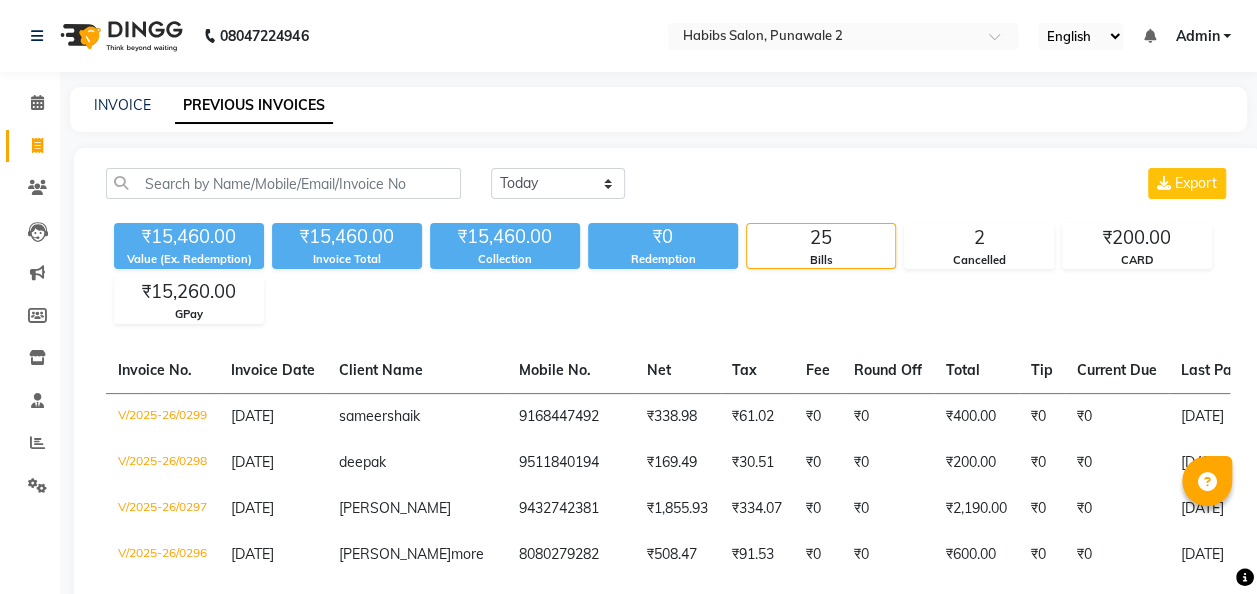 scroll, scrollTop: 0, scrollLeft: 0, axis: both 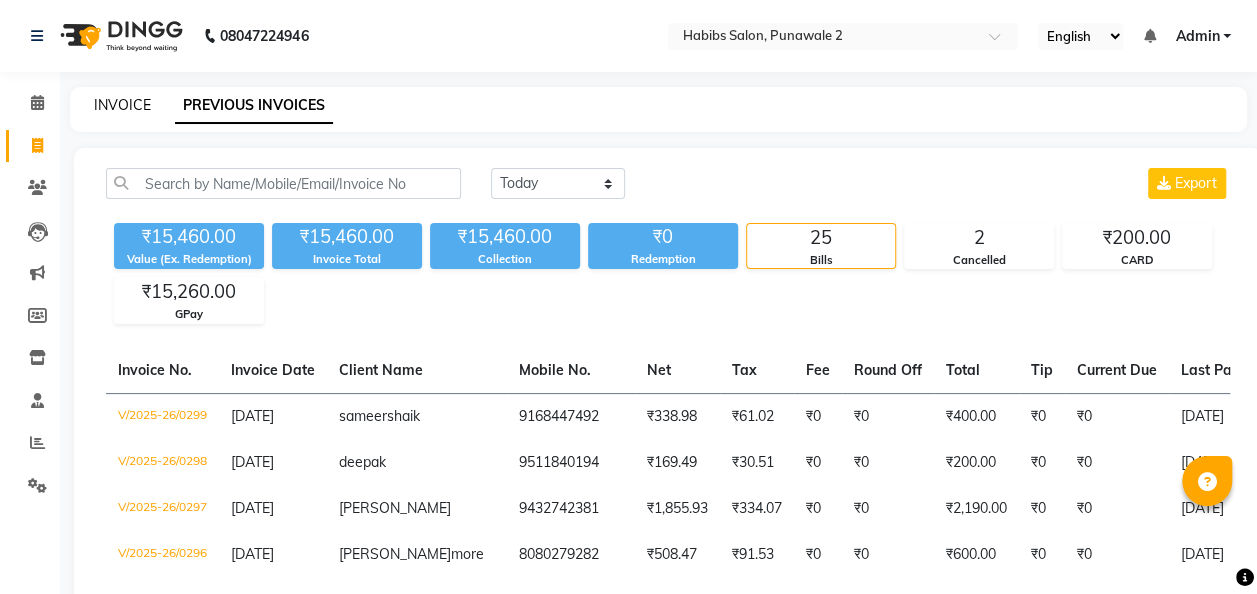 click on "INVOICE" 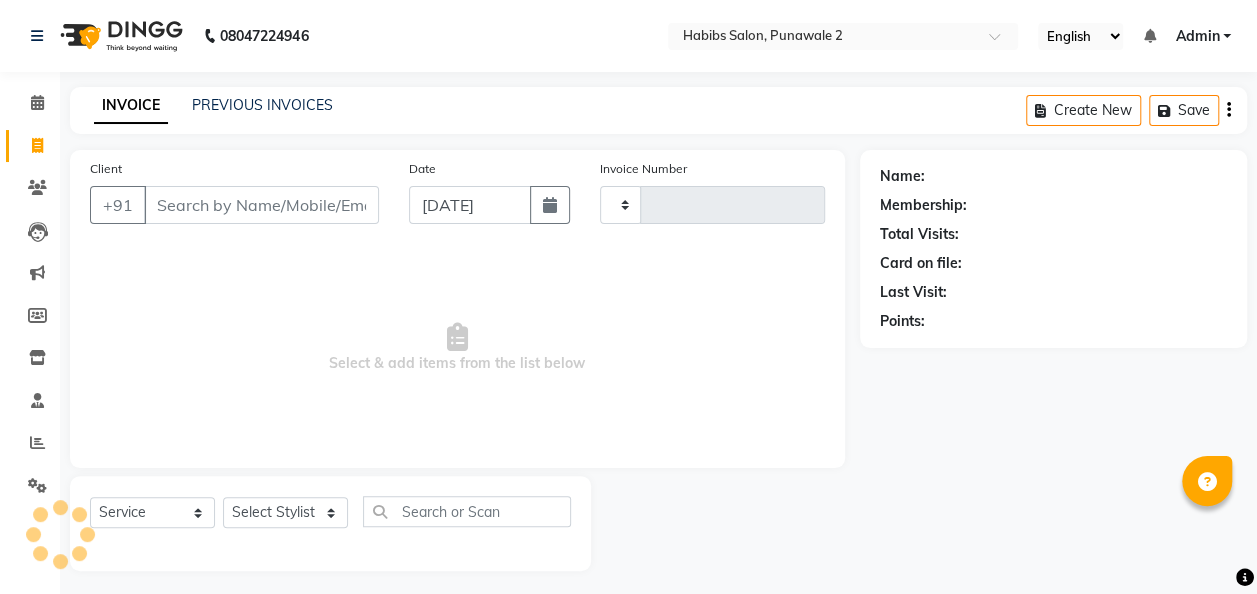 type on "0300" 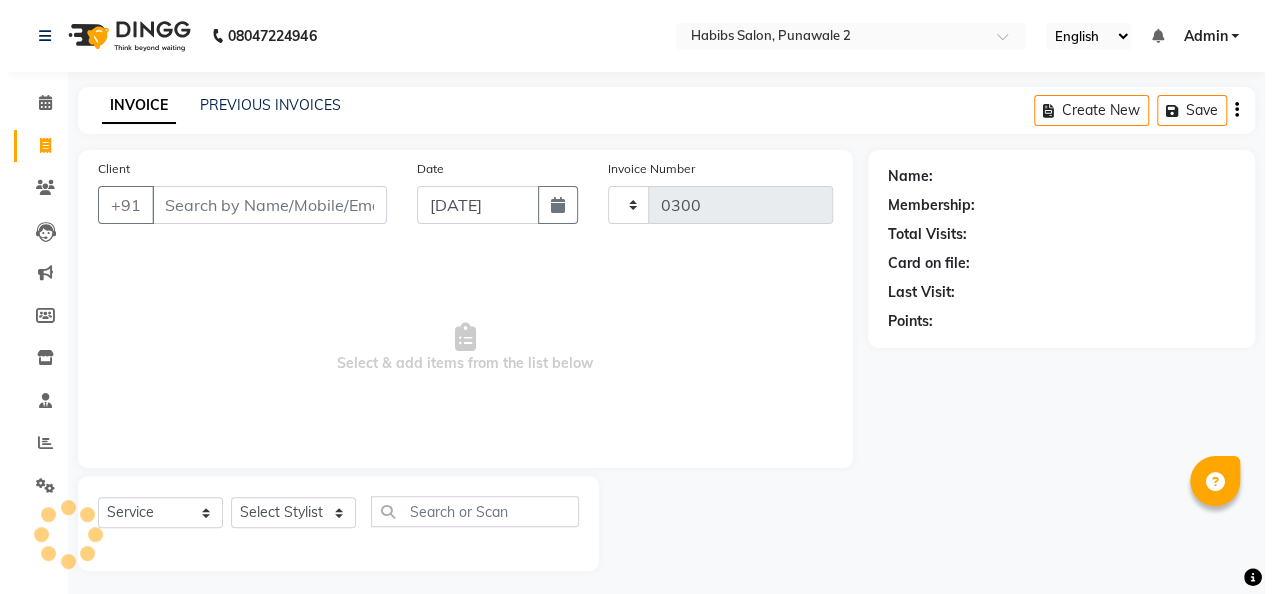 scroll, scrollTop: 6, scrollLeft: 0, axis: vertical 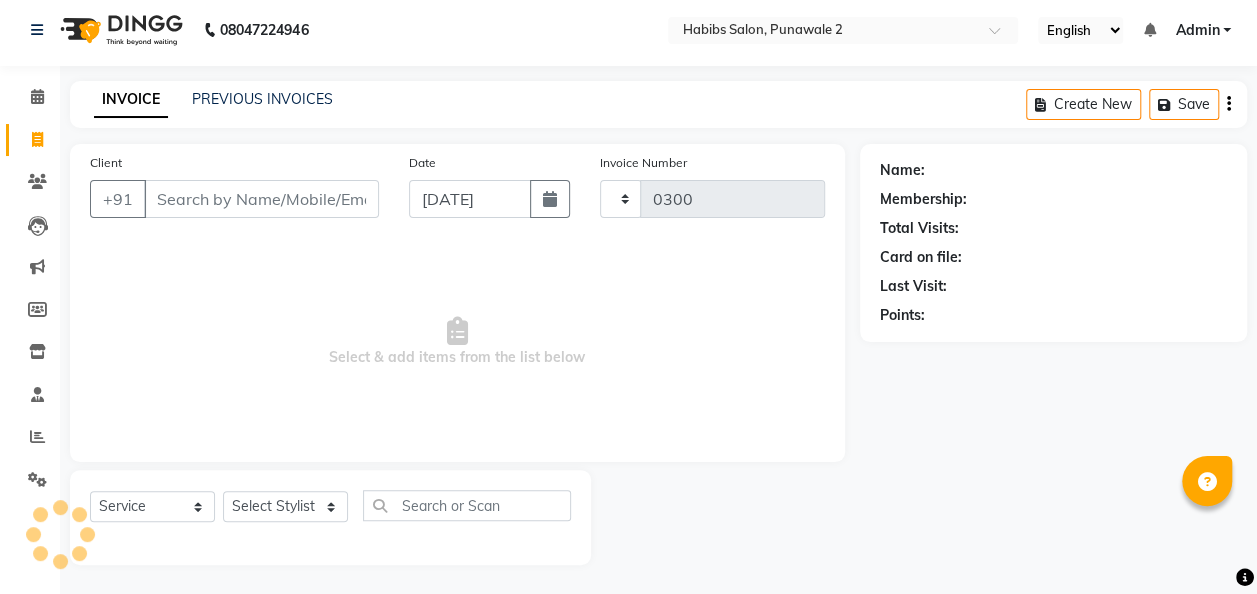 select on "8475" 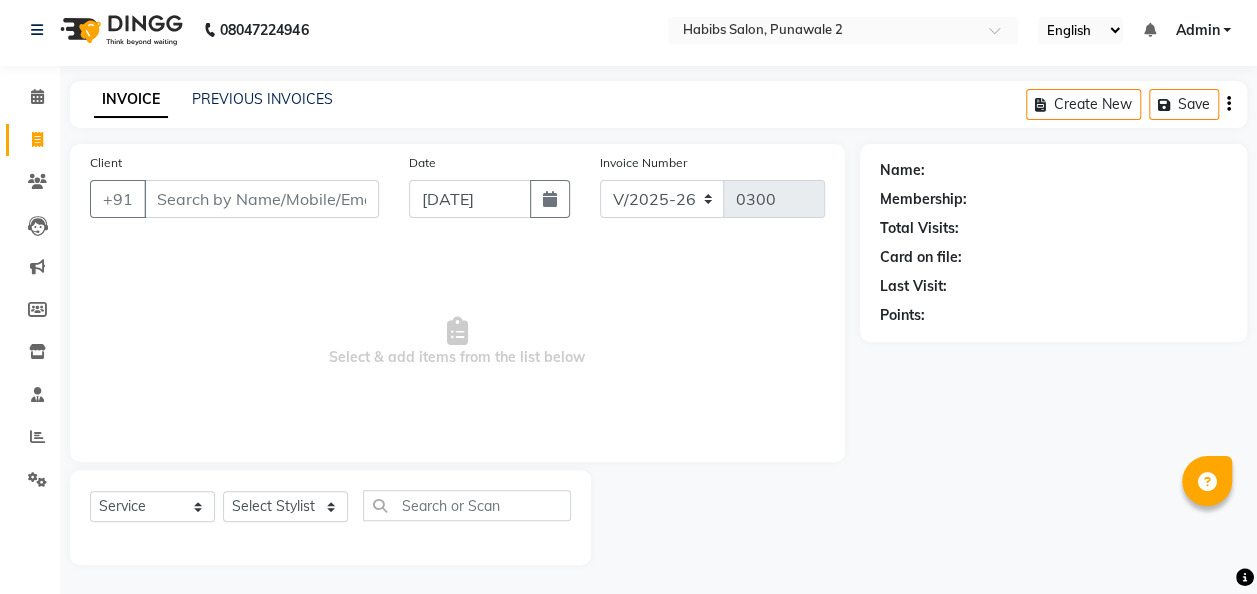 click on "Client" at bounding box center (261, 199) 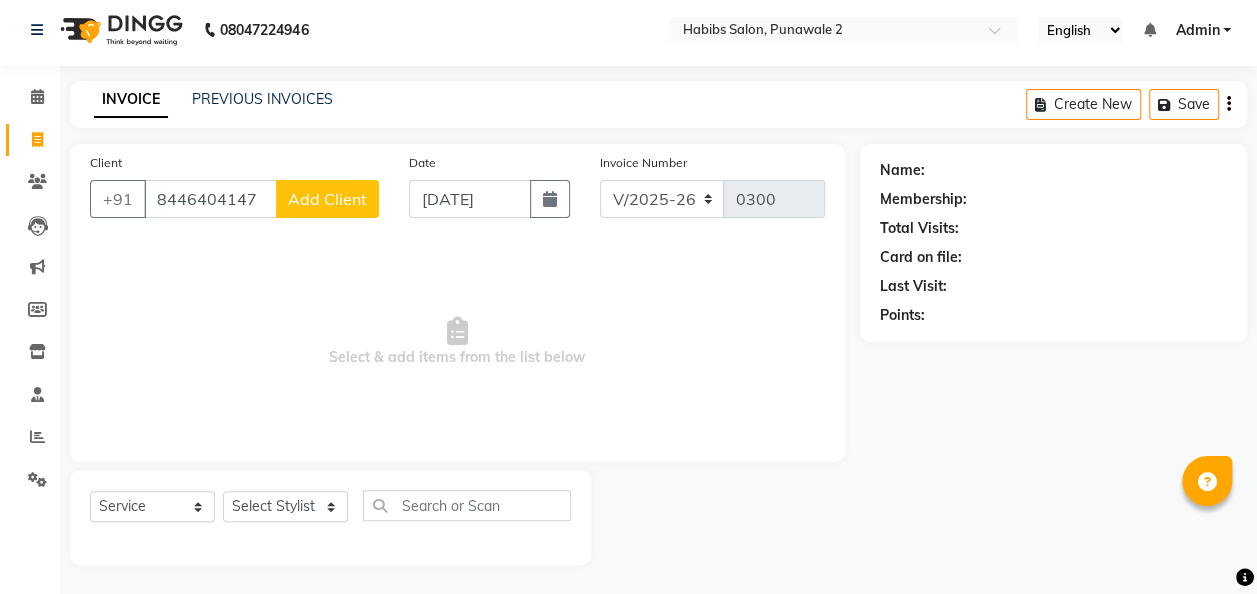type on "8446404147" 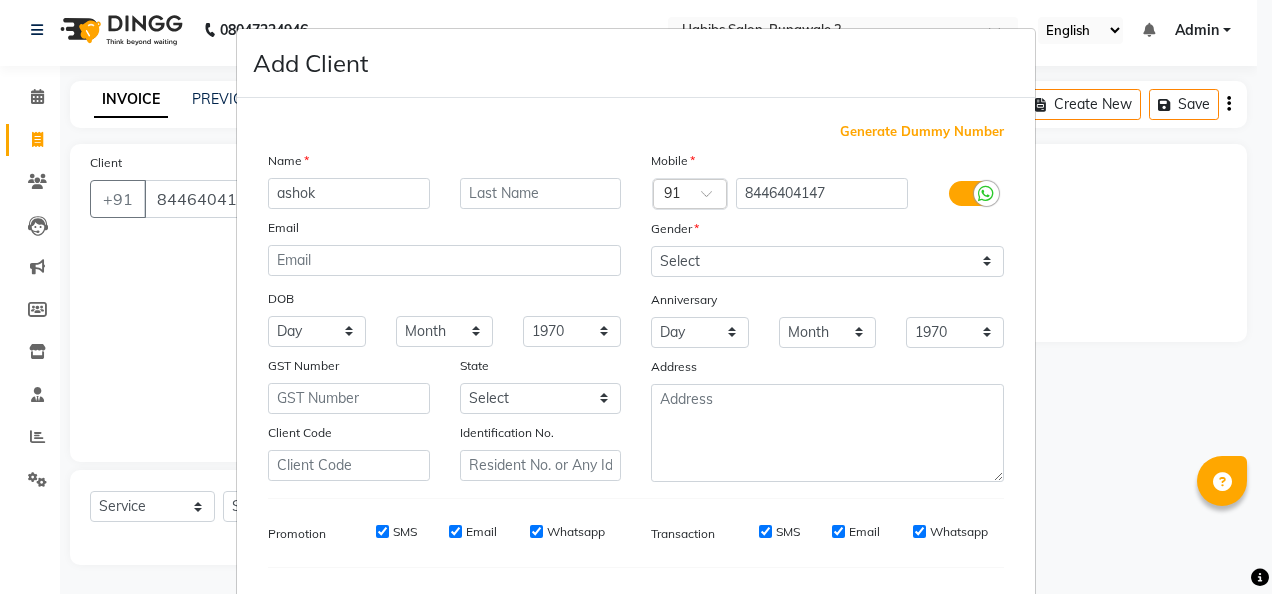 type on "ashok" 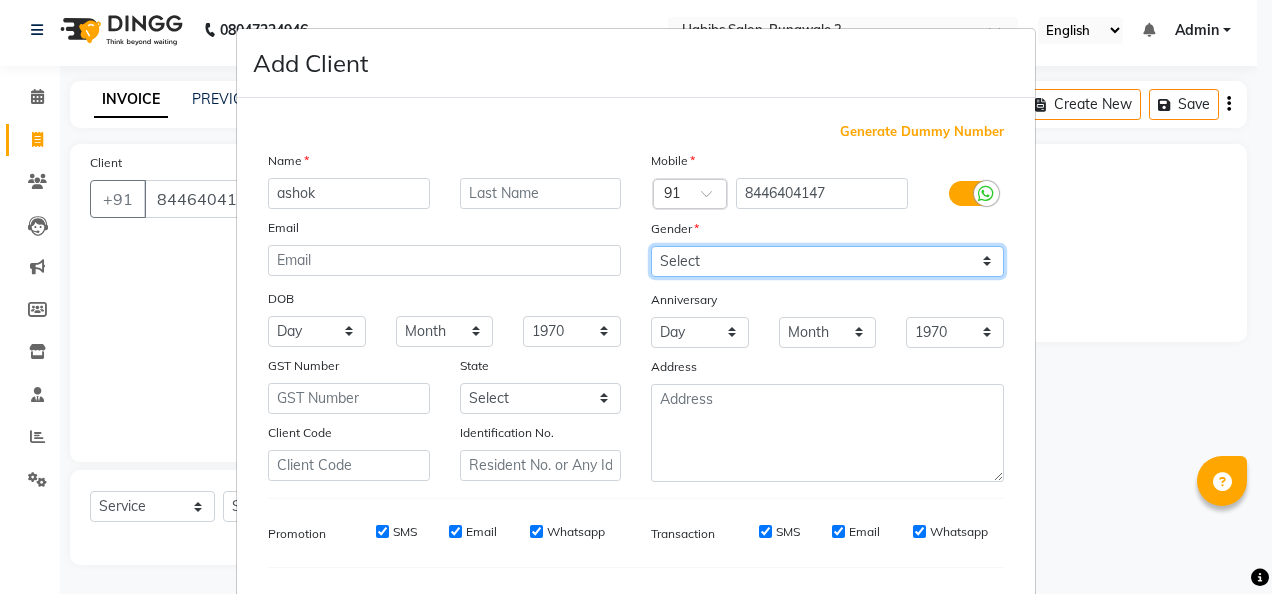 click on "Select [DEMOGRAPHIC_DATA] [DEMOGRAPHIC_DATA] Other Prefer Not To Say" at bounding box center (827, 261) 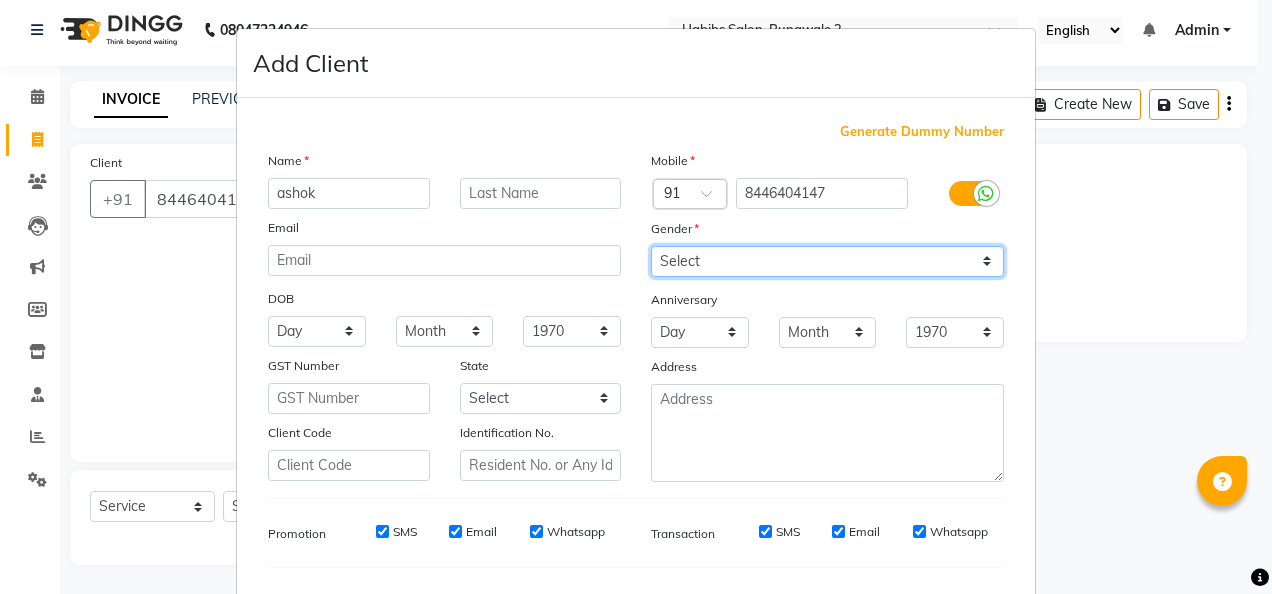 select on "[DEMOGRAPHIC_DATA]" 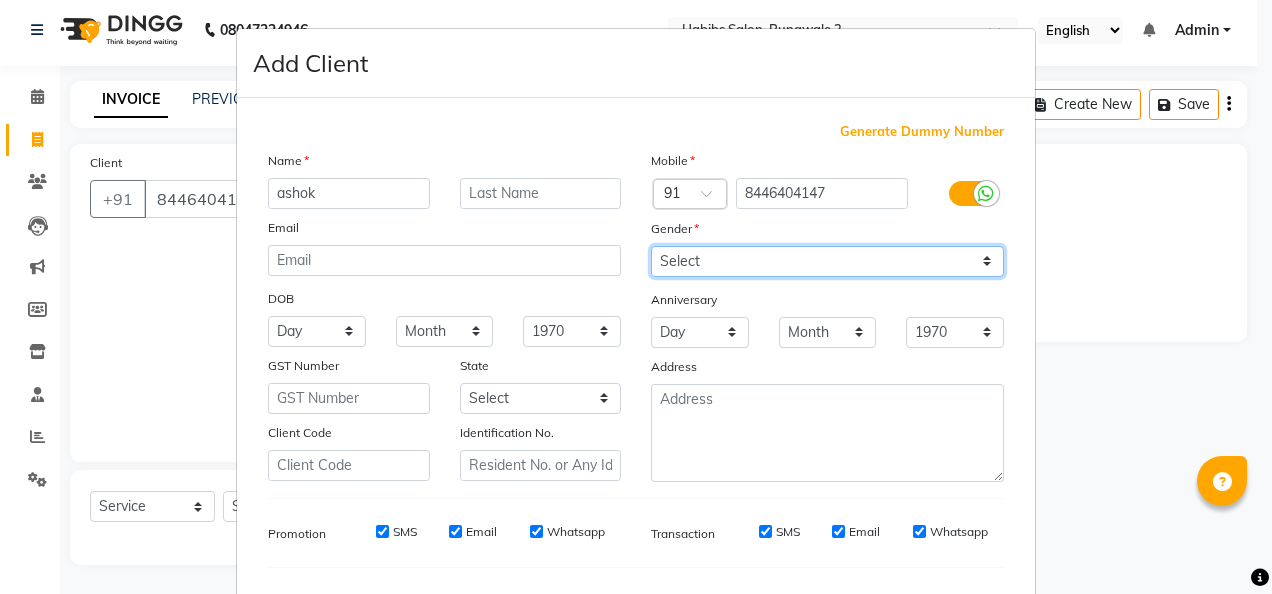 click on "Select [DEMOGRAPHIC_DATA] [DEMOGRAPHIC_DATA] Other Prefer Not To Say" at bounding box center (827, 261) 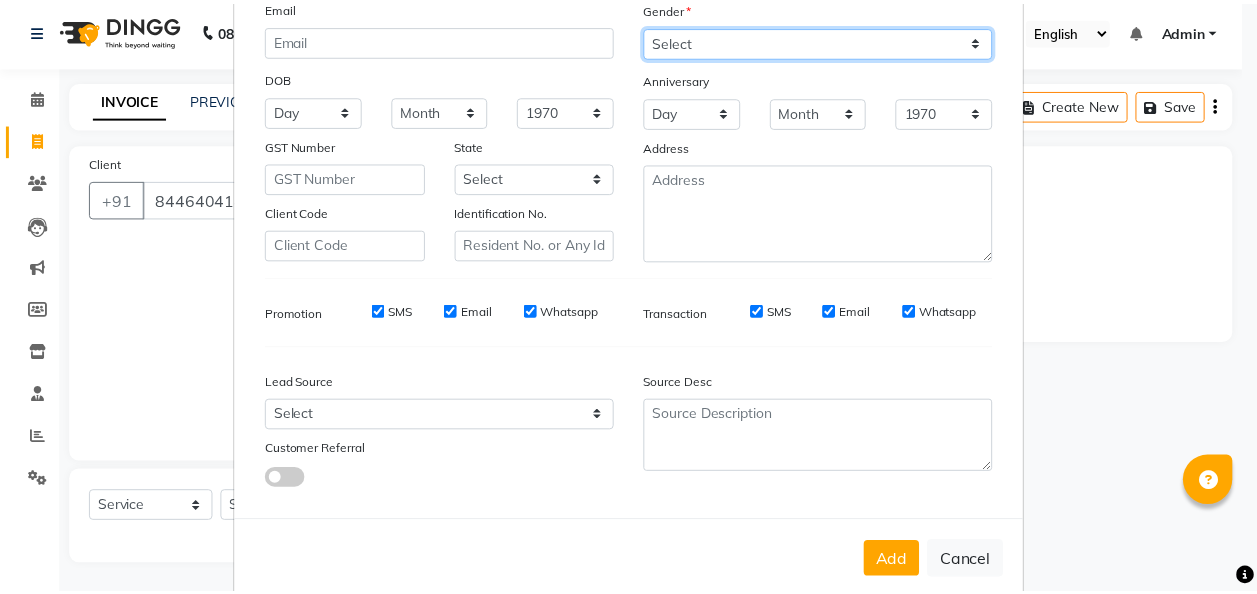 scroll, scrollTop: 224, scrollLeft: 0, axis: vertical 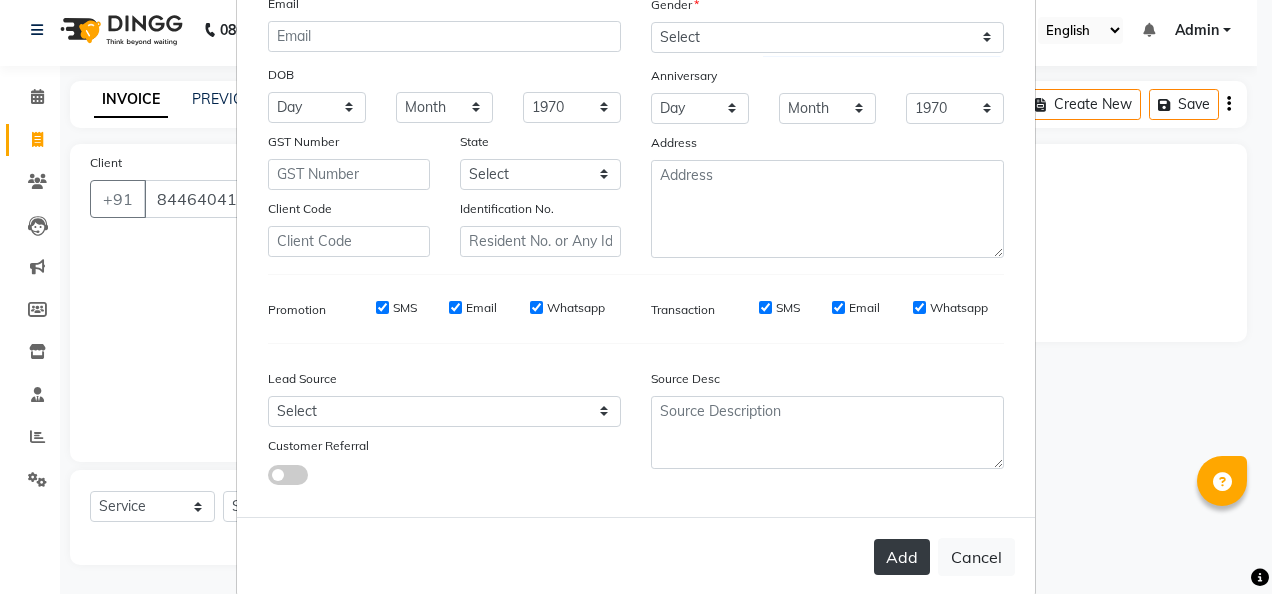 click on "Add" at bounding box center (902, 557) 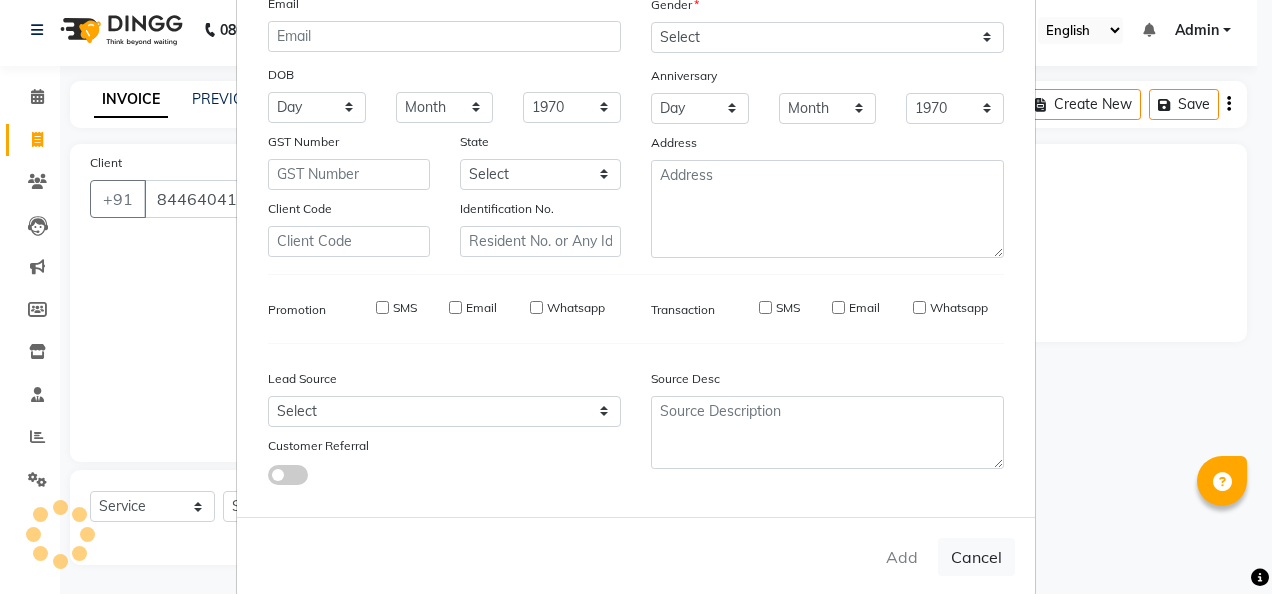 type 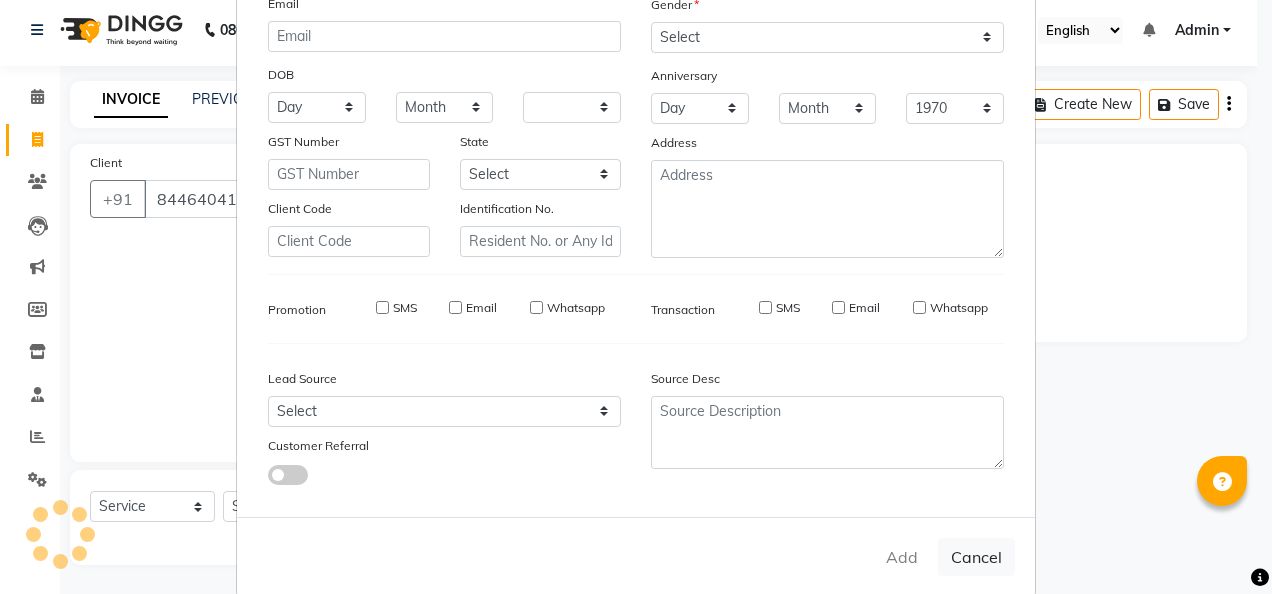select 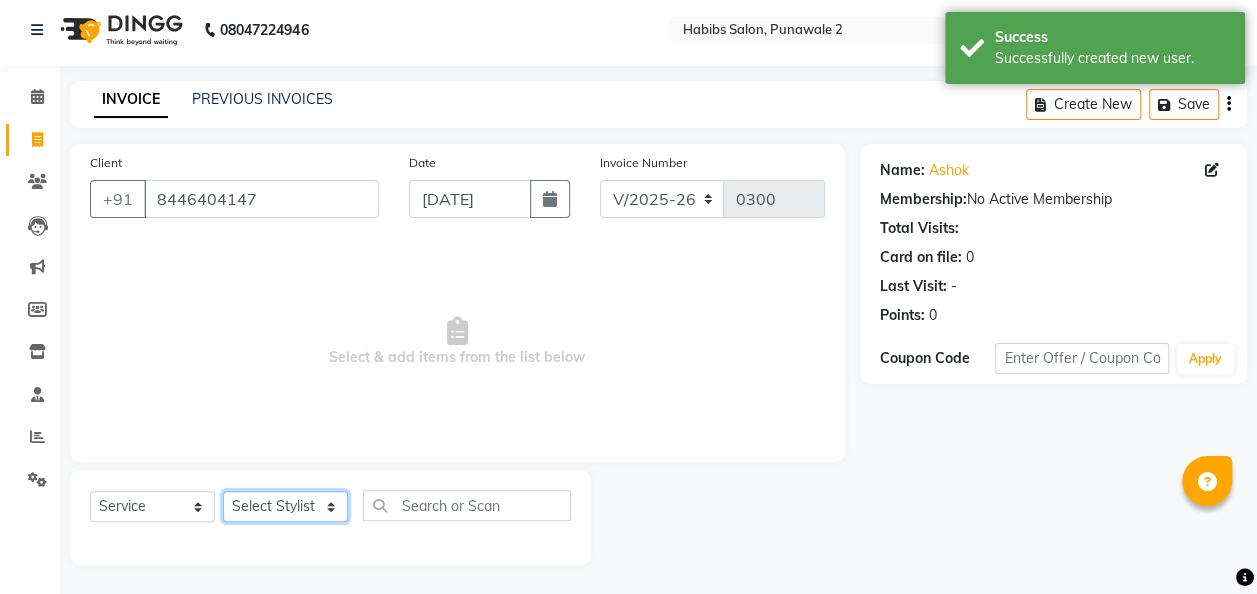 click on "Select Stylist Chandan [PERSON_NAME] [PERSON_NAME] [PERSON_NAME]" 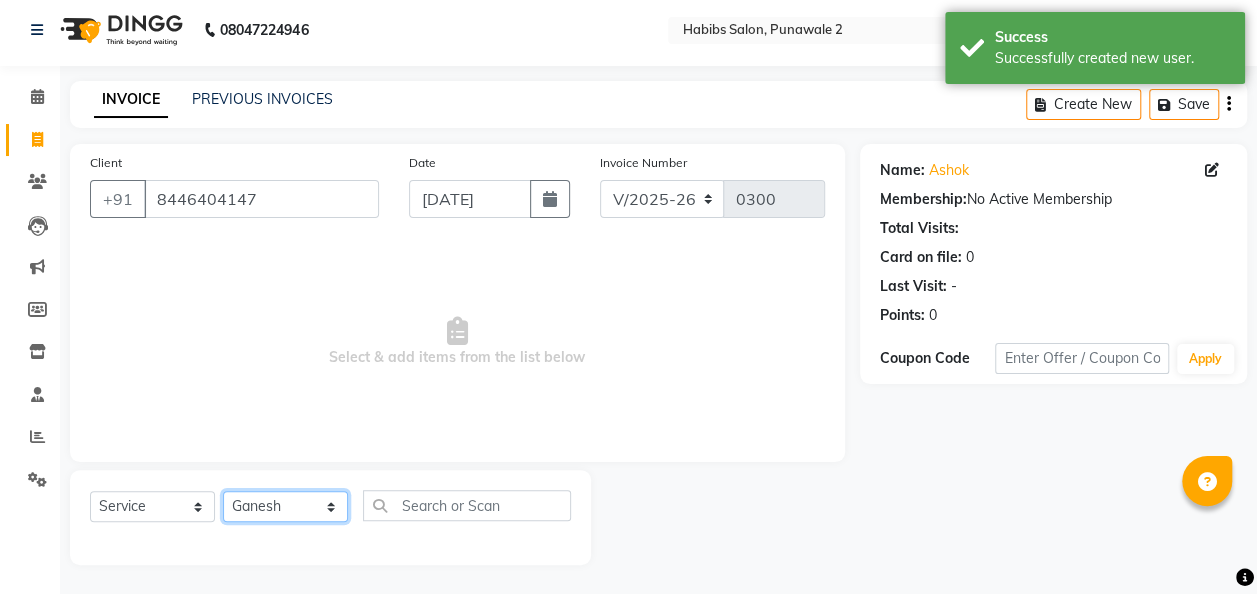 click on "Select Stylist Chandan [PERSON_NAME] [PERSON_NAME] [PERSON_NAME]" 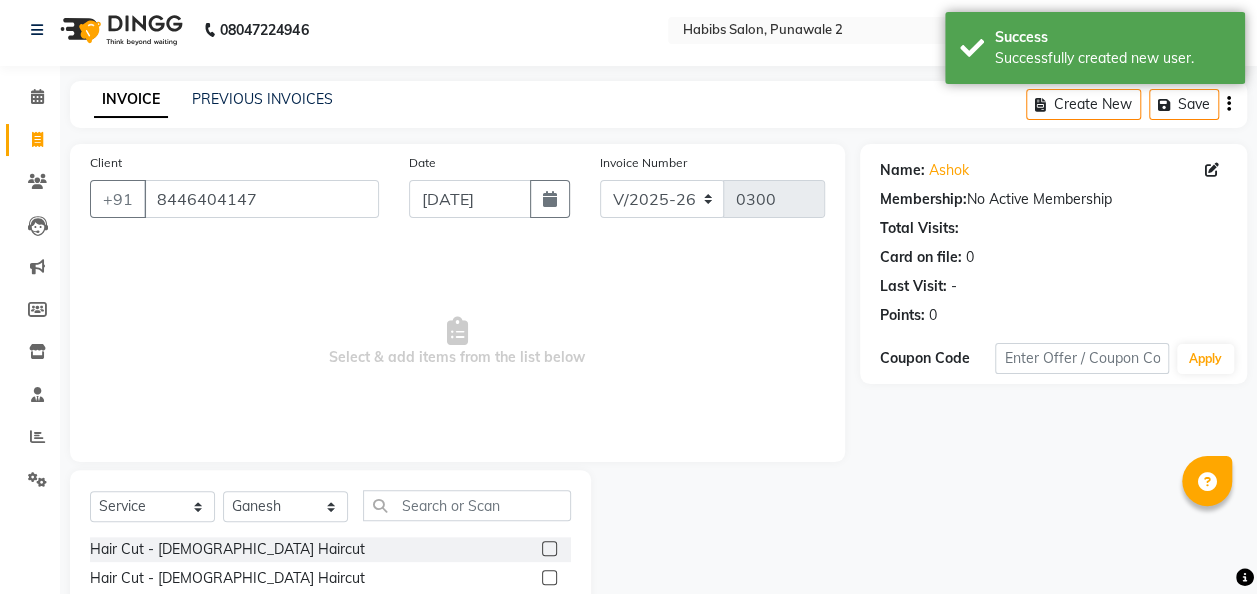 click 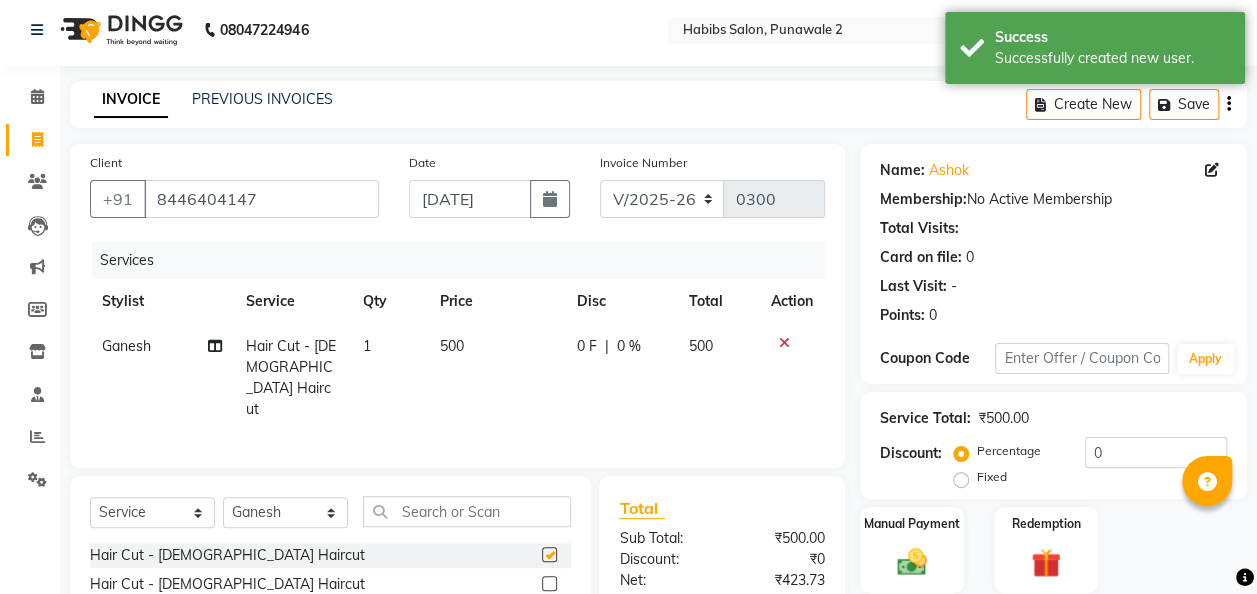 checkbox on "false" 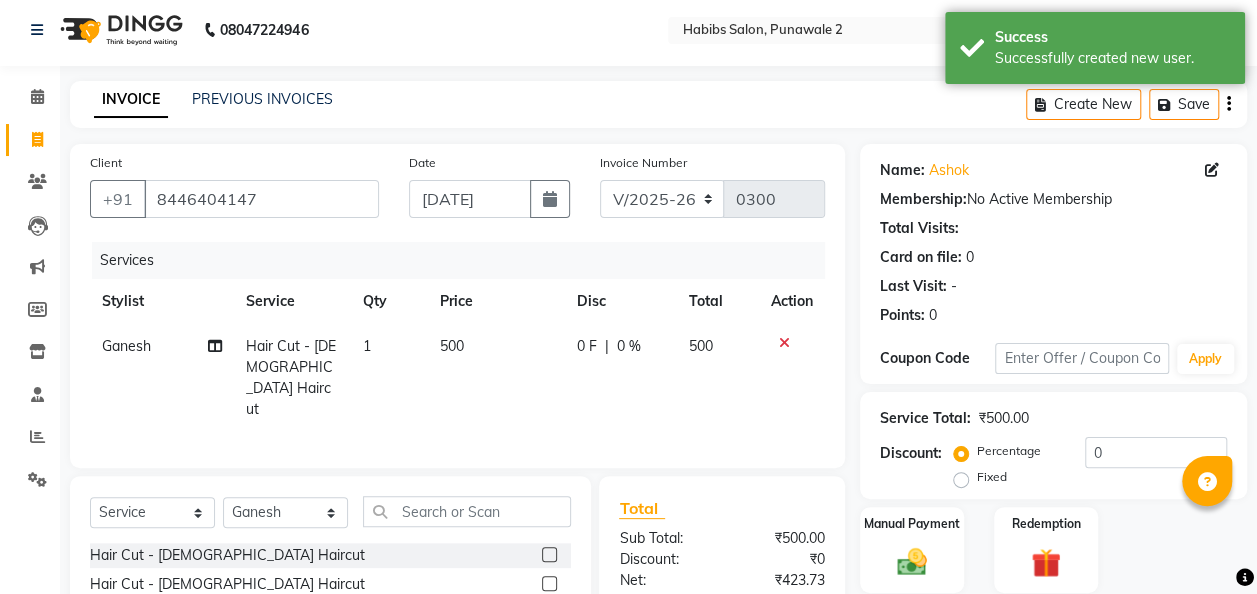 click on "500" 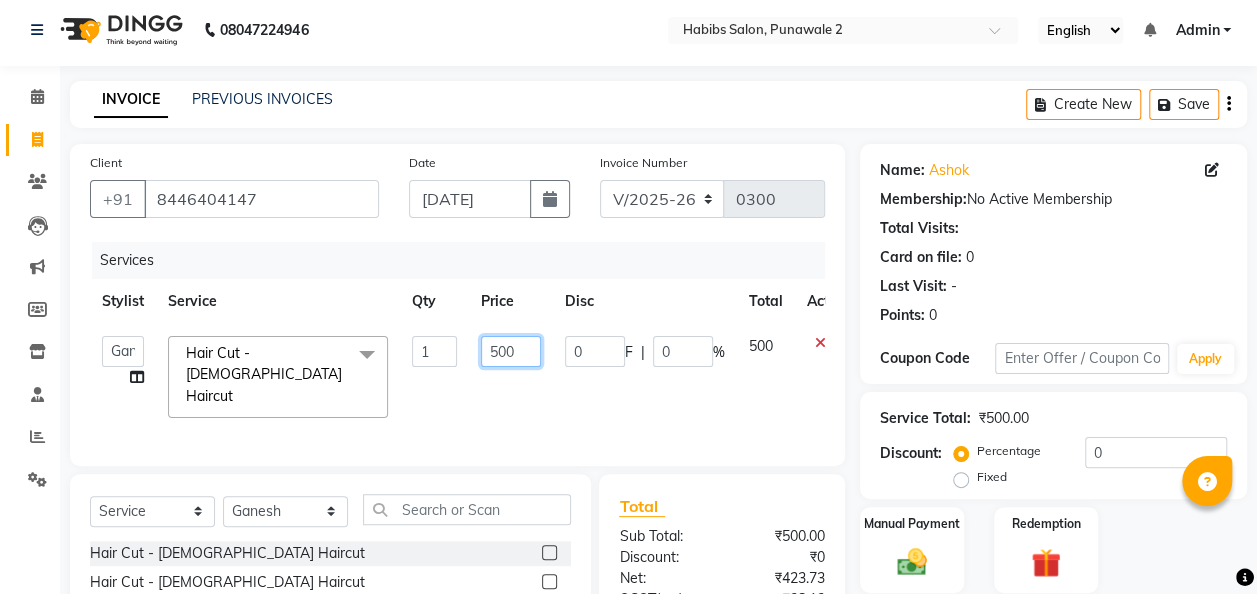 click on "500" 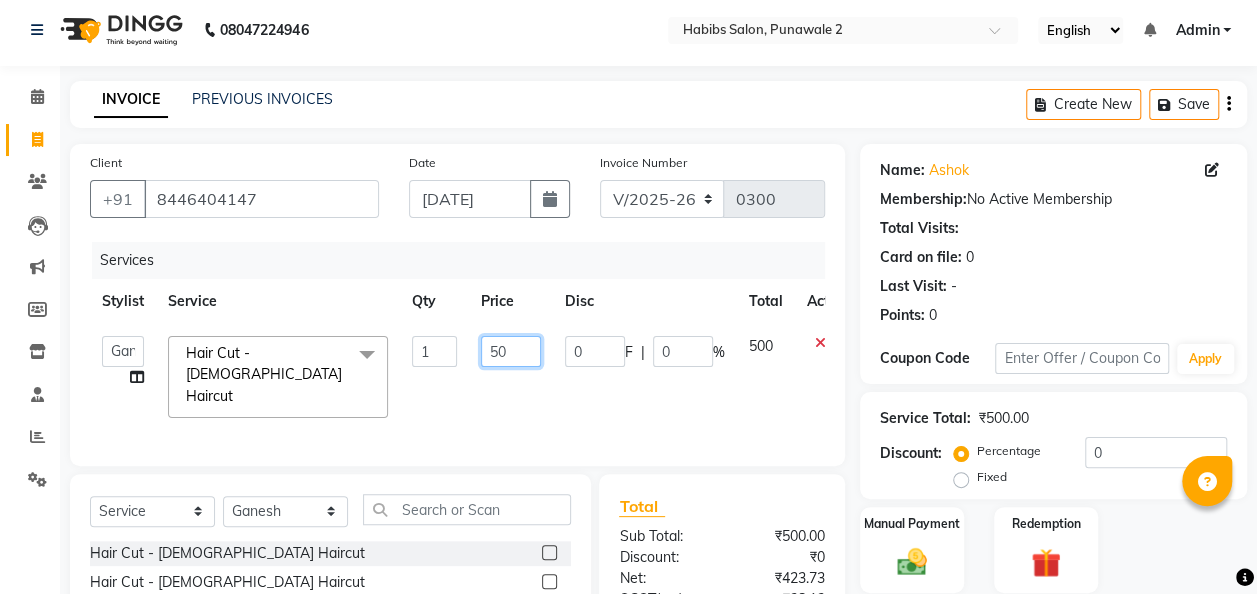 type on "5" 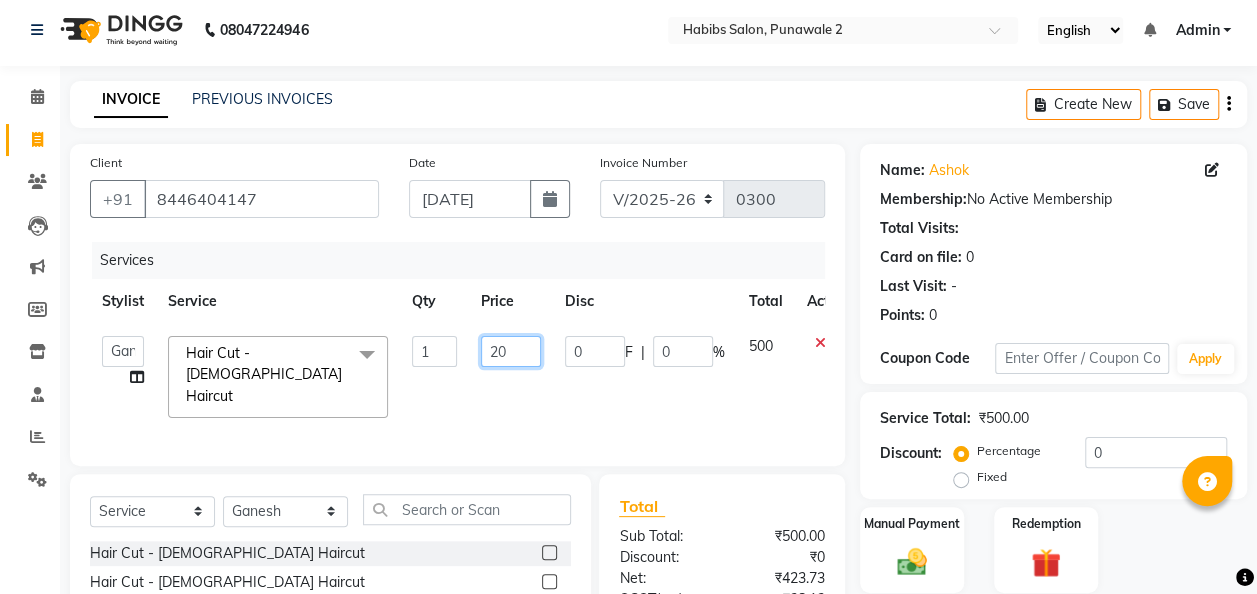 type on "200" 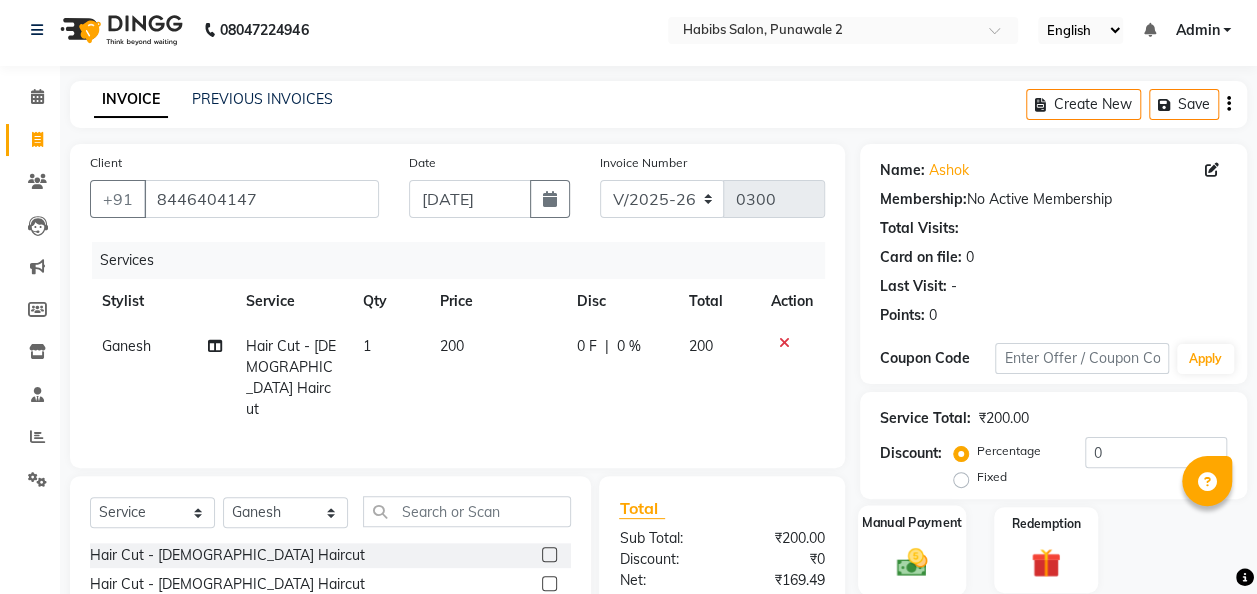 click 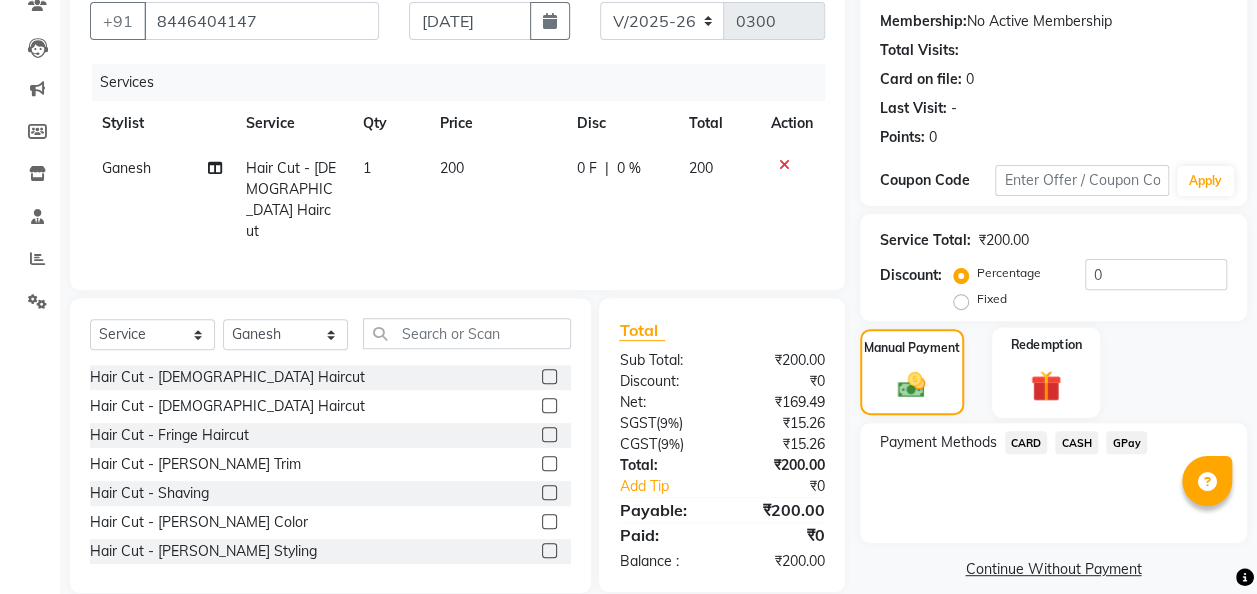 scroll, scrollTop: 186, scrollLeft: 0, axis: vertical 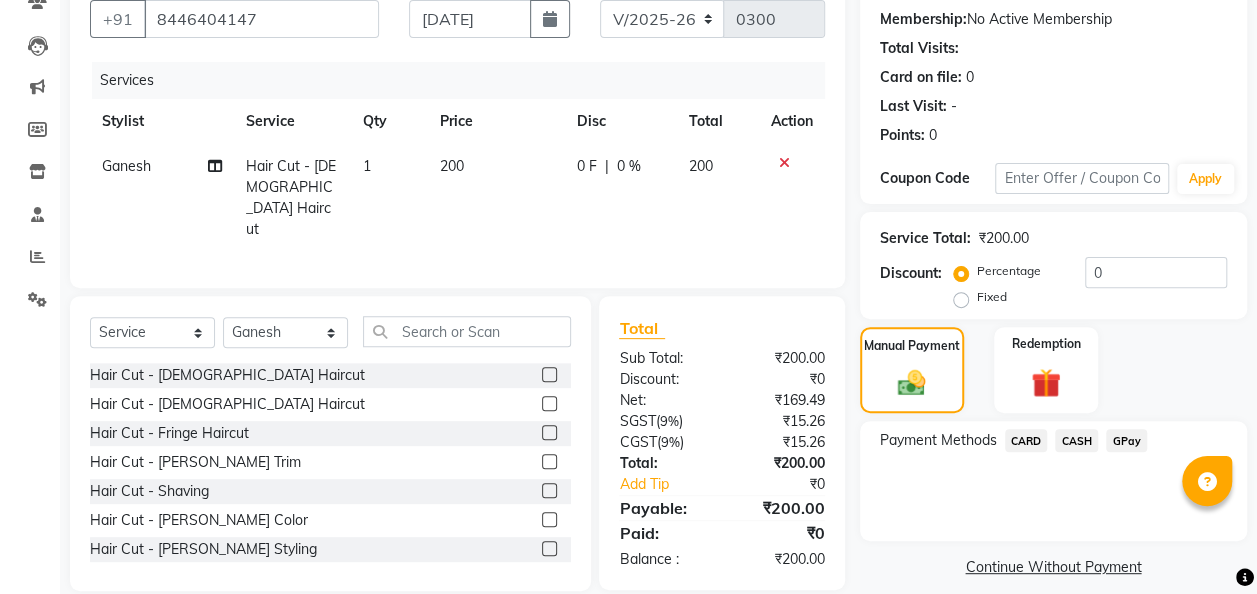 click on "GPay" 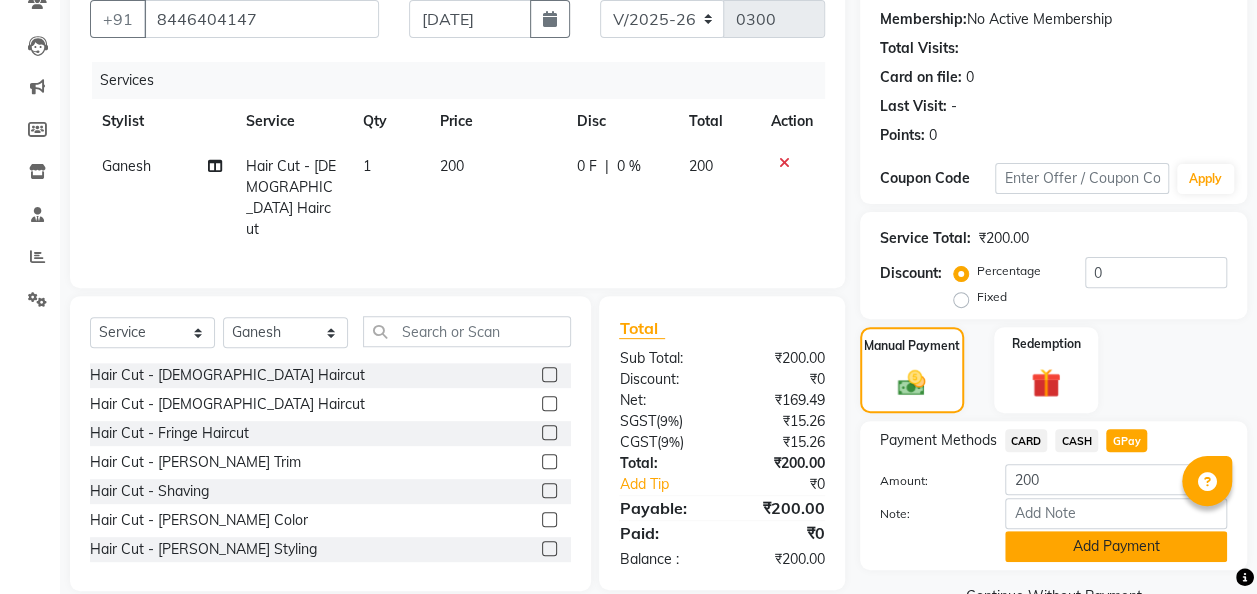 click on "Add Payment" 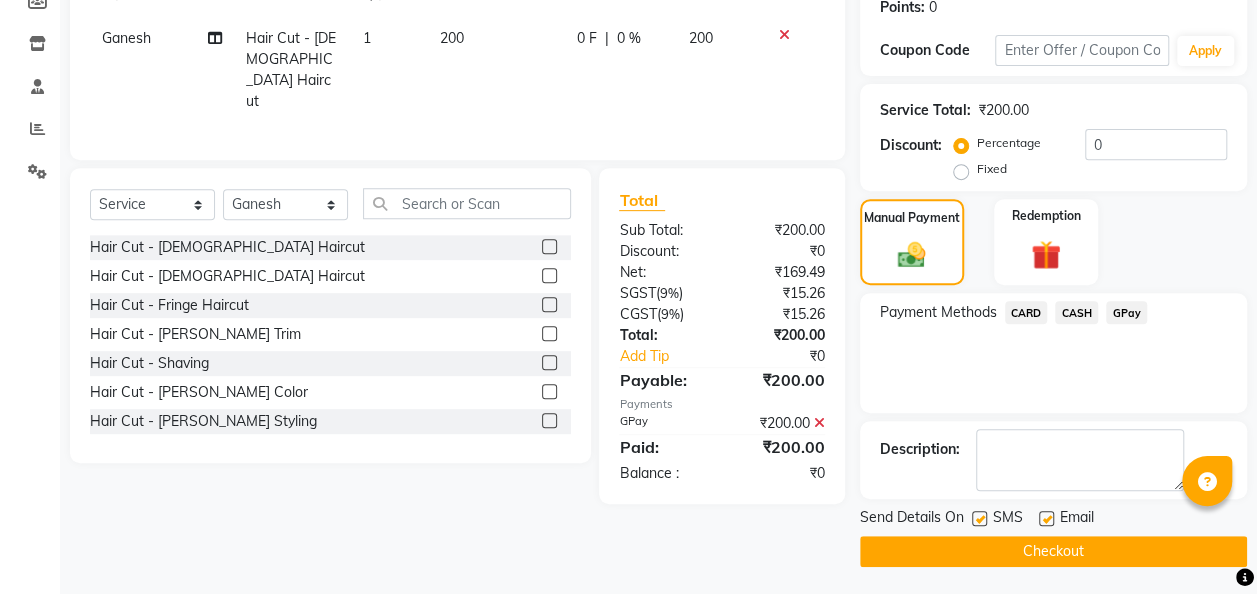 scroll, scrollTop: 316, scrollLeft: 0, axis: vertical 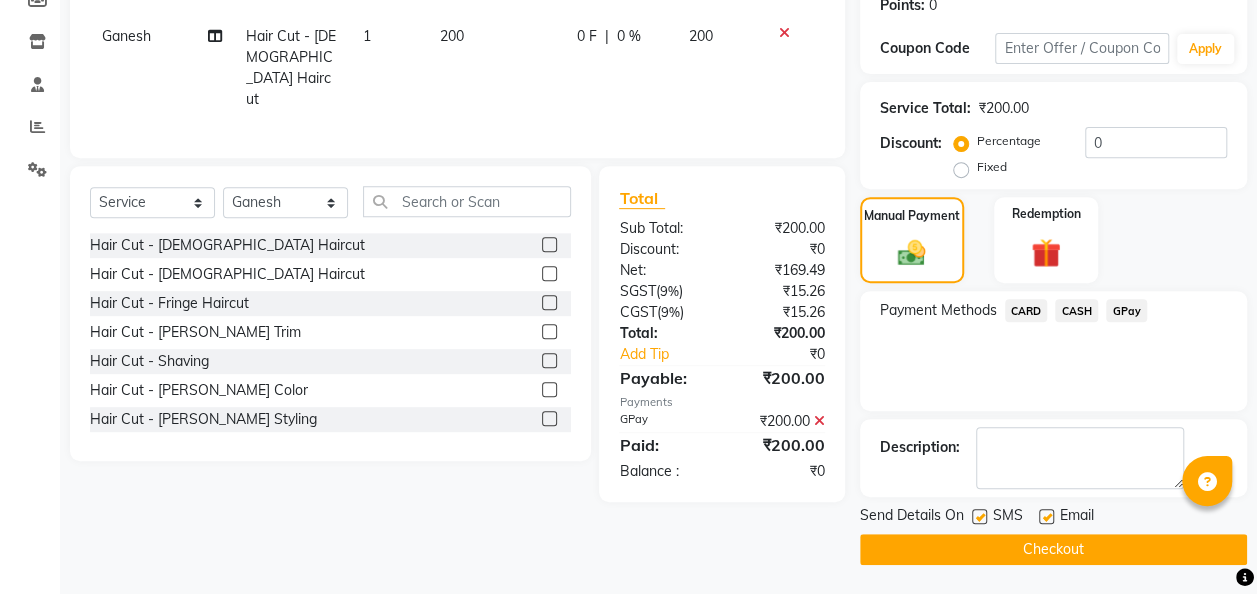 click on "Checkout" 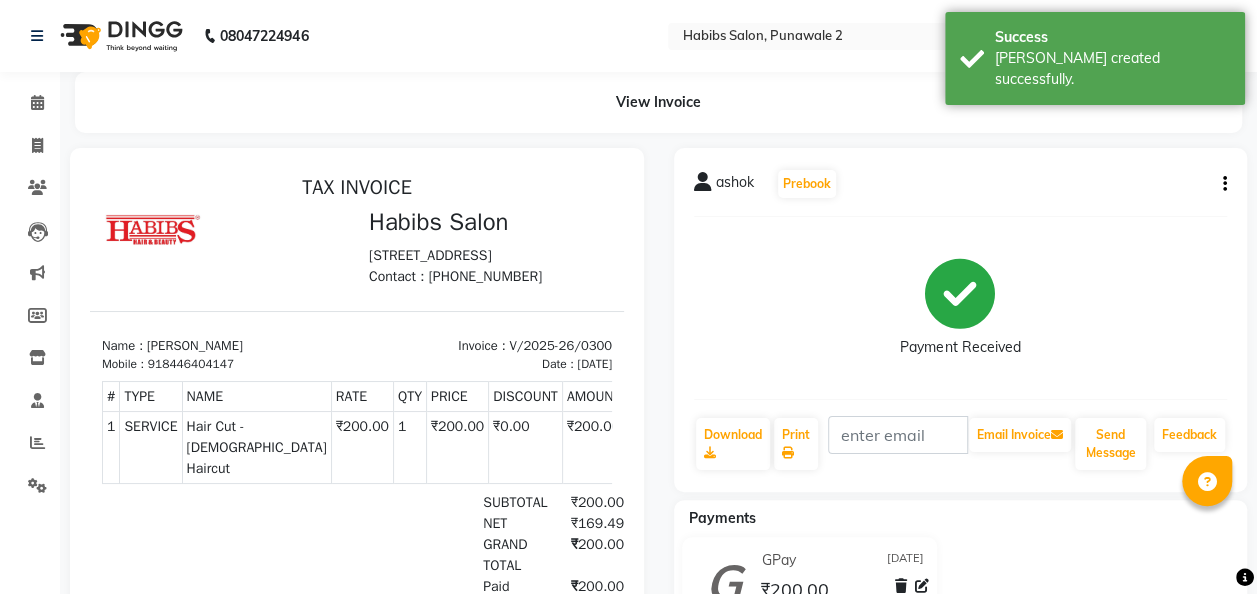 scroll, scrollTop: 0, scrollLeft: 0, axis: both 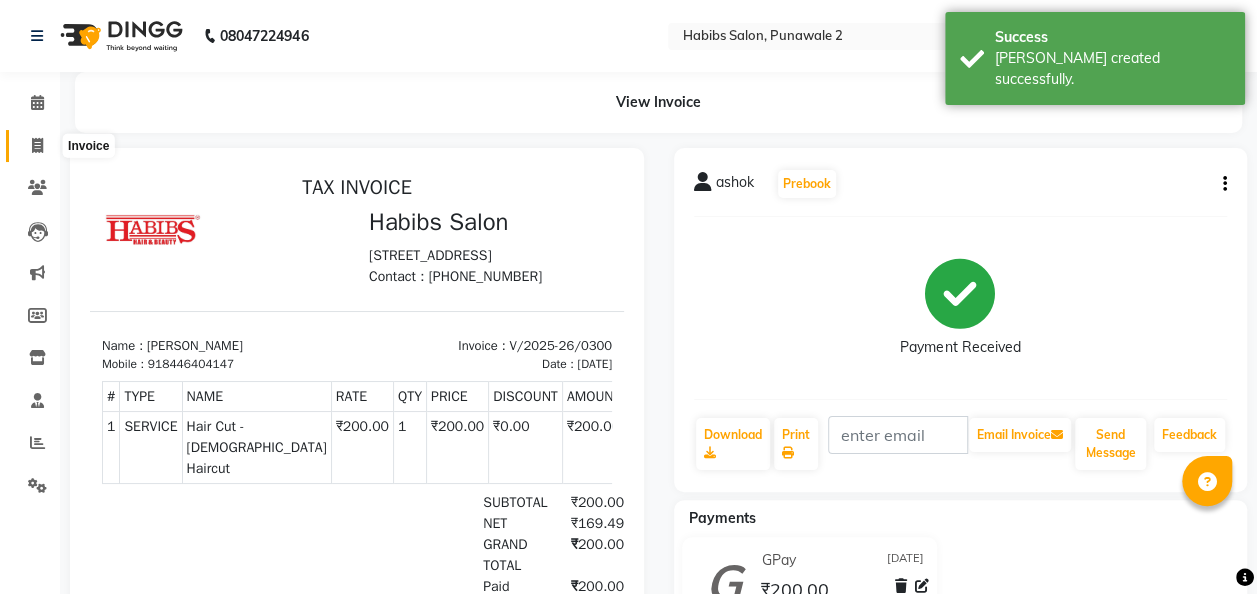 click 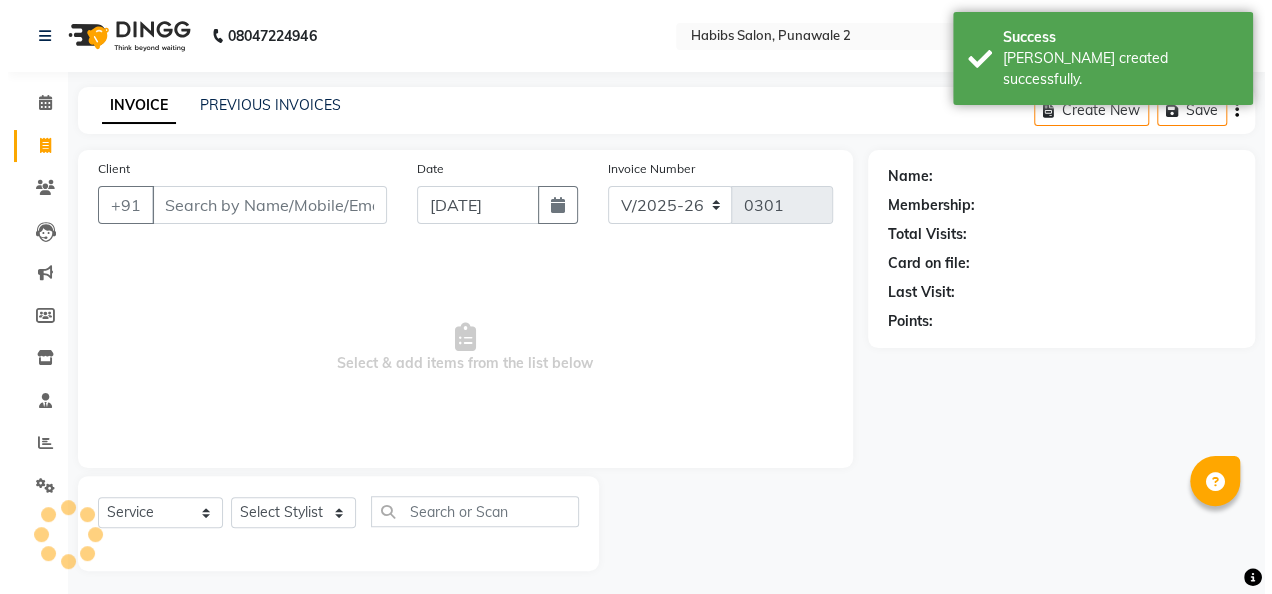 scroll, scrollTop: 6, scrollLeft: 0, axis: vertical 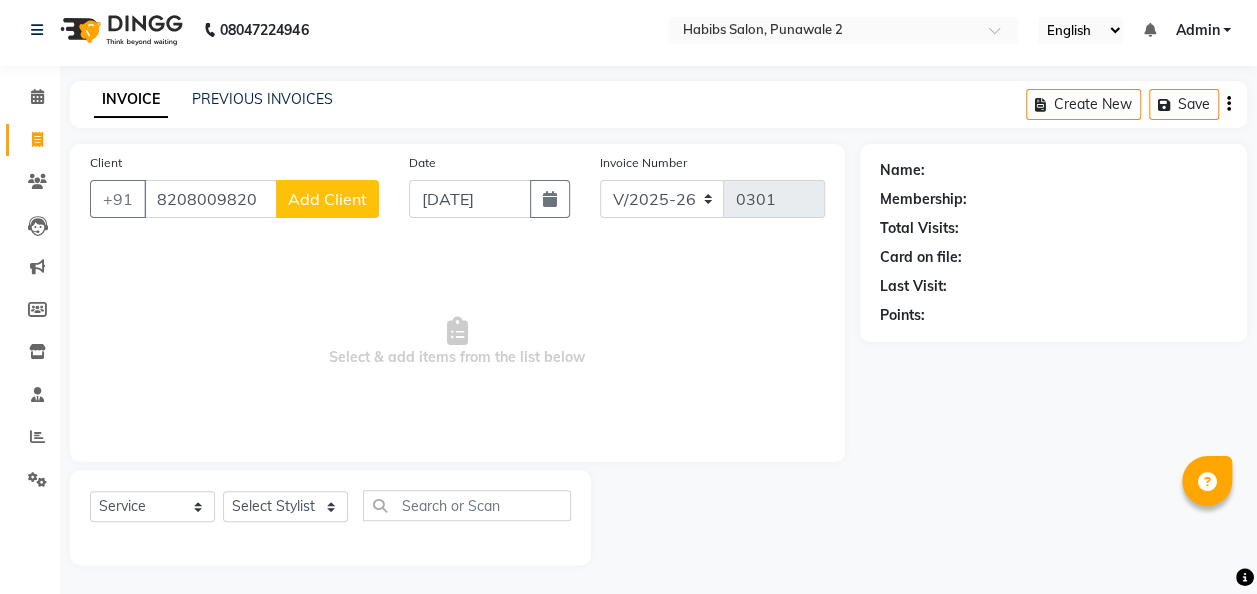 type on "8208009820" 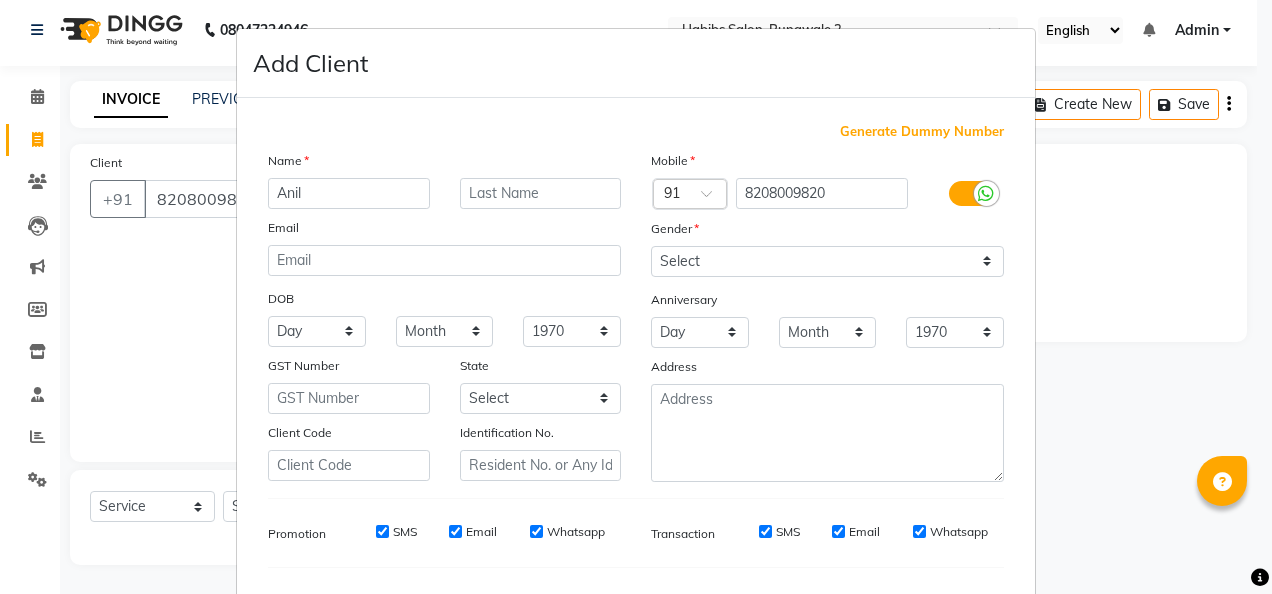 type on "Anil" 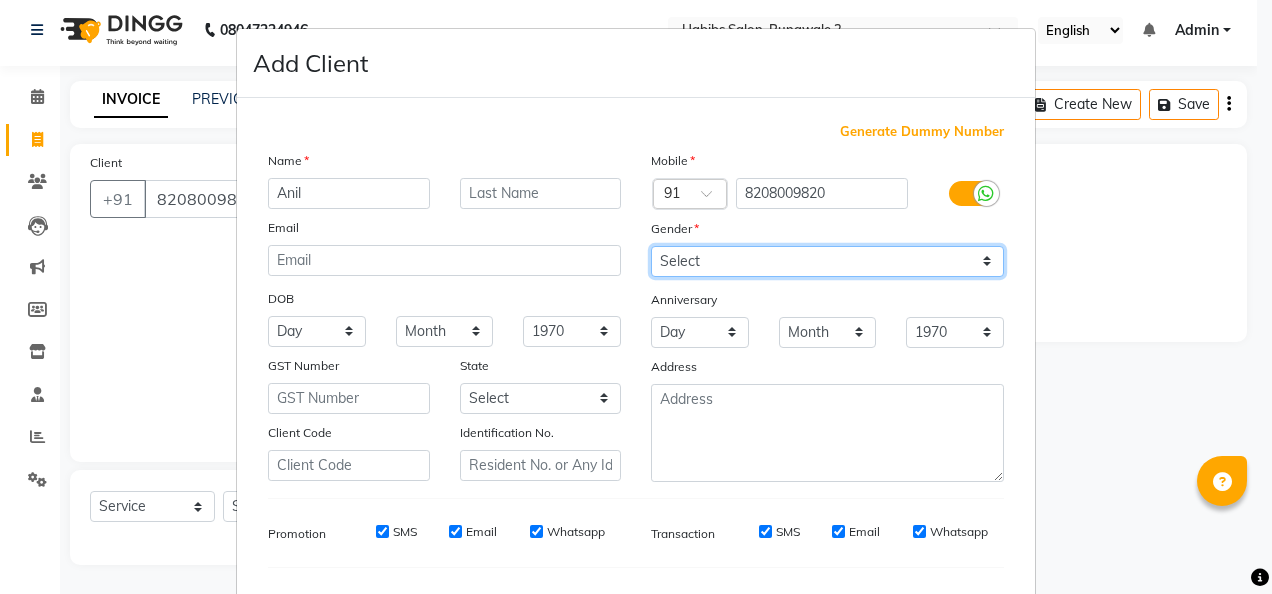 click on "Select [DEMOGRAPHIC_DATA] [DEMOGRAPHIC_DATA] Other Prefer Not To Say" at bounding box center [827, 261] 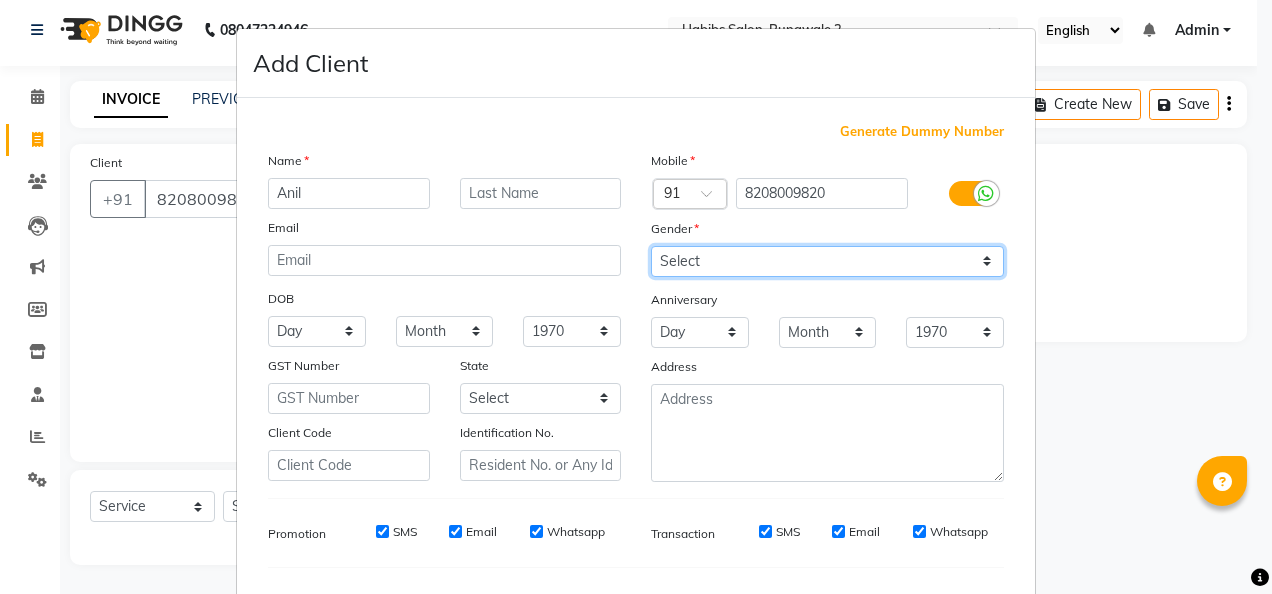 select on "[DEMOGRAPHIC_DATA]" 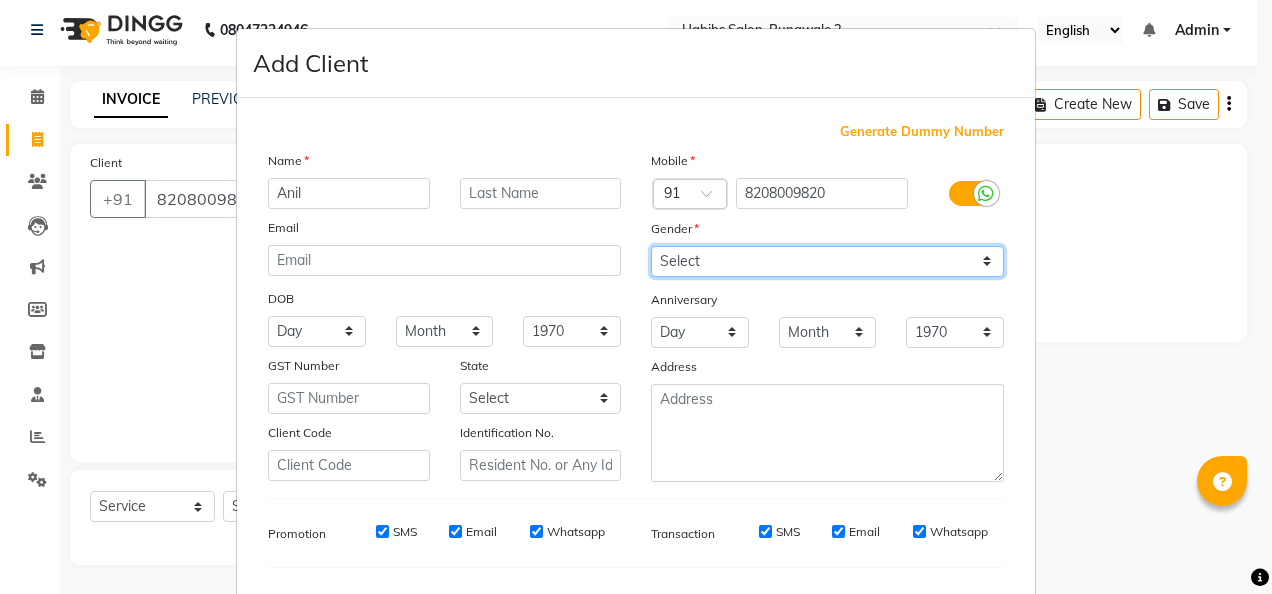click on "Select [DEMOGRAPHIC_DATA] [DEMOGRAPHIC_DATA] Other Prefer Not To Say" at bounding box center (827, 261) 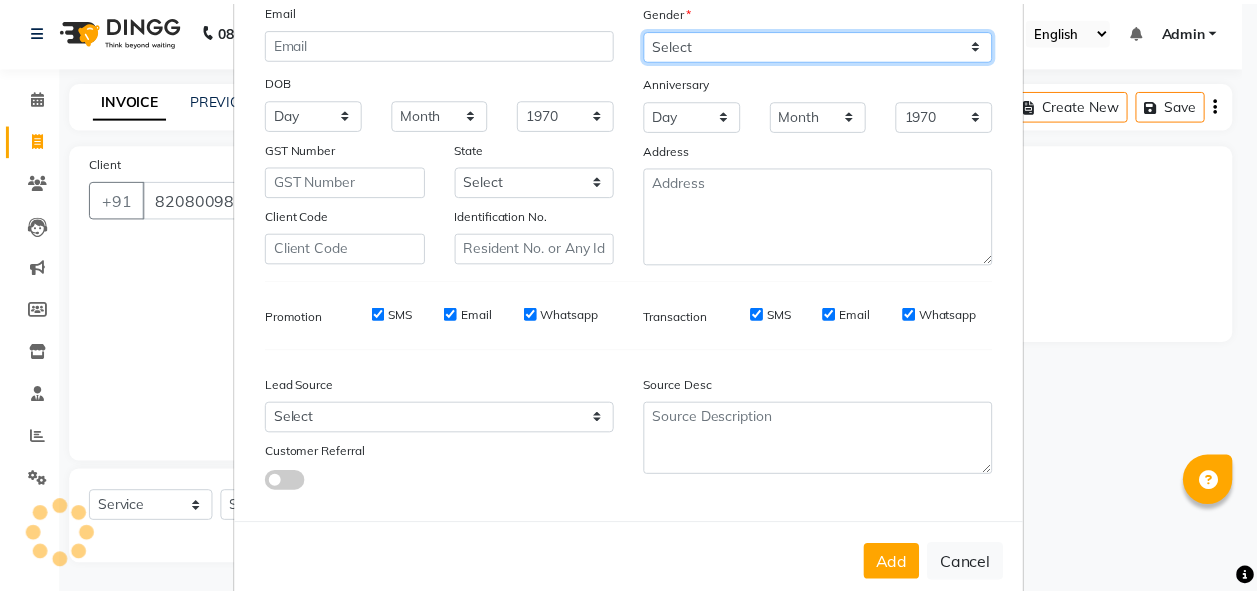 scroll, scrollTop: 220, scrollLeft: 0, axis: vertical 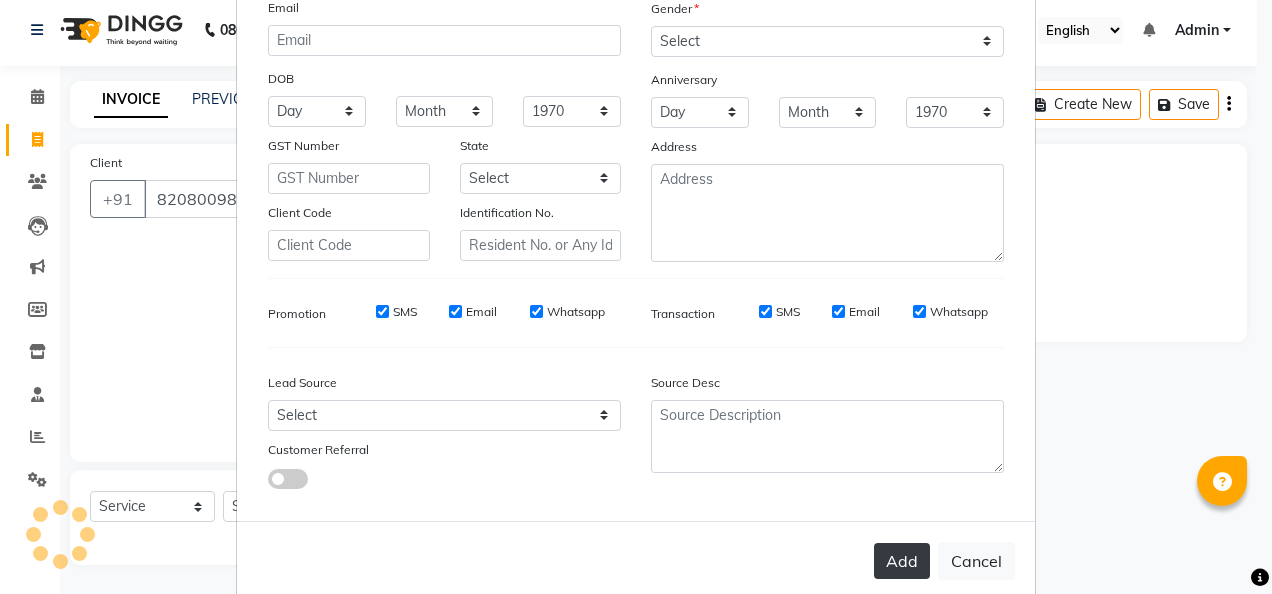 click on "Add" at bounding box center (902, 561) 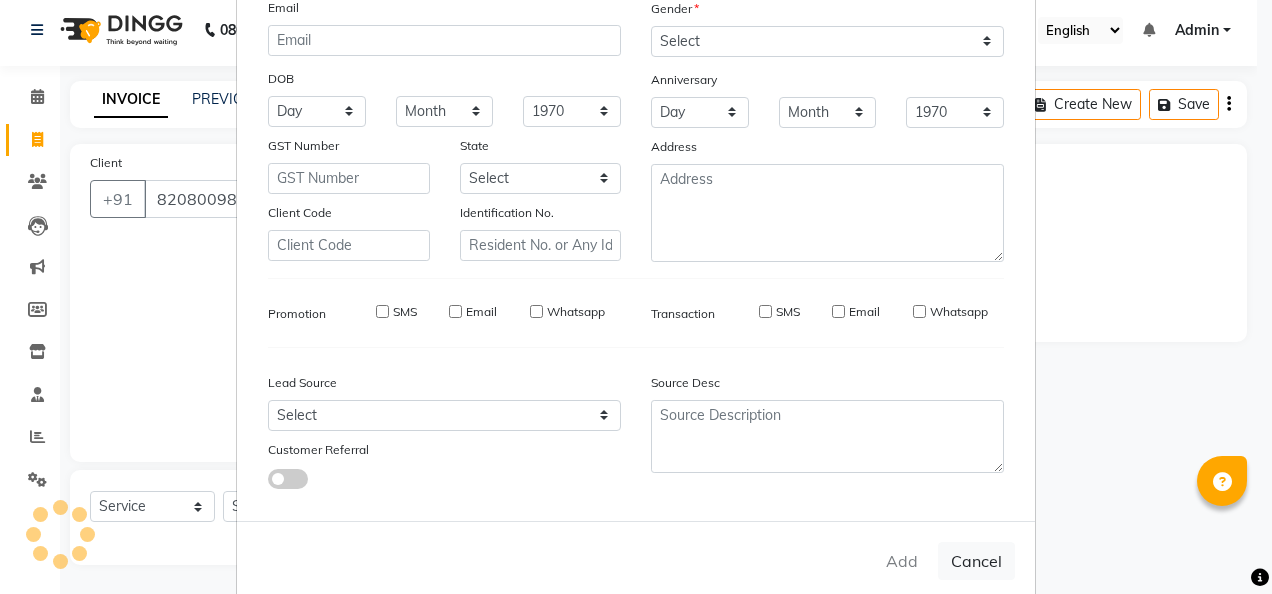 type 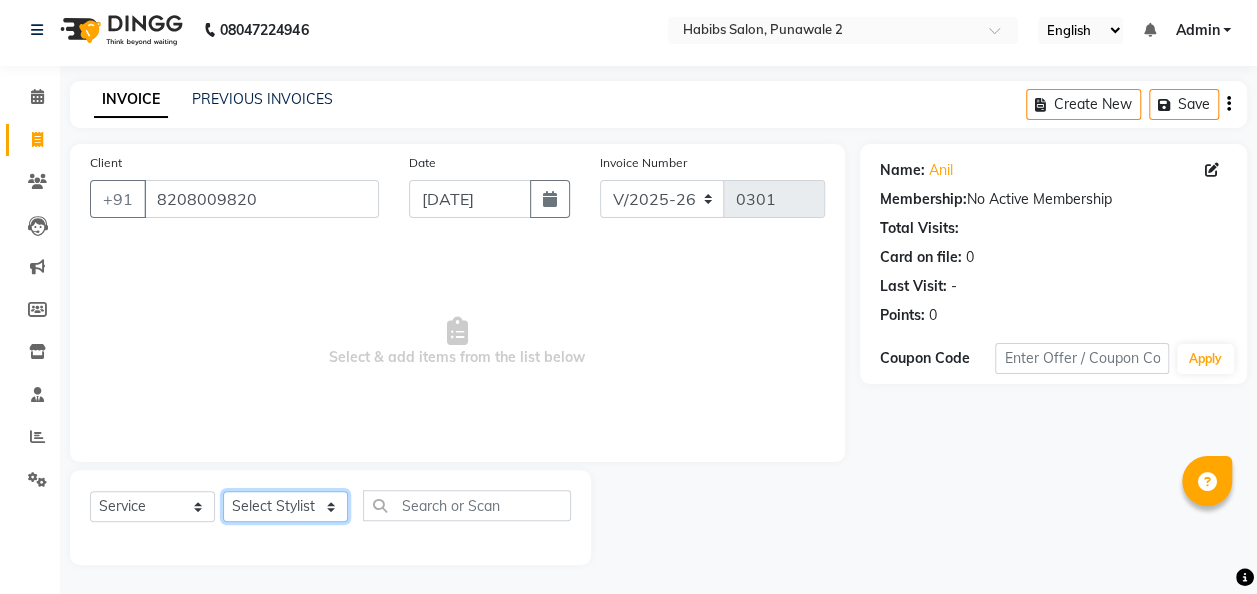 click on "Select Stylist Chandan [PERSON_NAME] [PERSON_NAME] [PERSON_NAME]" 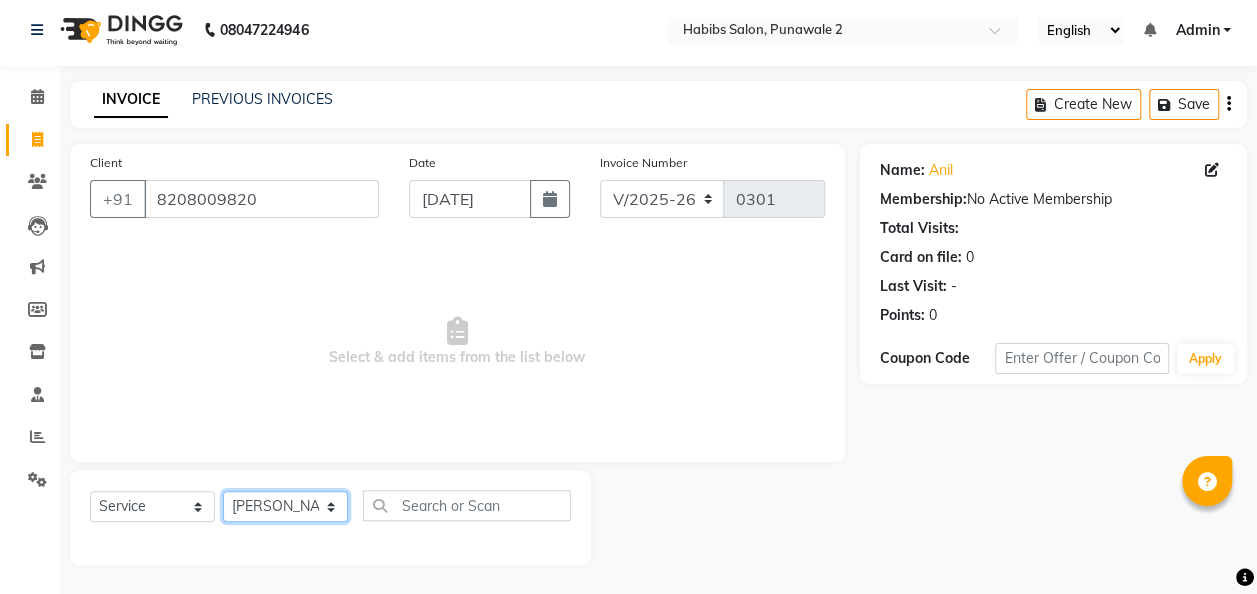 click on "Select Stylist Chandan [PERSON_NAME] [PERSON_NAME] [PERSON_NAME]" 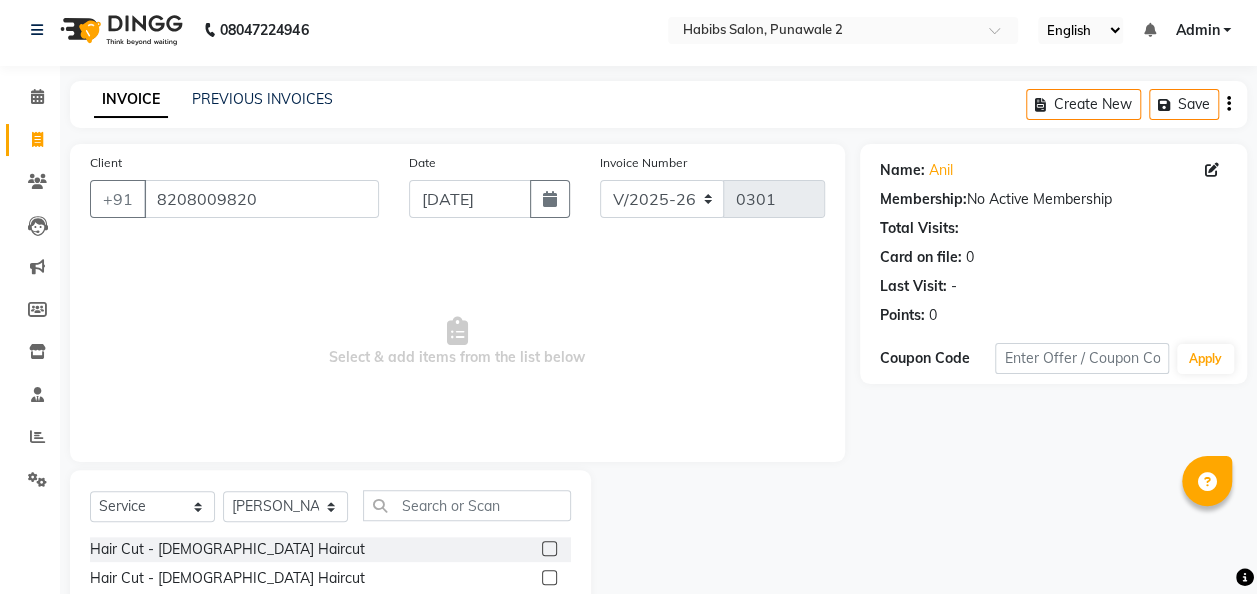 click 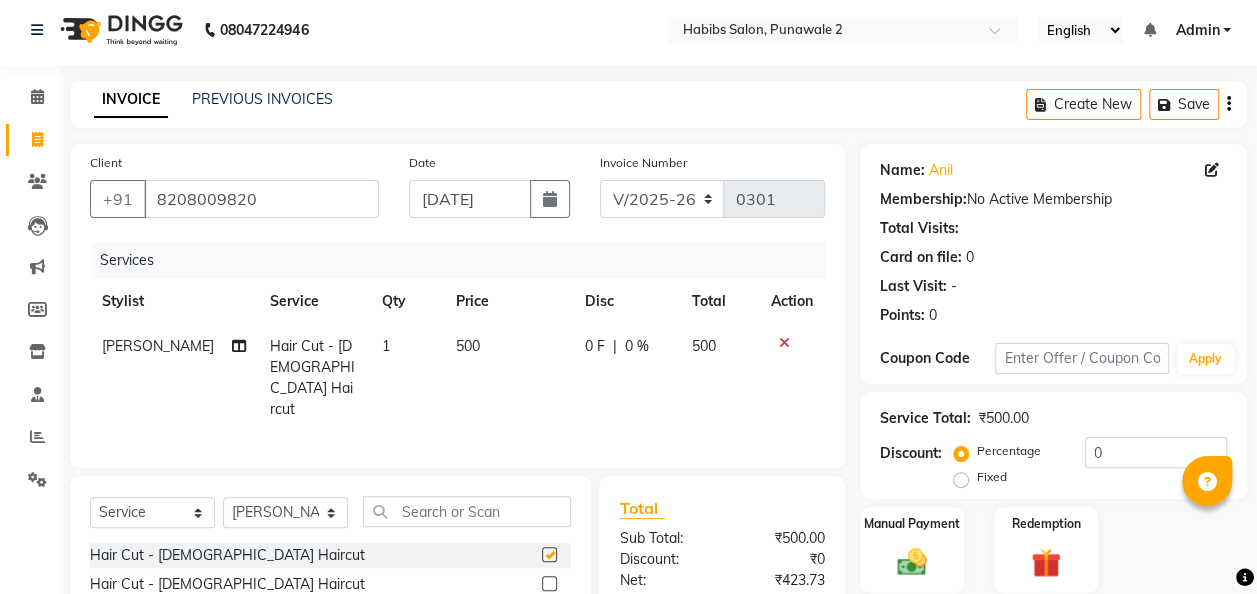 checkbox on "false" 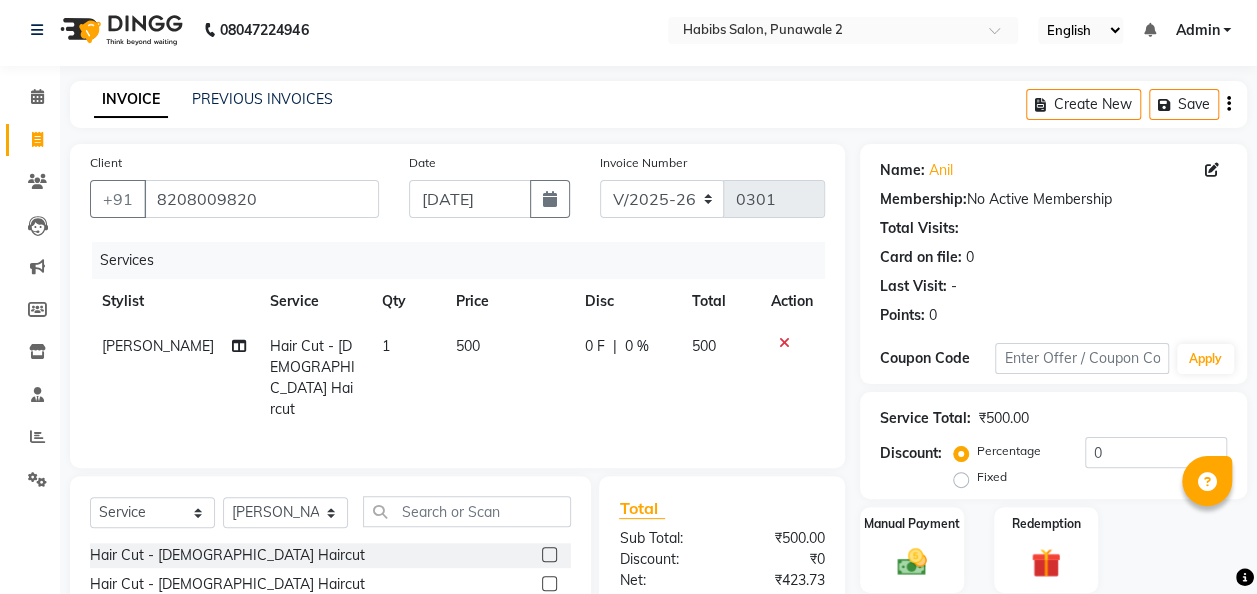 click on "500" 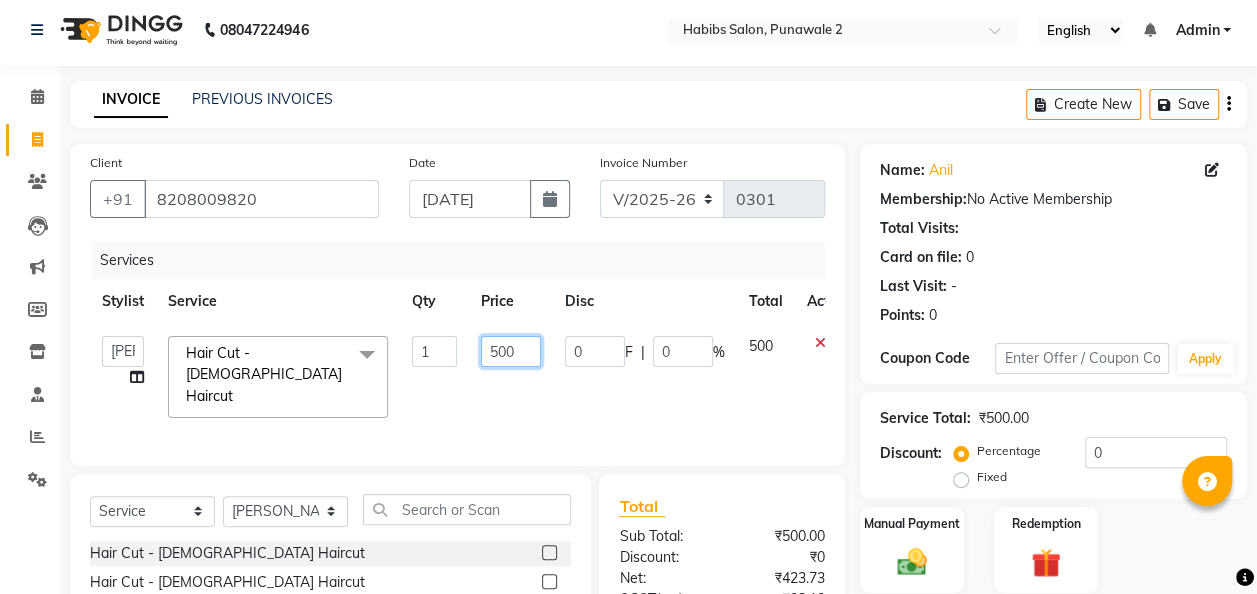 click on "500" 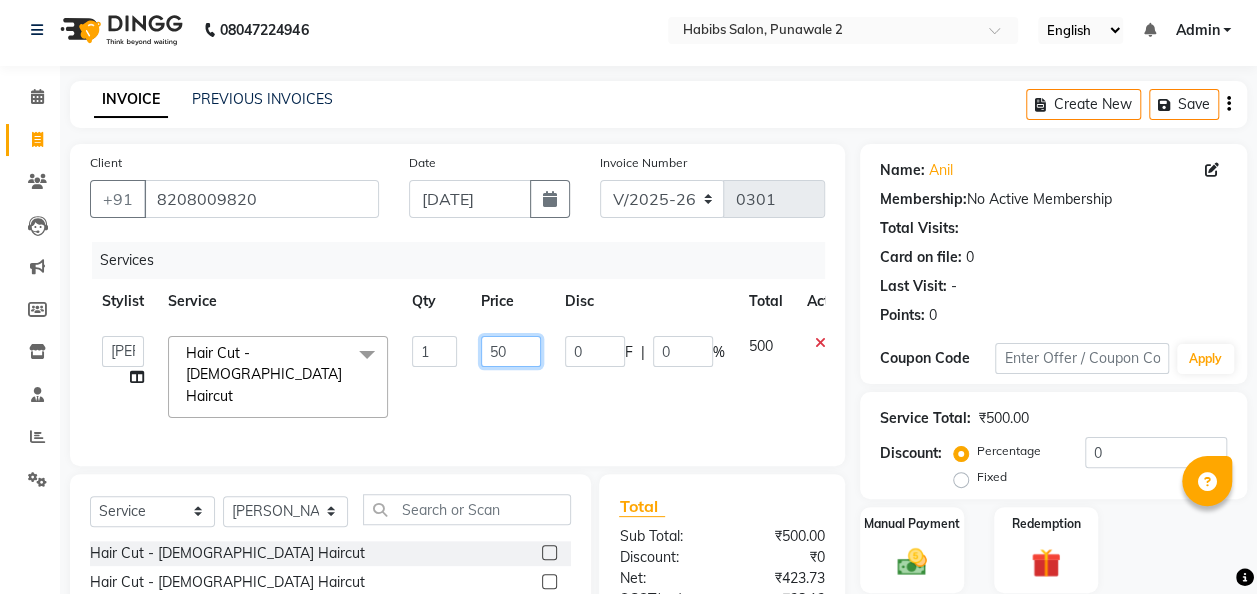 type on "5" 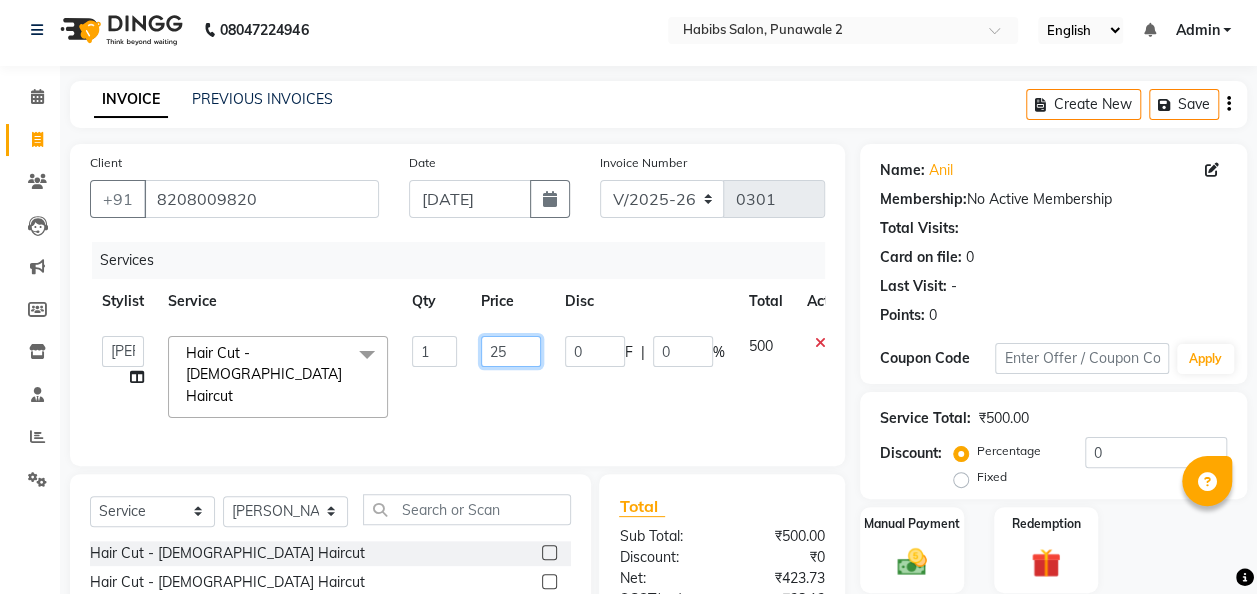 type on "250" 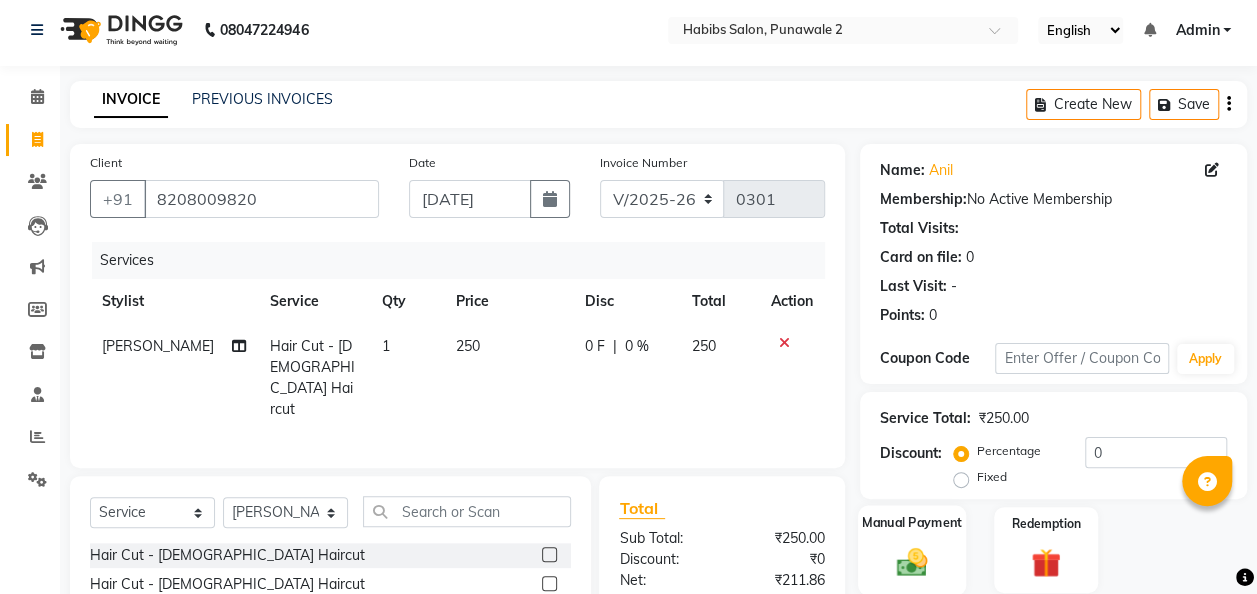 click 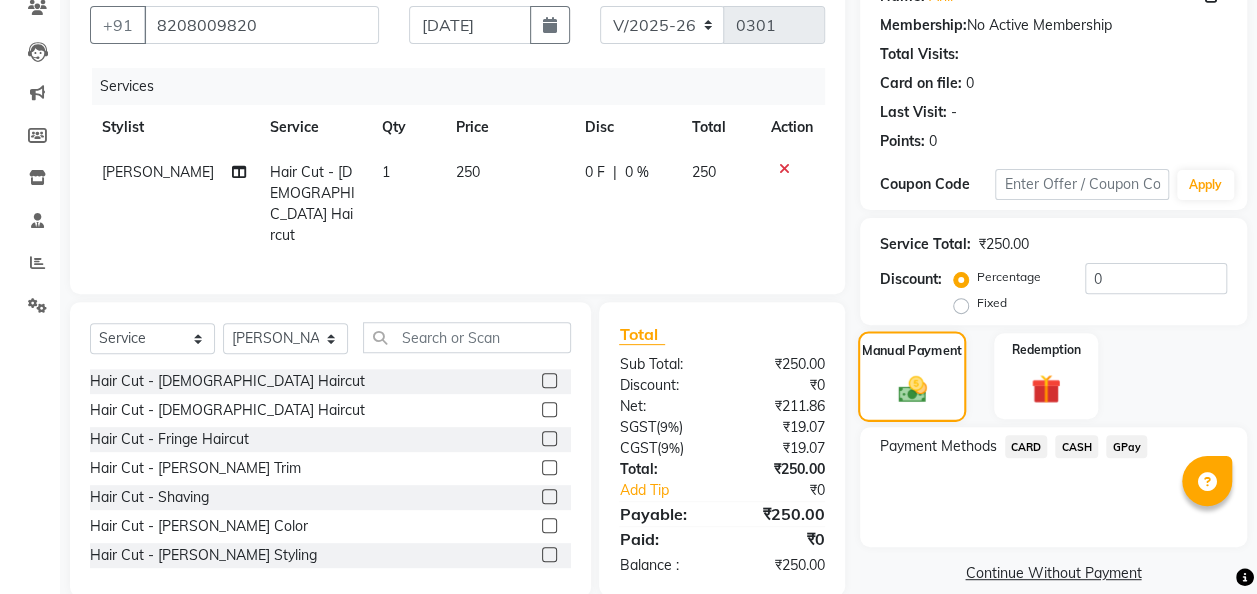 scroll, scrollTop: 180, scrollLeft: 0, axis: vertical 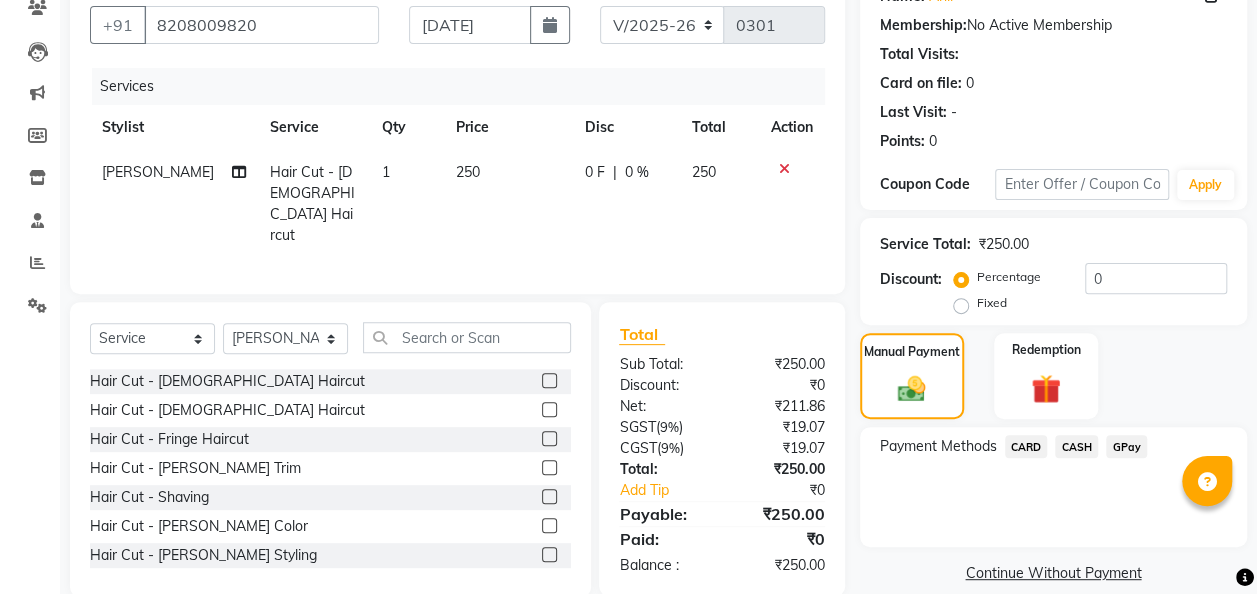 click on "GPay" 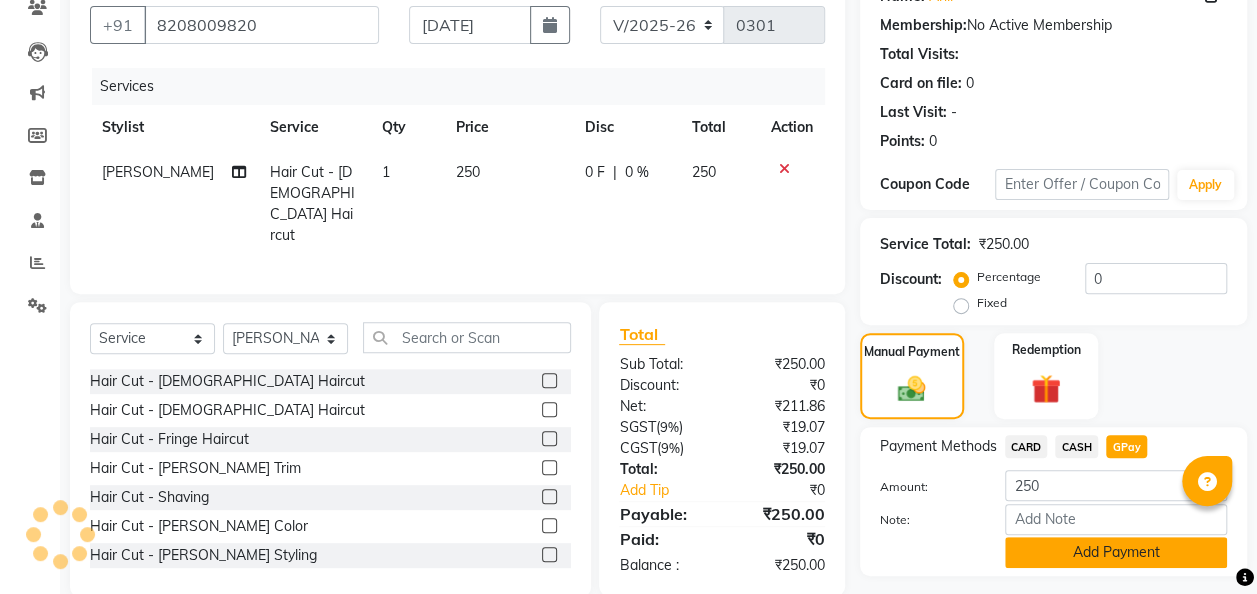 click on "Add Payment" 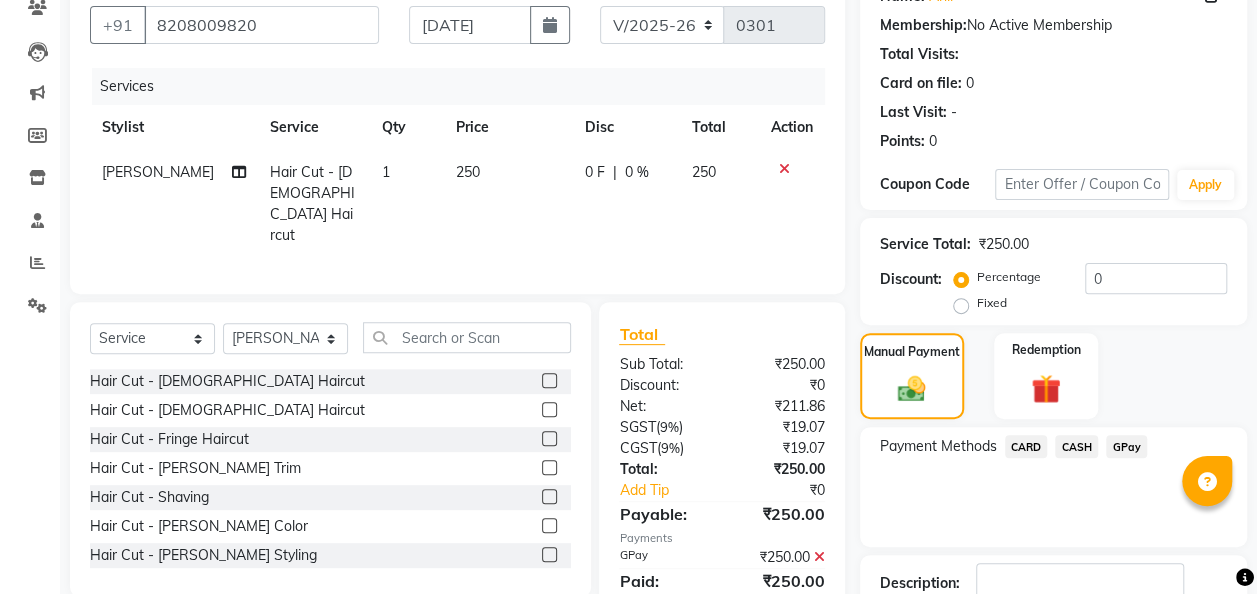 scroll, scrollTop: 316, scrollLeft: 0, axis: vertical 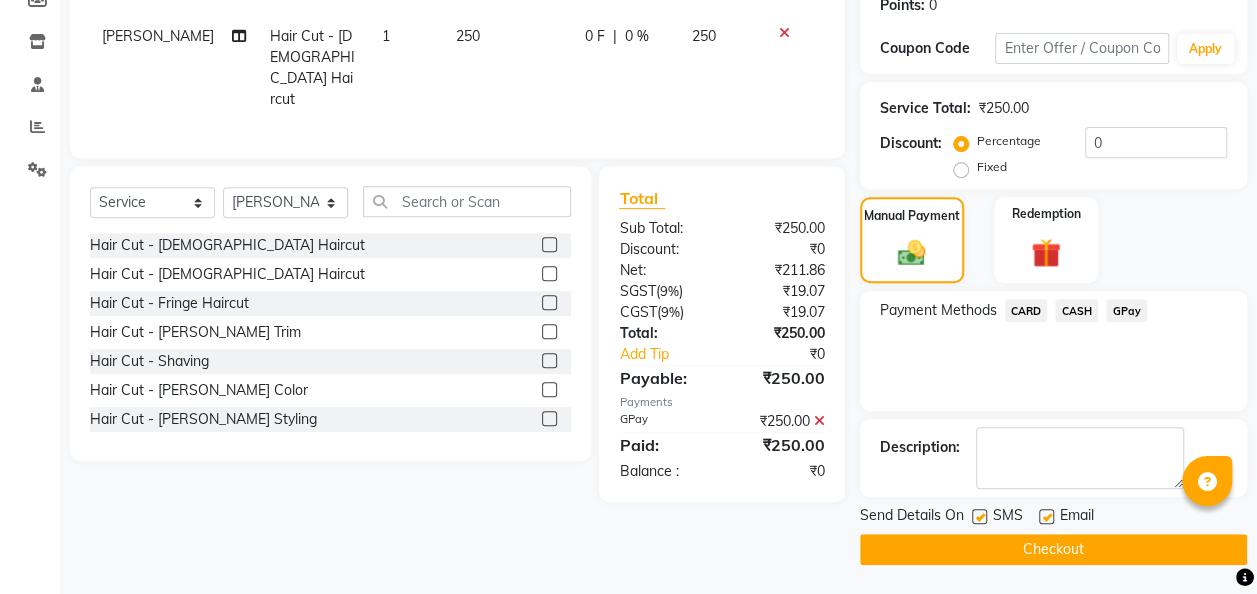 click on "Checkout" 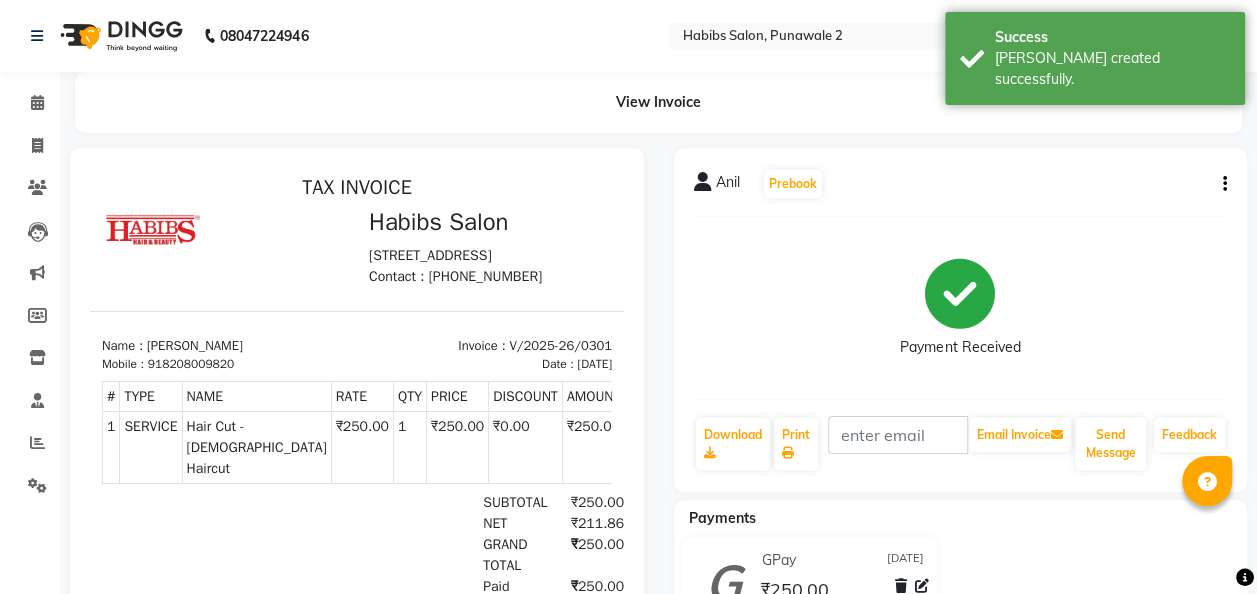 scroll, scrollTop: 0, scrollLeft: 0, axis: both 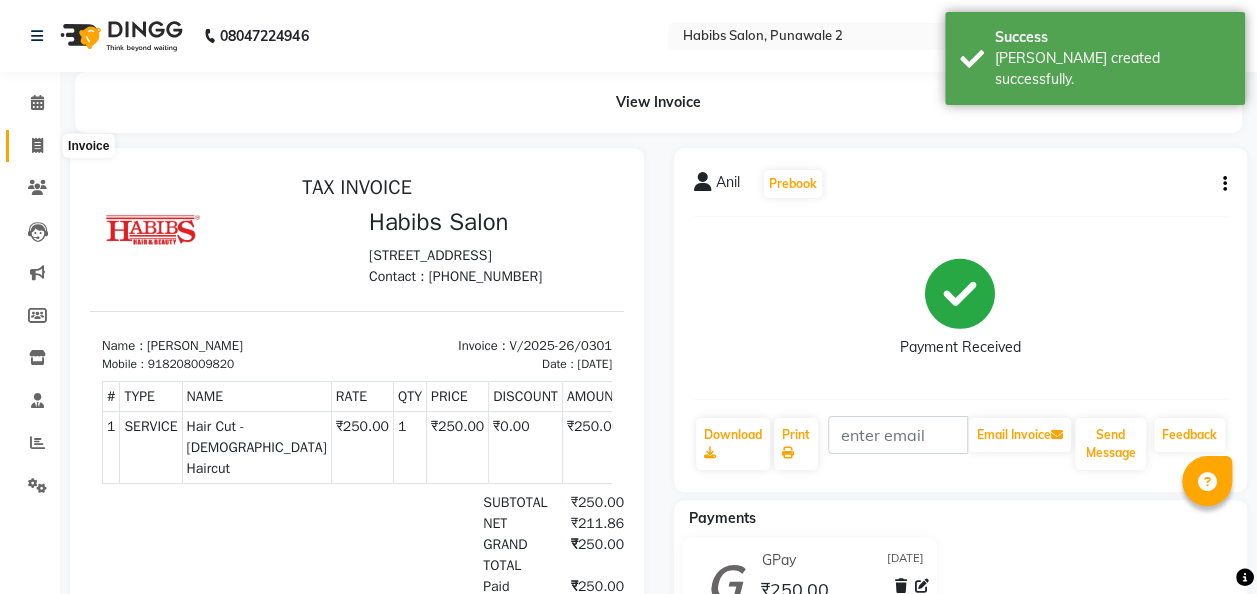 click 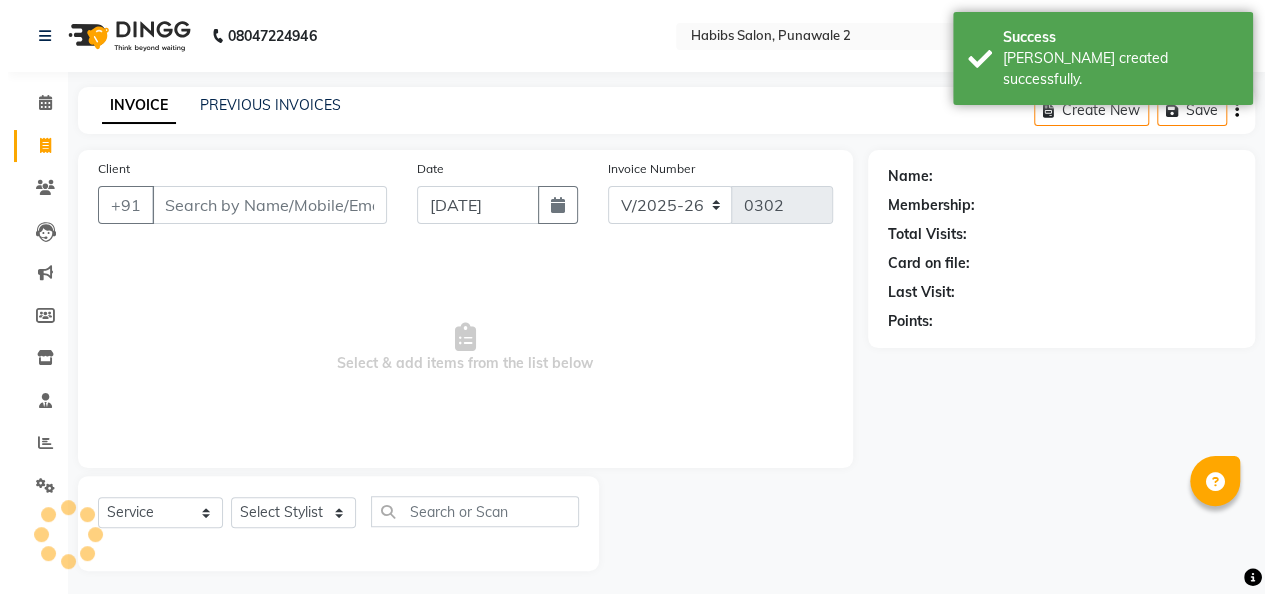scroll, scrollTop: 6, scrollLeft: 0, axis: vertical 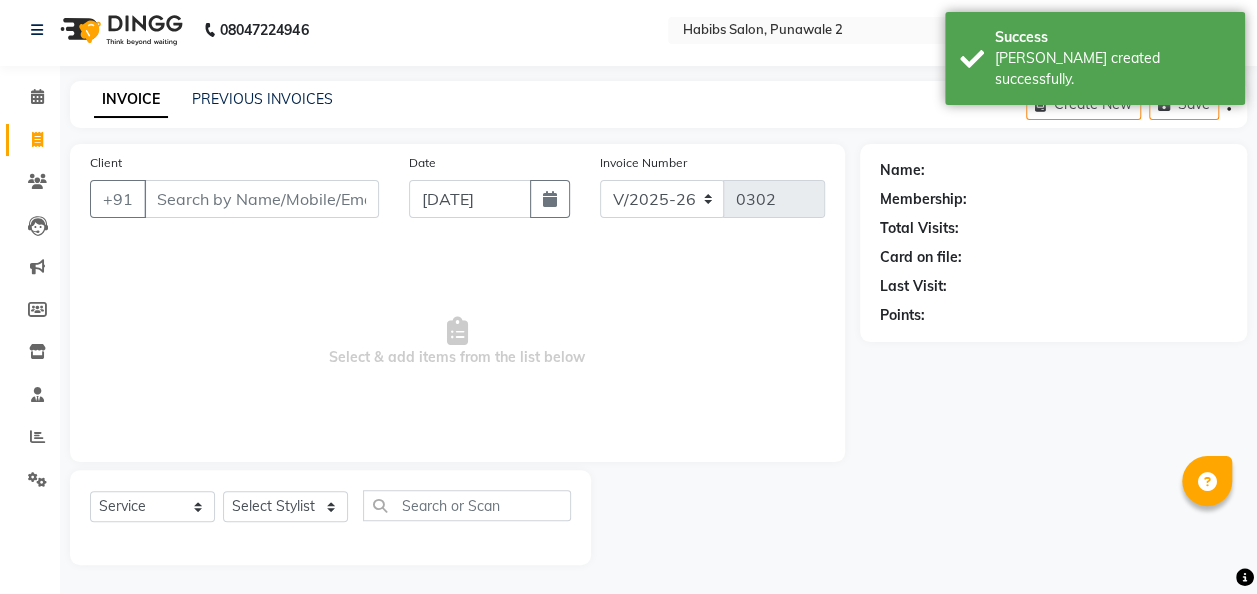 click on "Client" at bounding box center (261, 199) 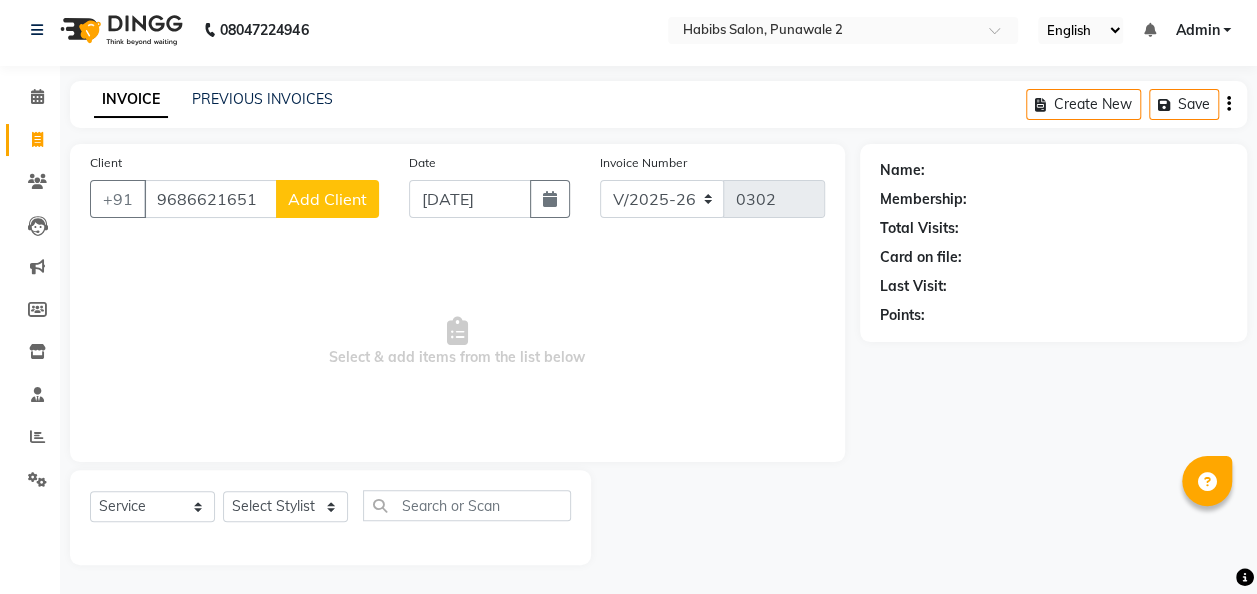 type on "9686621651" 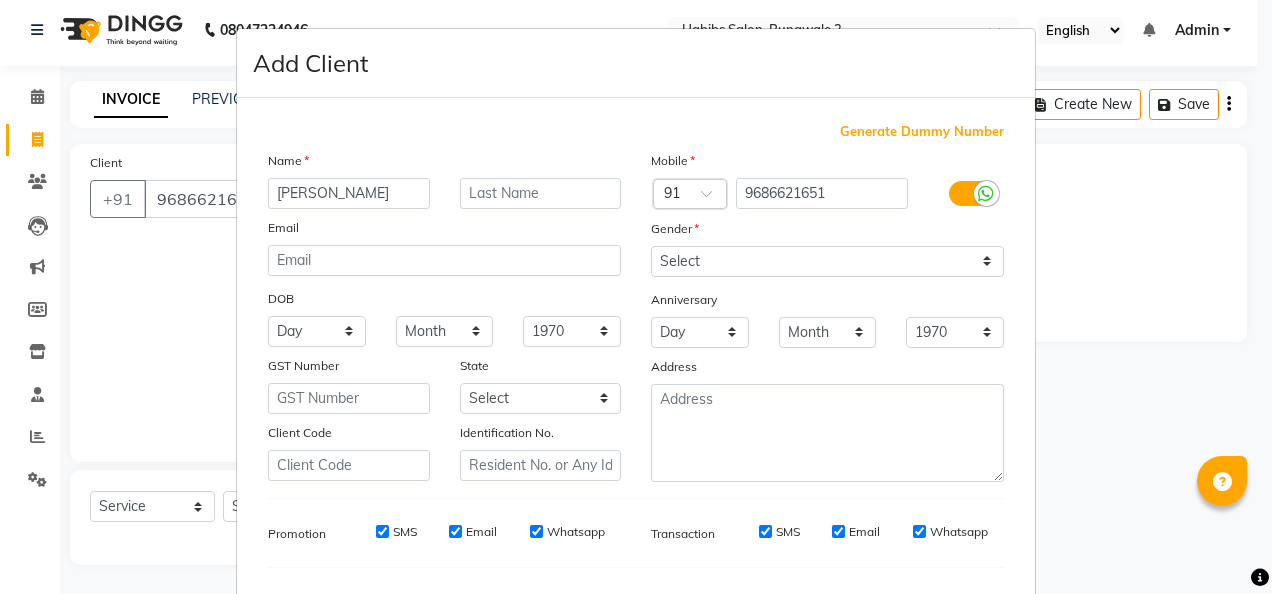 type on "[PERSON_NAME]" 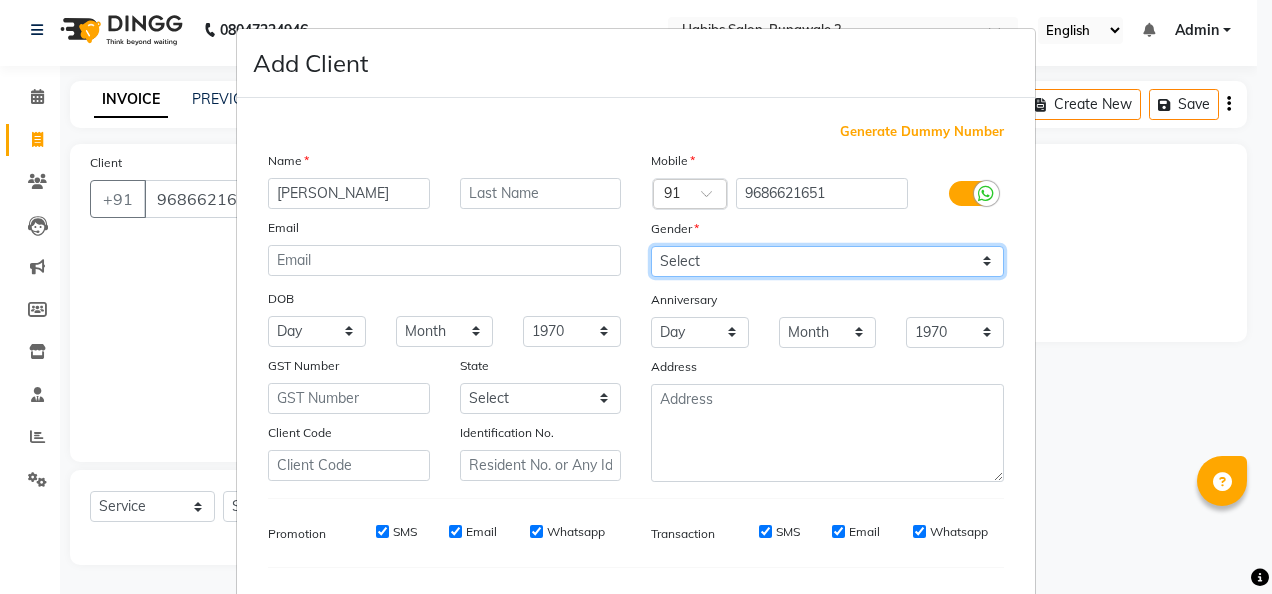 click on "Select [DEMOGRAPHIC_DATA] [DEMOGRAPHIC_DATA] Other Prefer Not To Say" at bounding box center [827, 261] 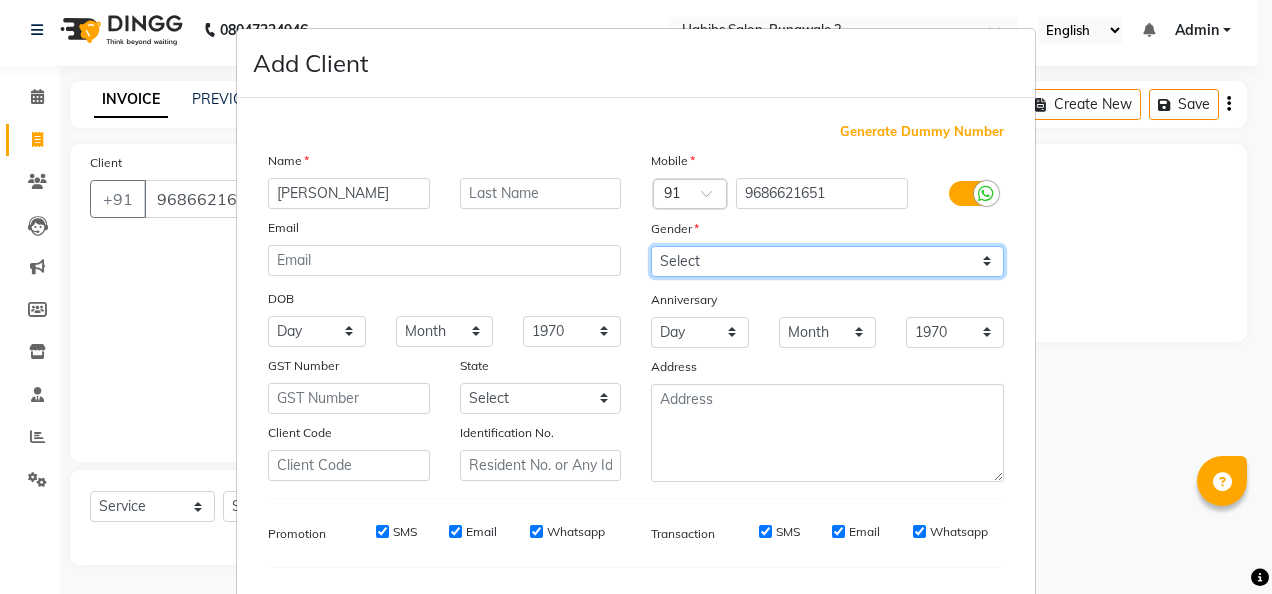 select on "[DEMOGRAPHIC_DATA]" 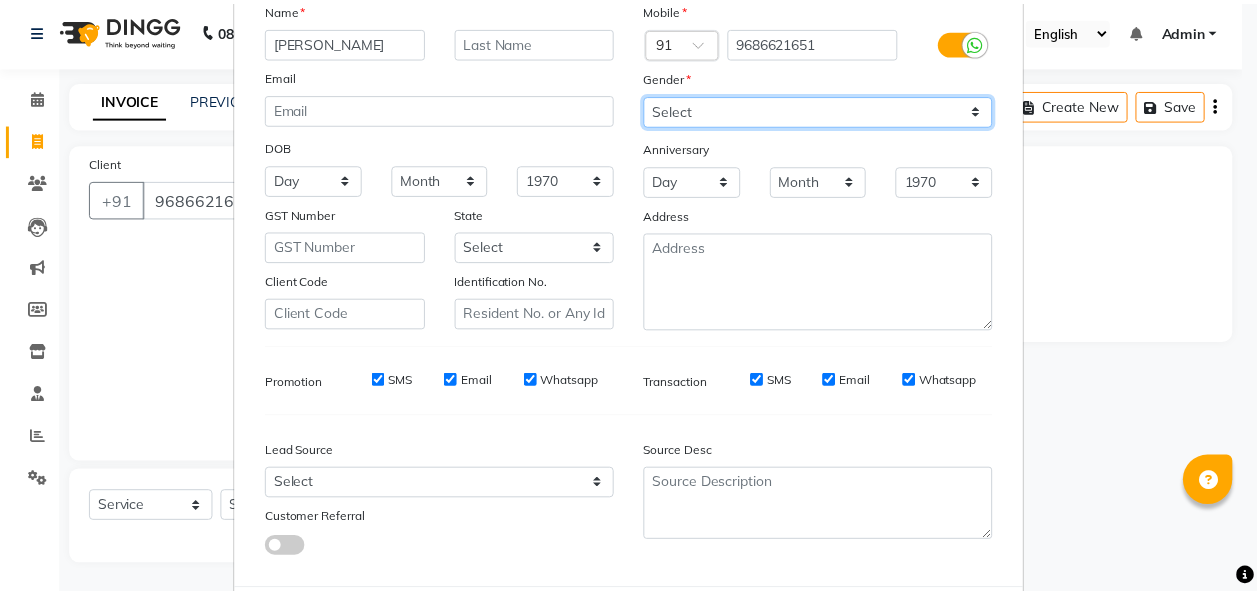 scroll, scrollTop: 251, scrollLeft: 0, axis: vertical 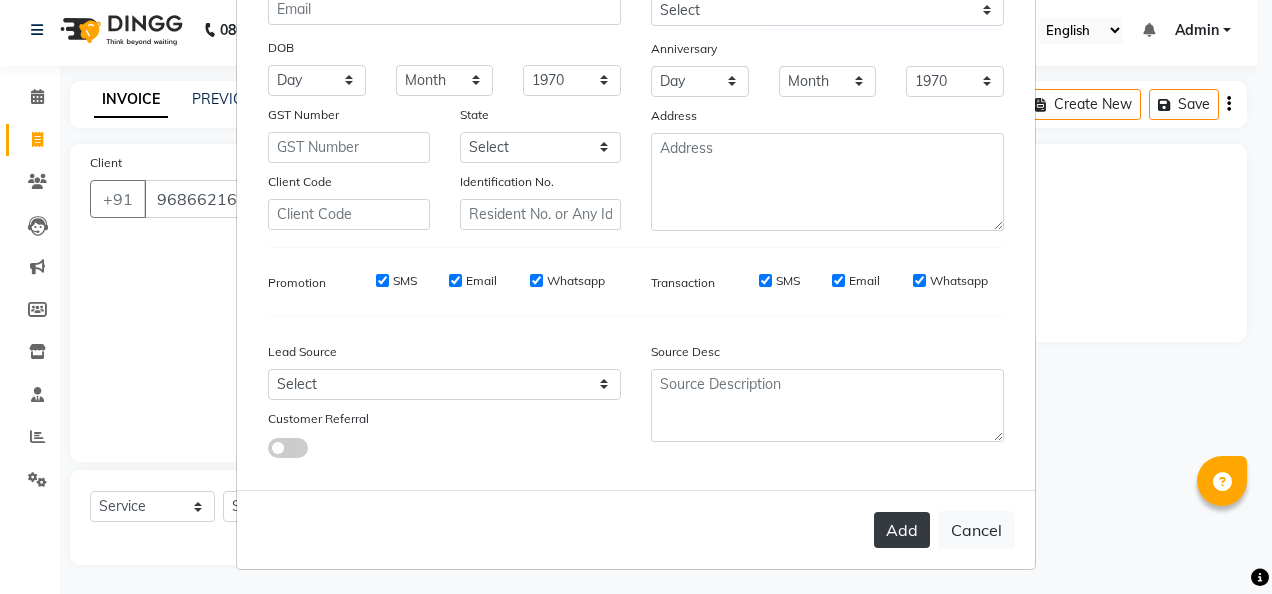 click on "Add" at bounding box center [902, 530] 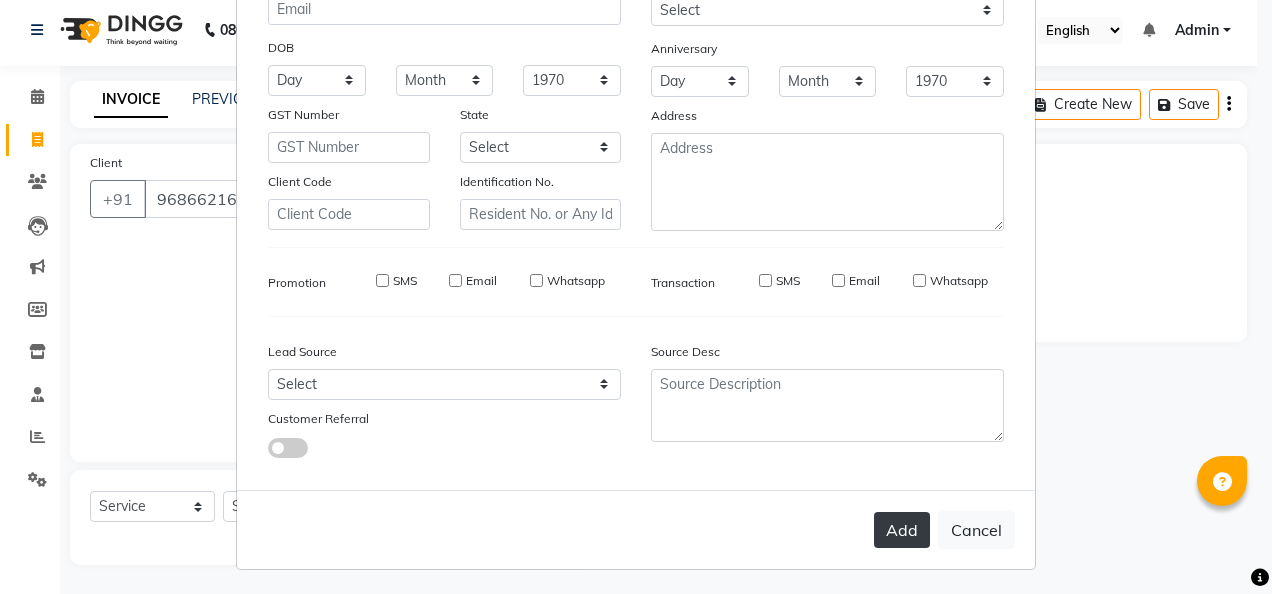 type 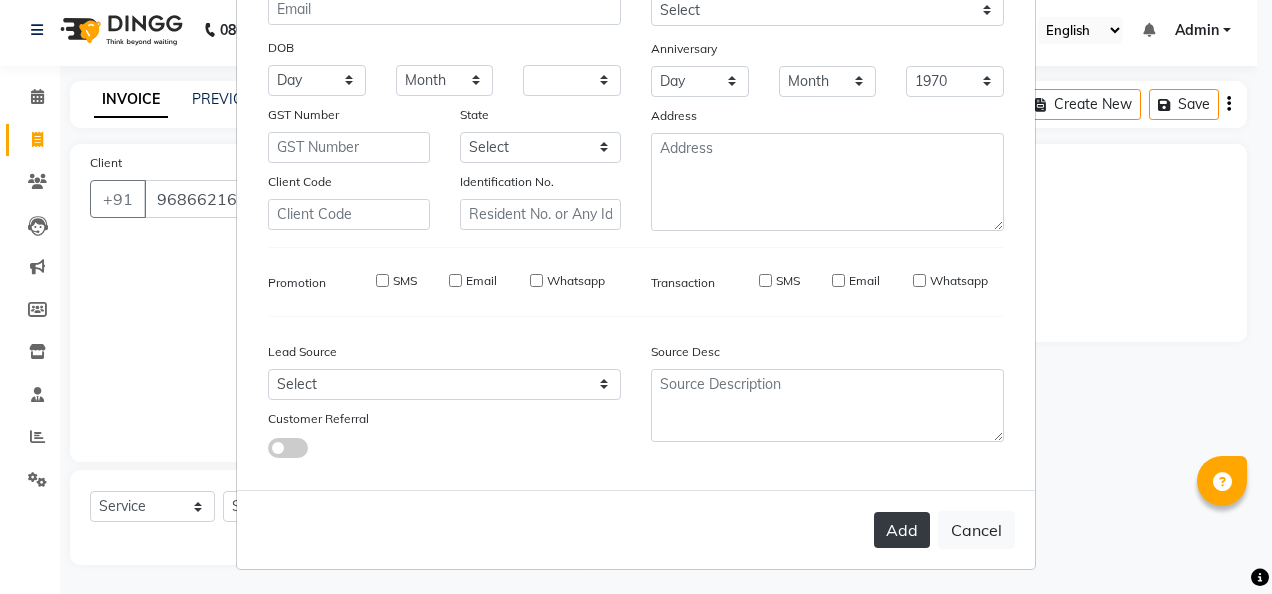 select 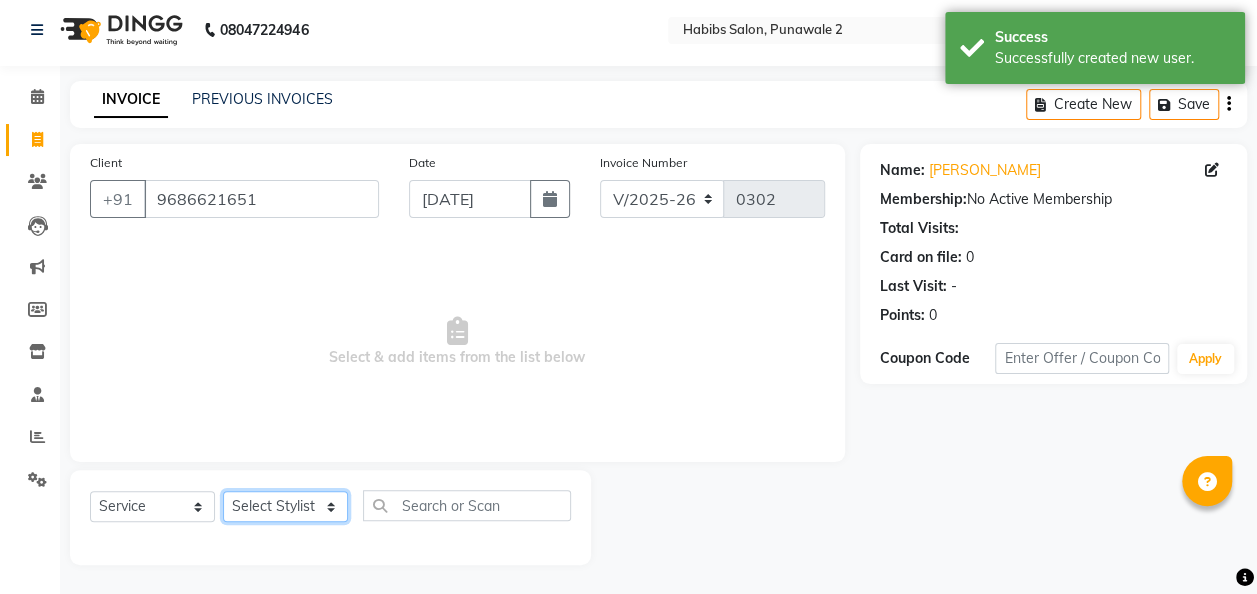 click on "Select Stylist Chandan [PERSON_NAME] [PERSON_NAME] [PERSON_NAME]" 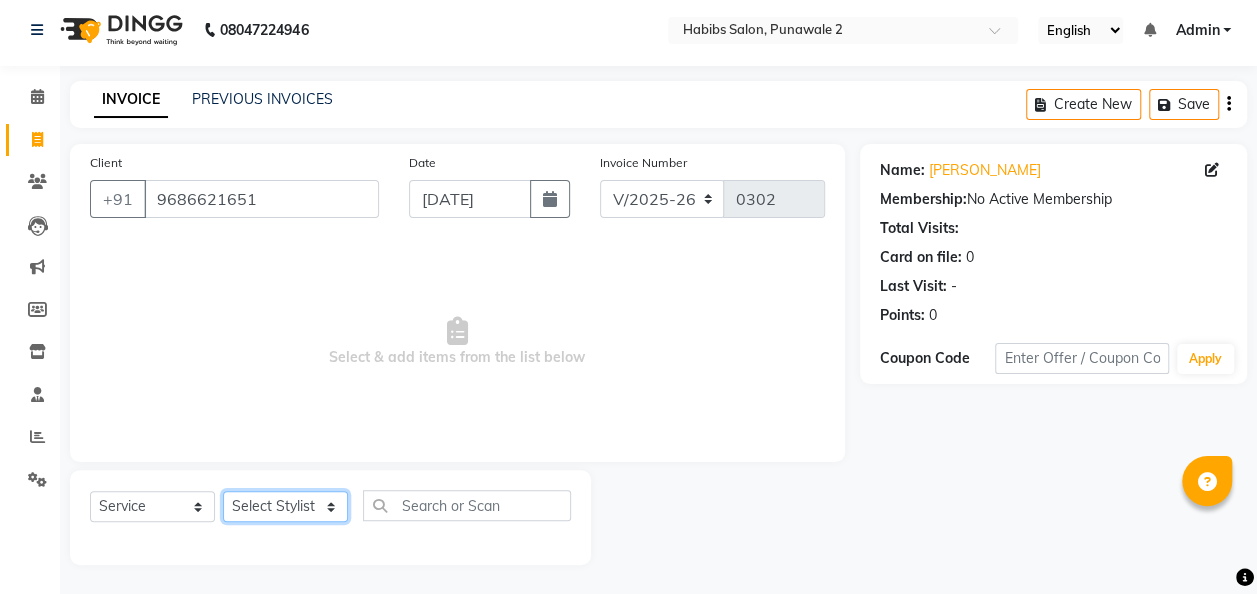 select on "82975" 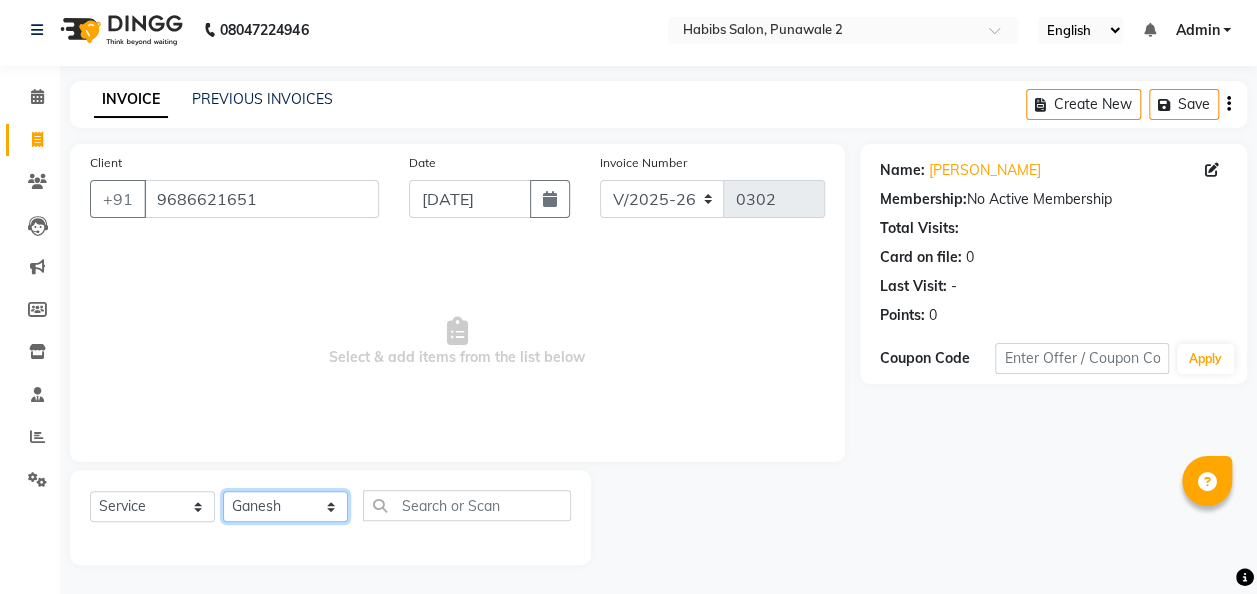 click on "Select Stylist Chandan [PERSON_NAME] [PERSON_NAME] [PERSON_NAME]" 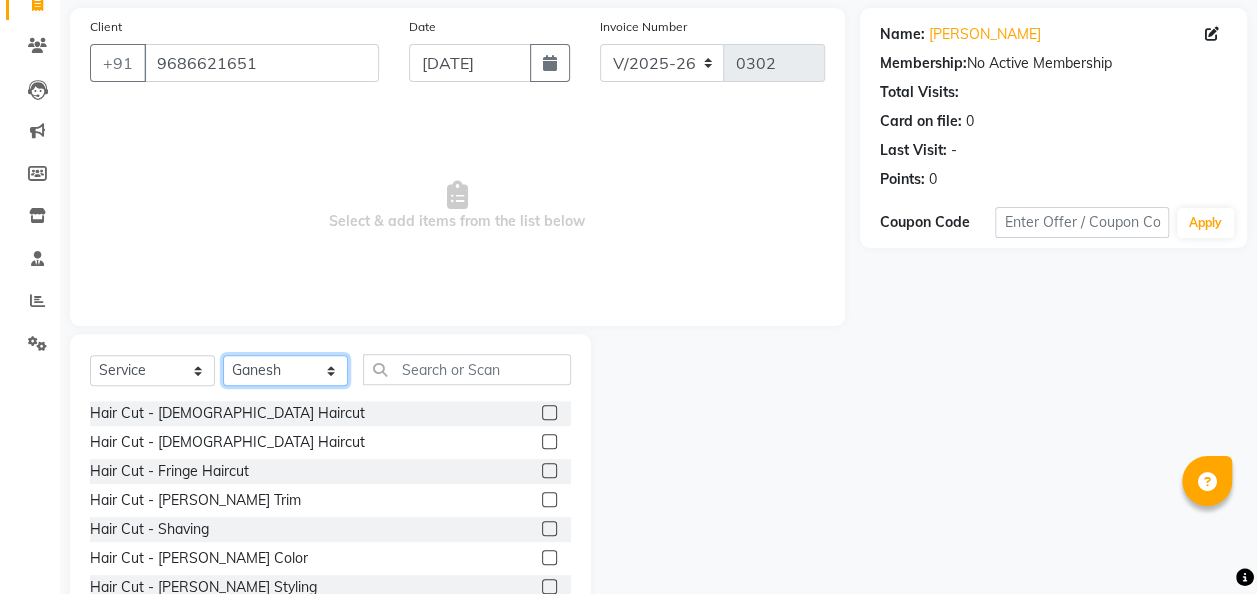 scroll, scrollTop: 206, scrollLeft: 0, axis: vertical 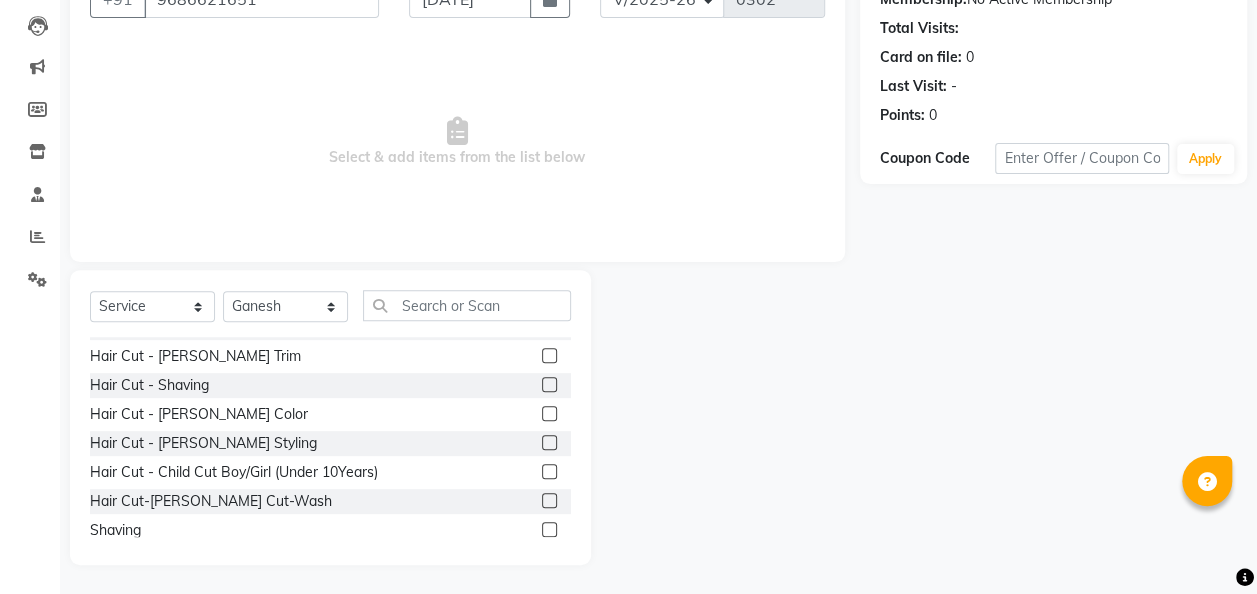 click 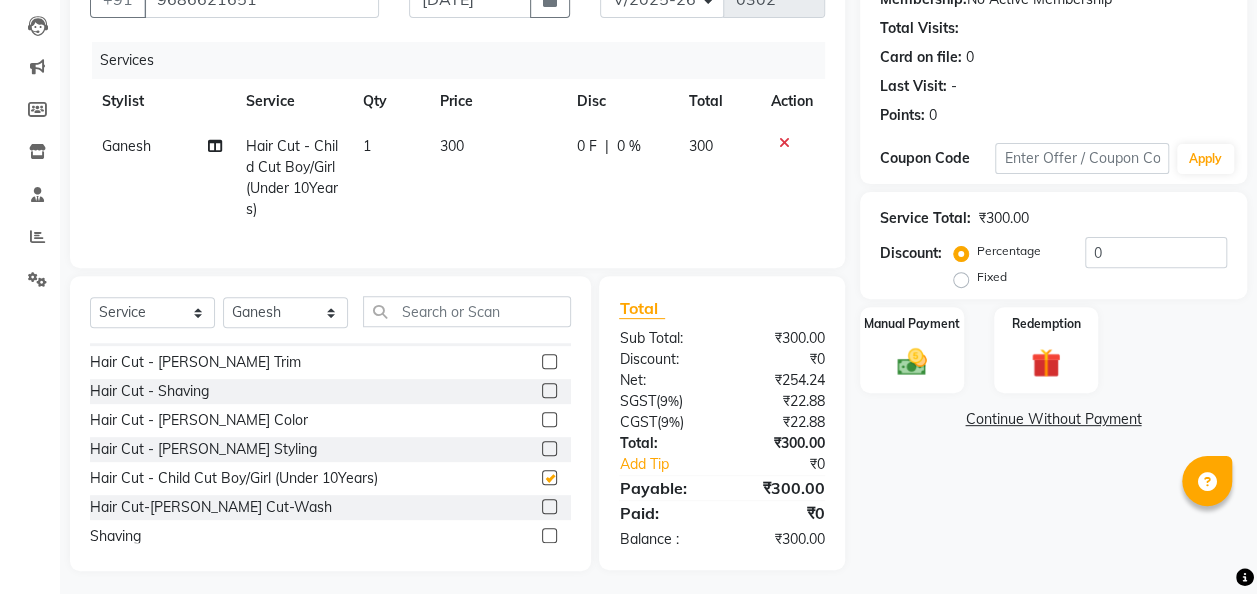 checkbox on "false" 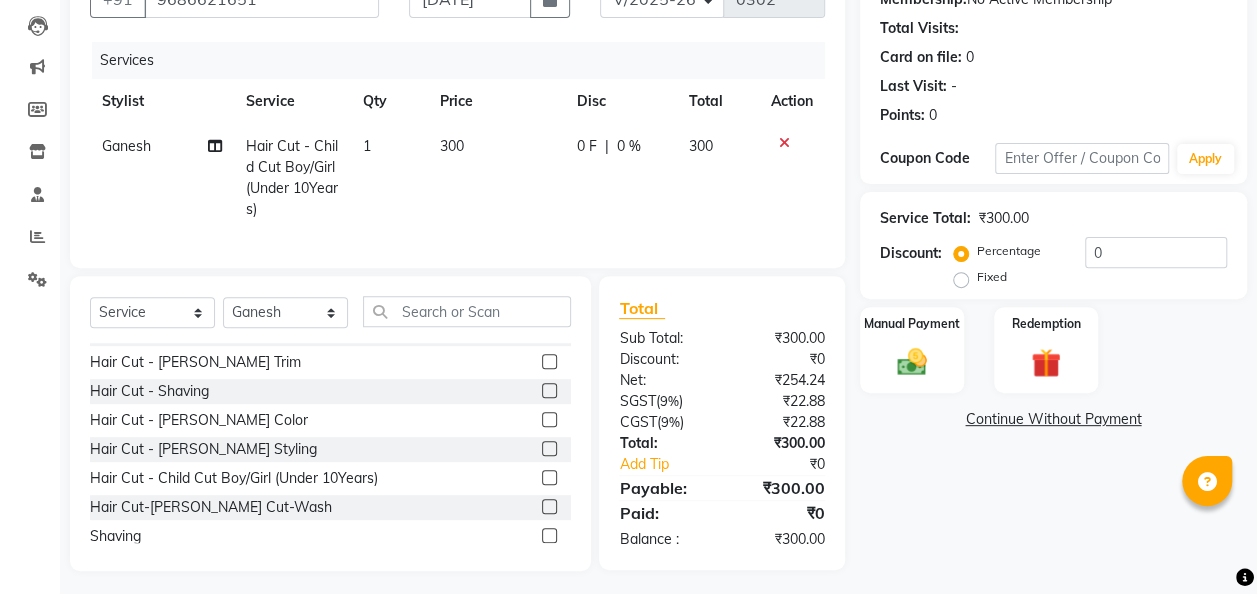 click on "300" 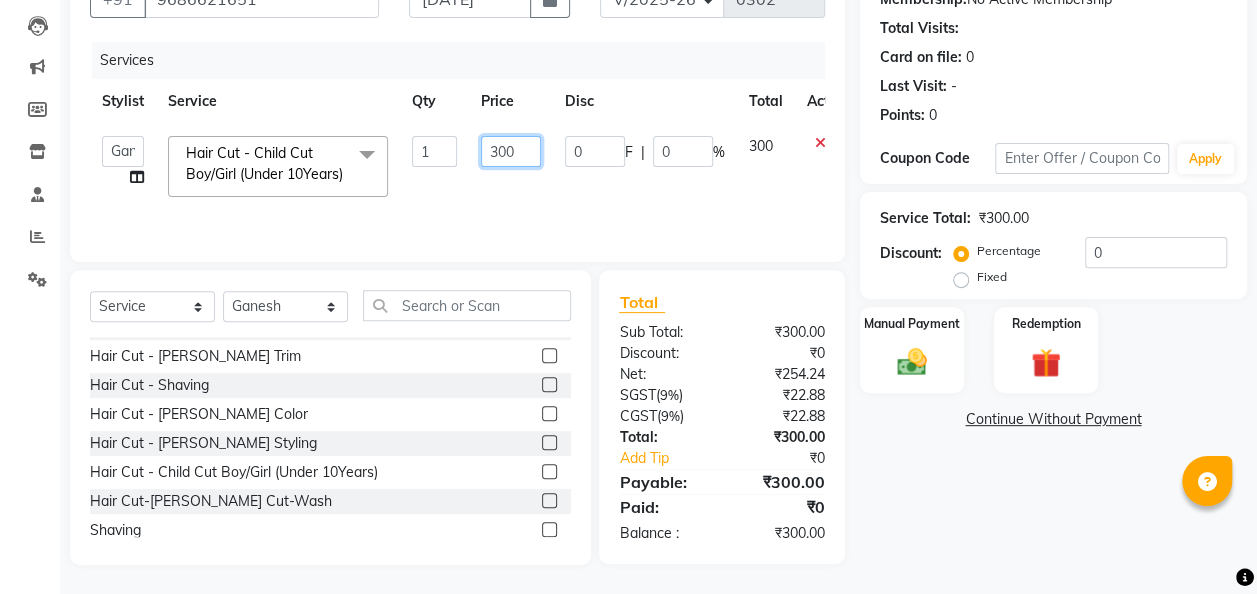 click on "300" 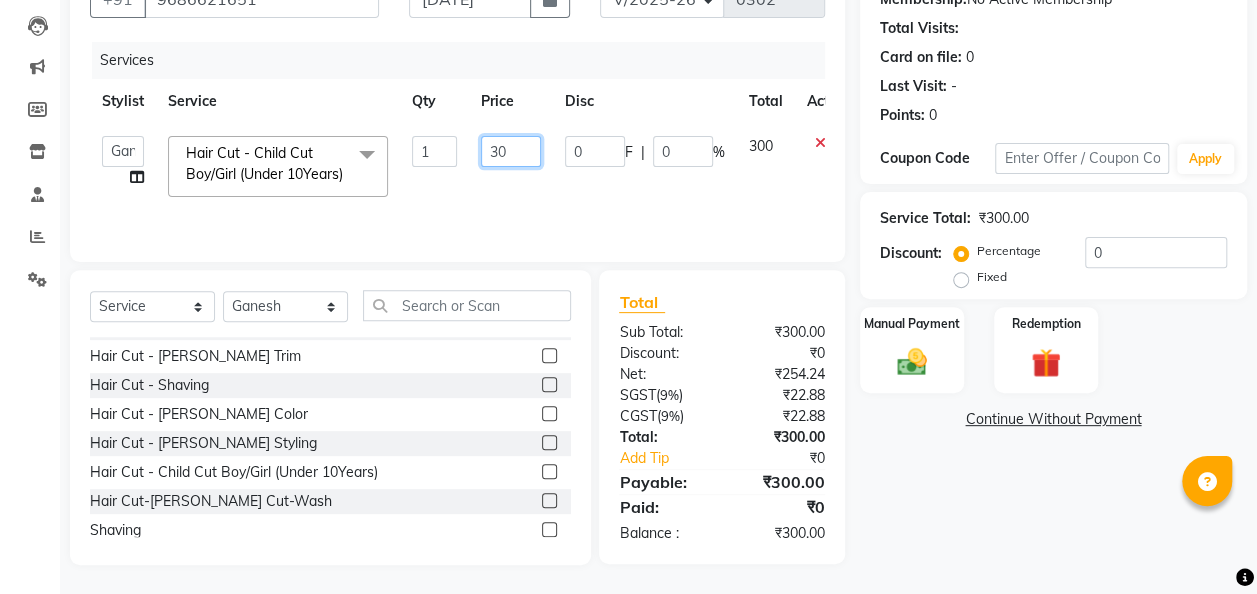 type on "3" 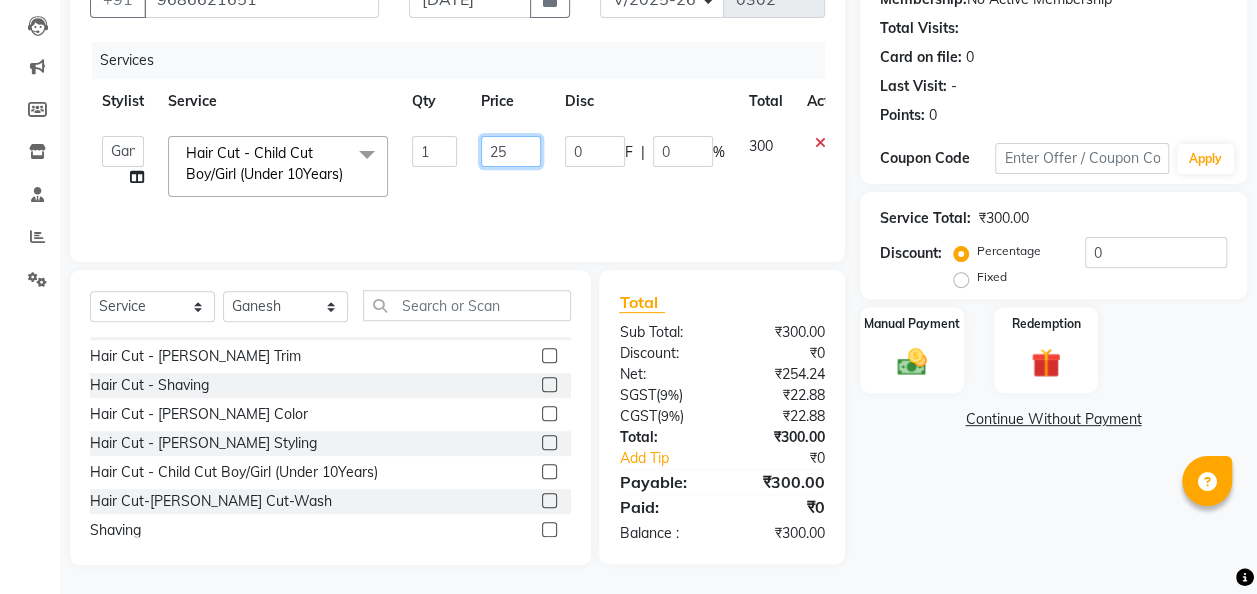 type on "250" 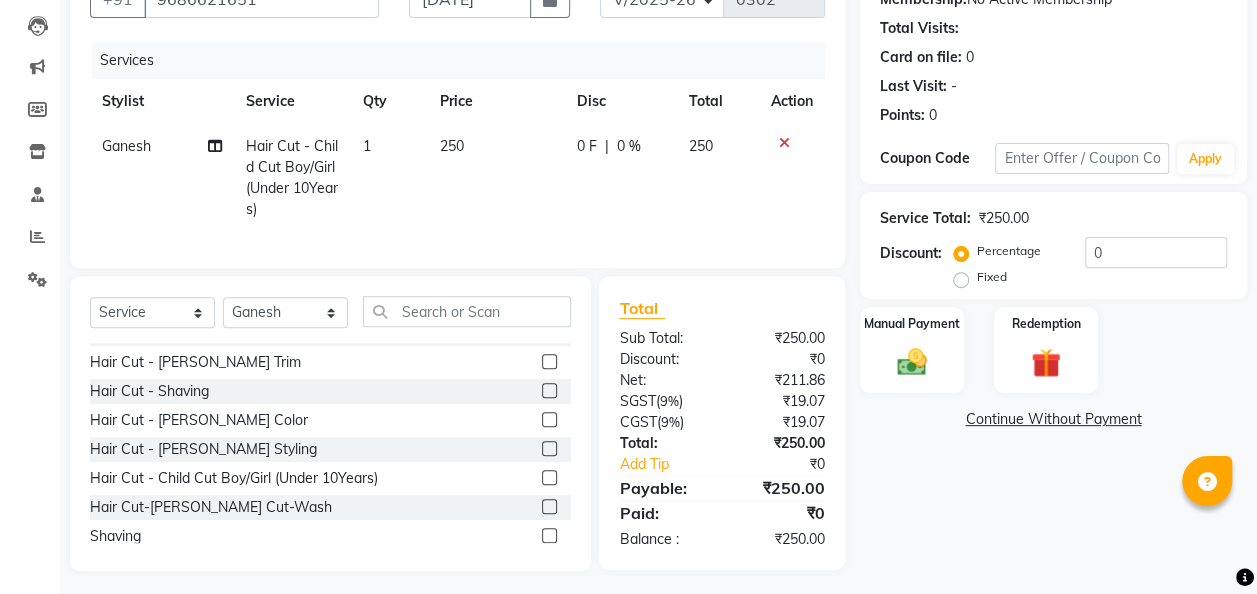 click on "0 F | 0 %" 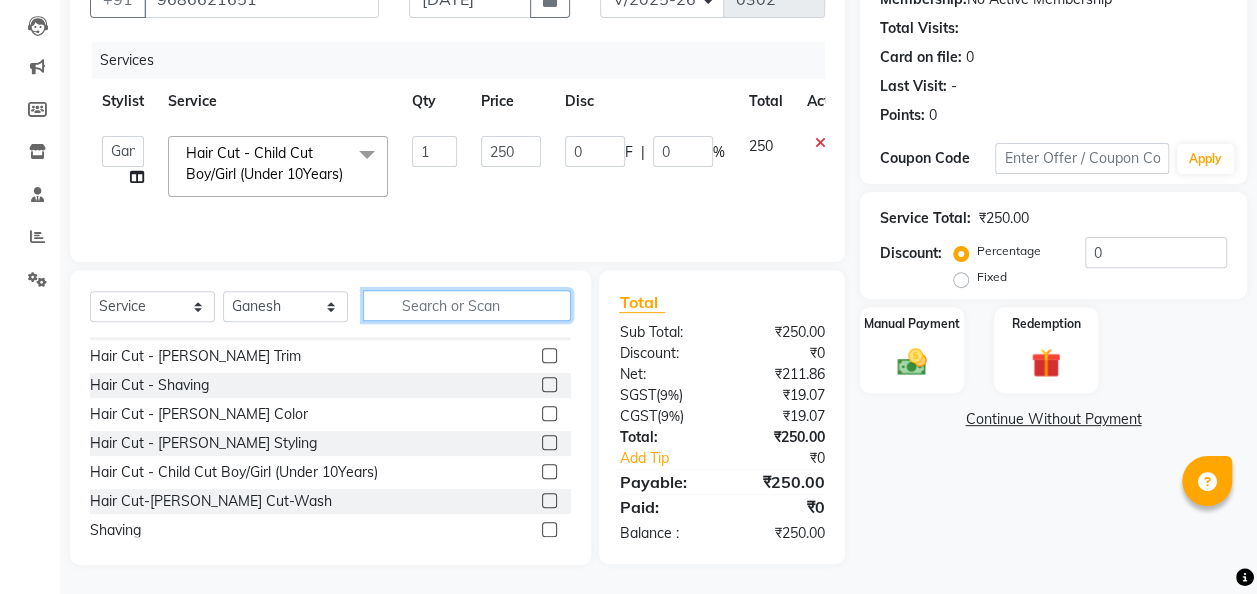 click 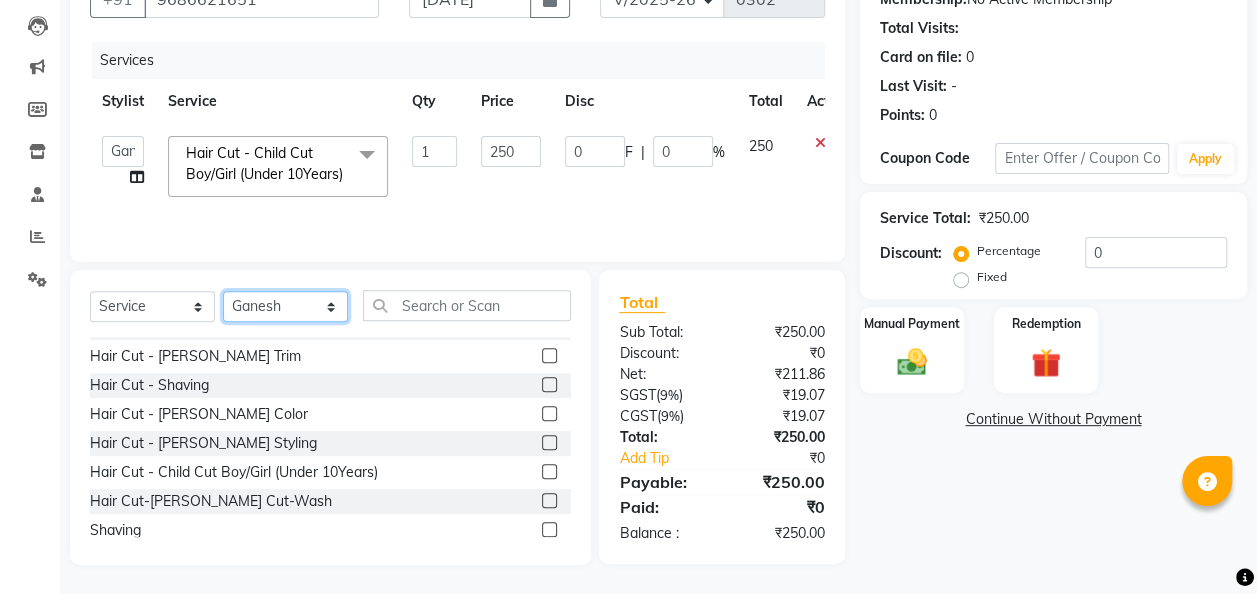 click on "Select Stylist Chandan [PERSON_NAME] [PERSON_NAME] [PERSON_NAME]" 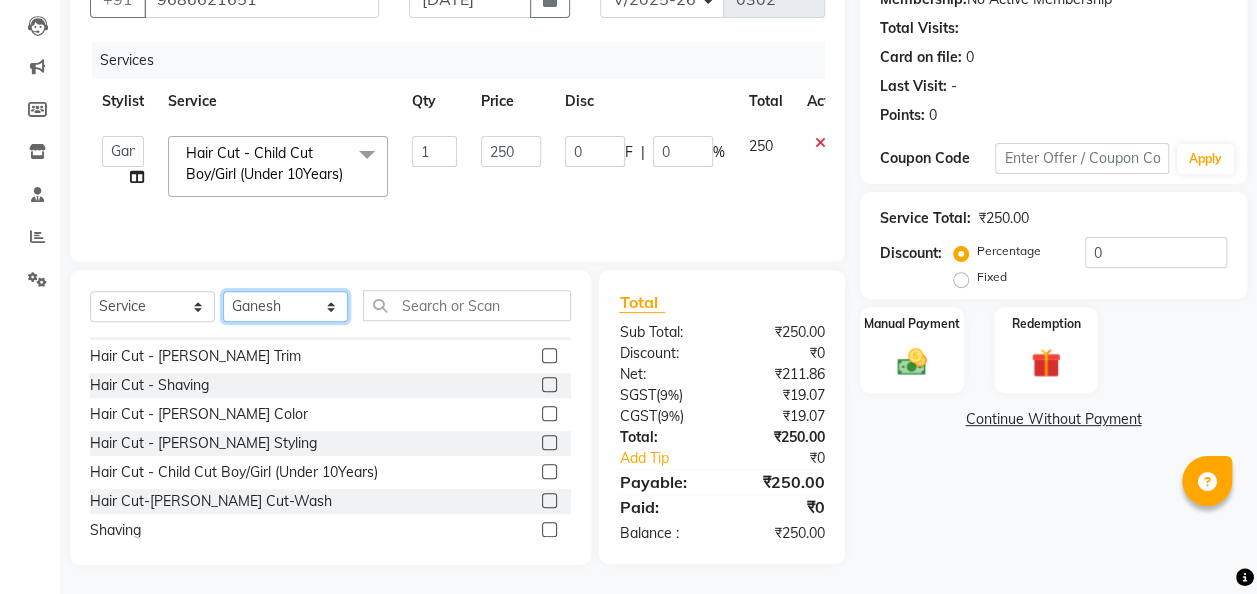 select on "82976" 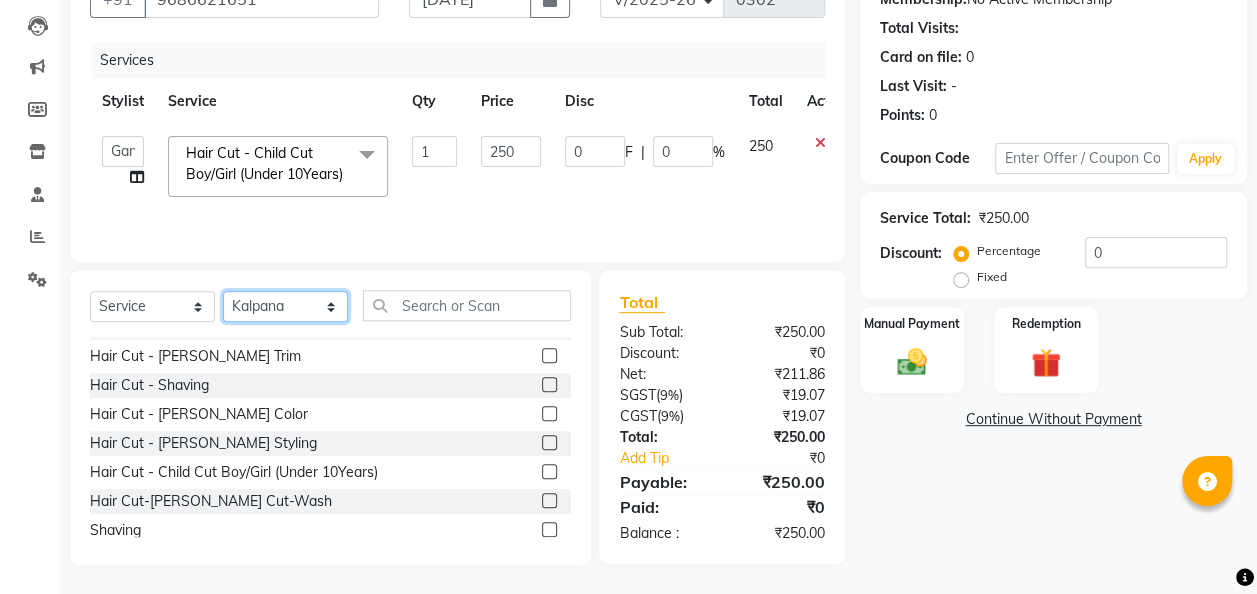 click on "Select Stylist Chandan [PERSON_NAME] [PERSON_NAME] [PERSON_NAME]" 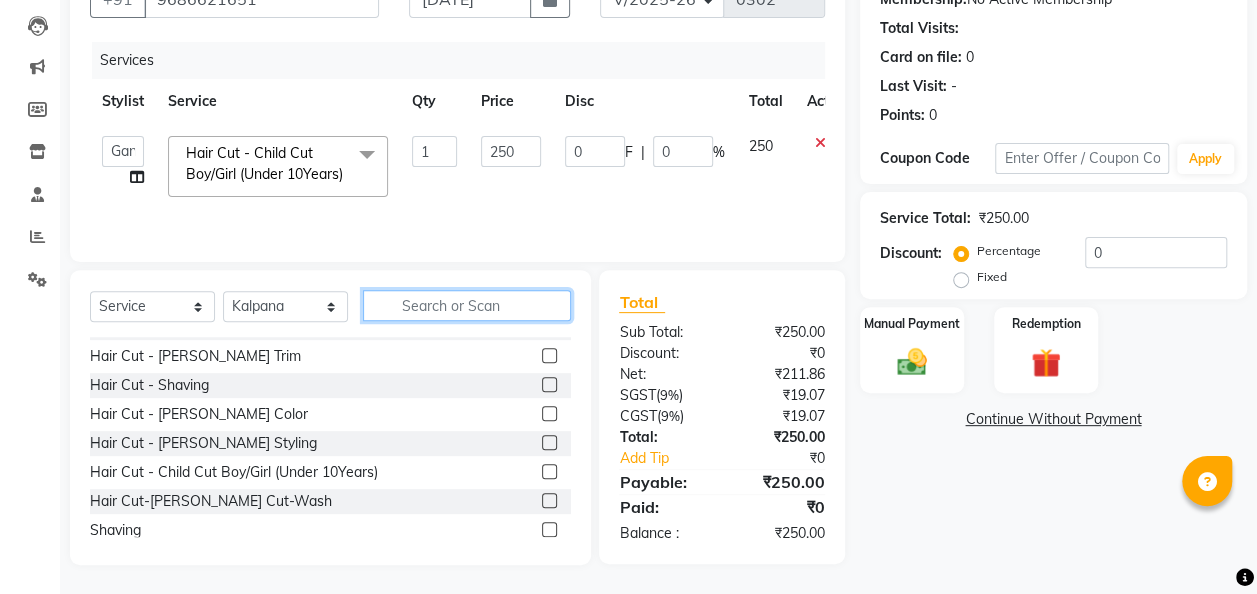 click 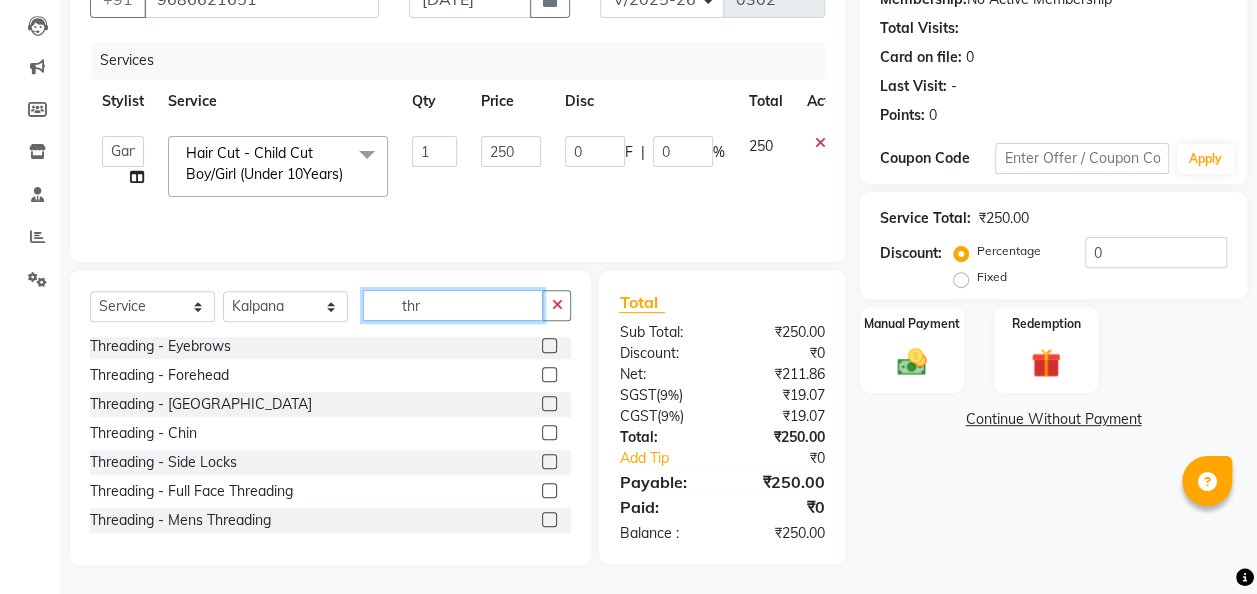 scroll, scrollTop: 3, scrollLeft: 0, axis: vertical 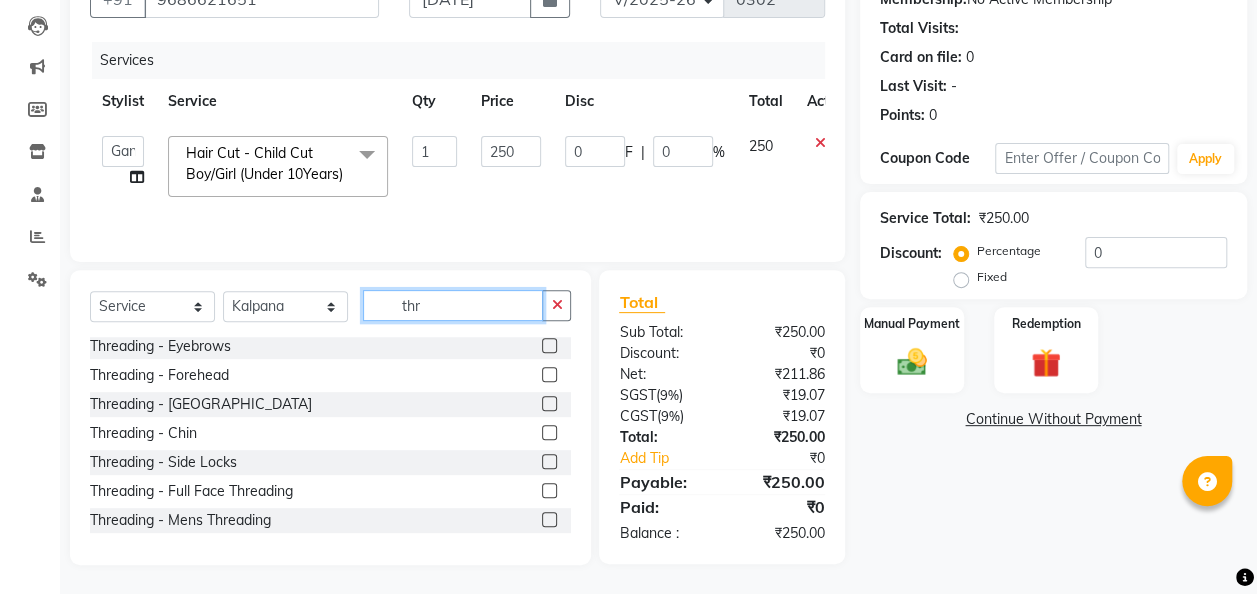 type on "thr" 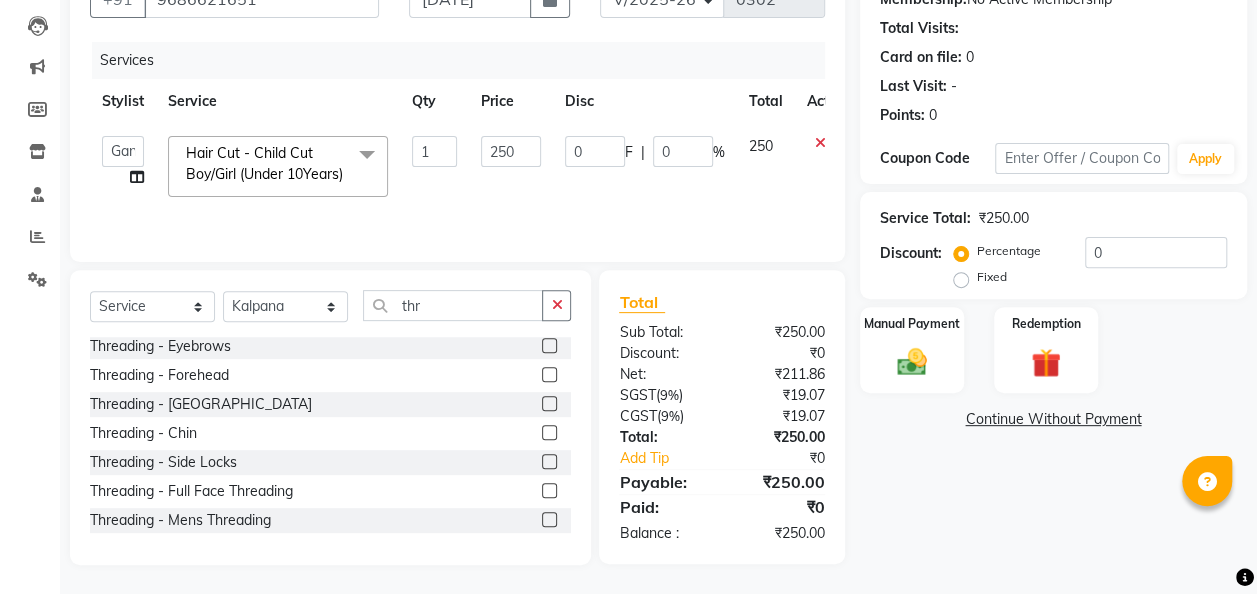 click 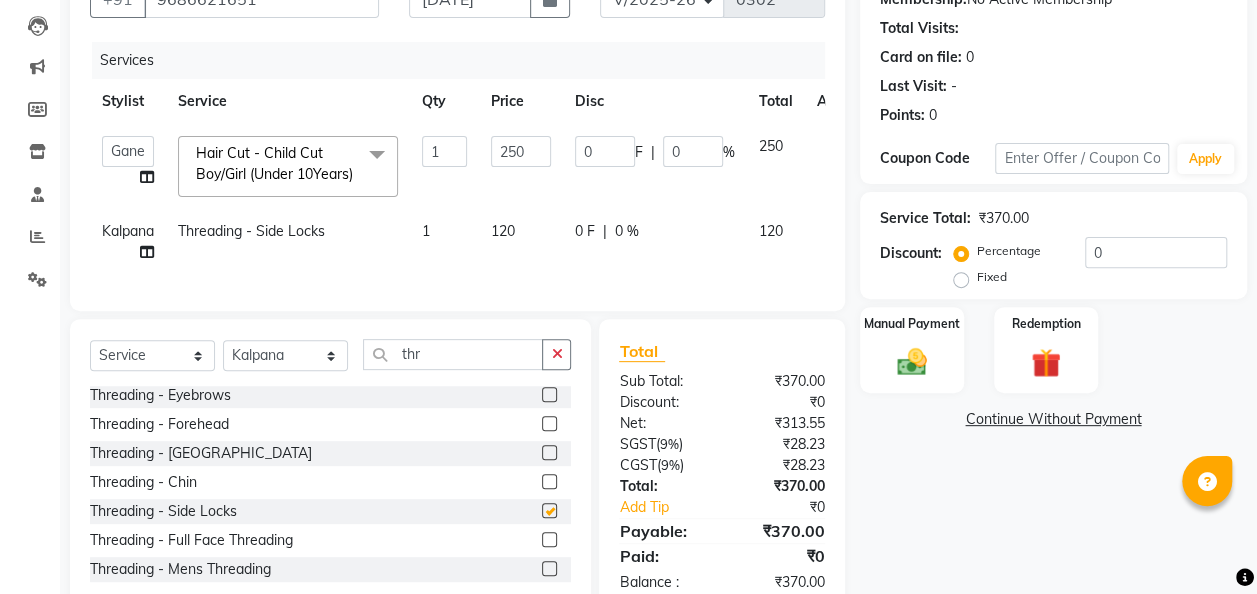 checkbox on "false" 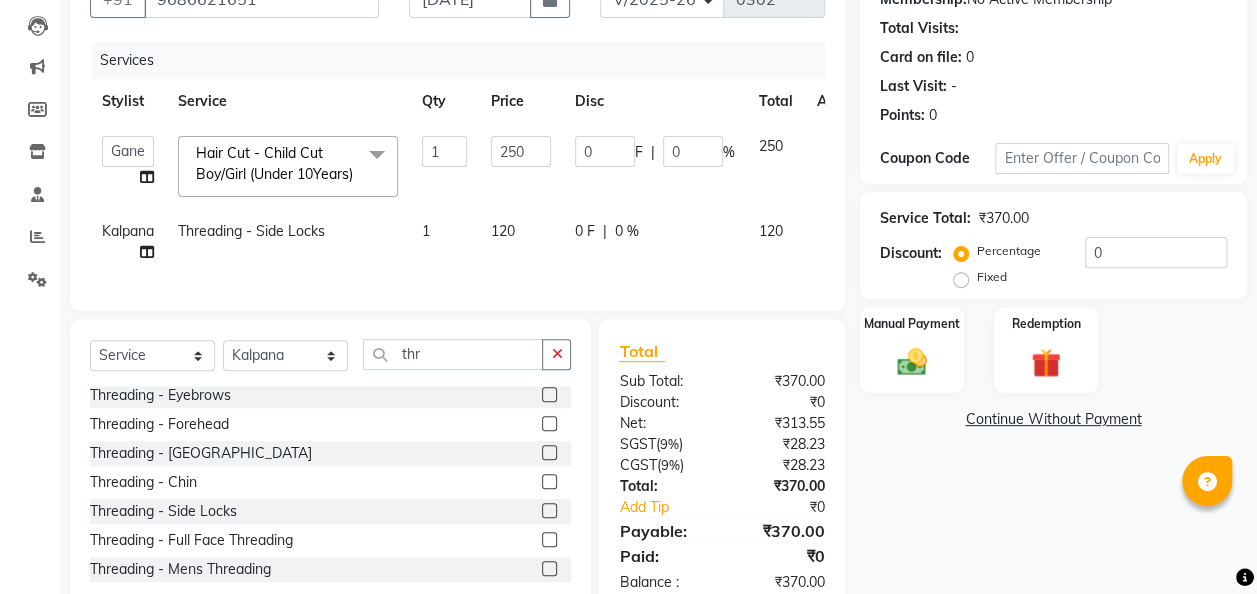 click 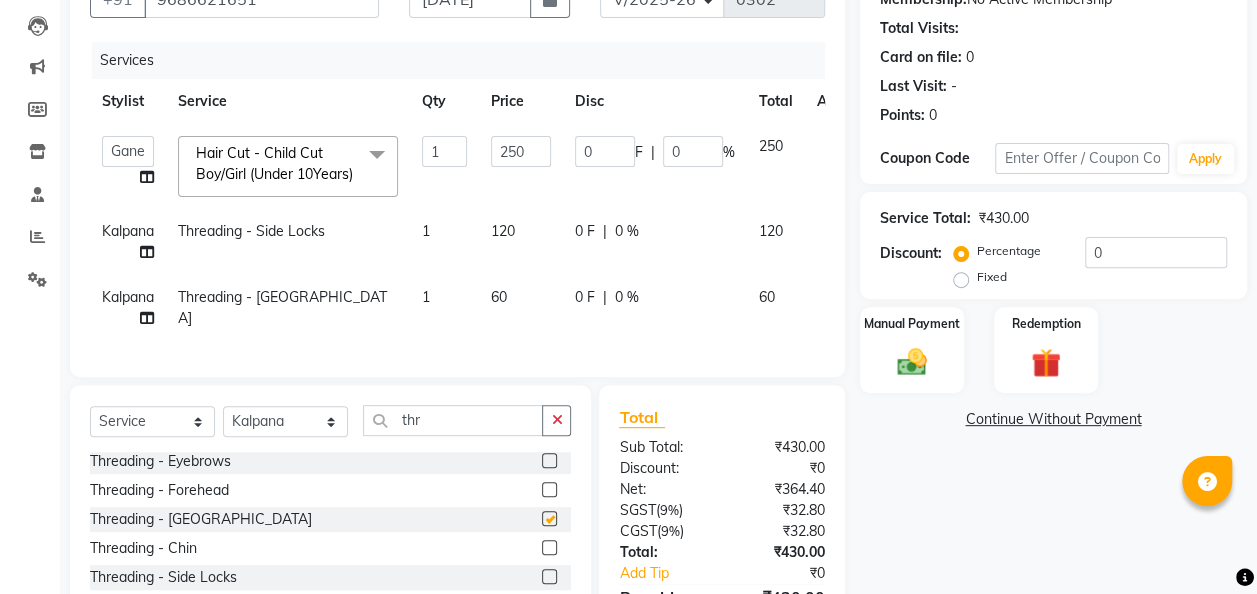 checkbox on "false" 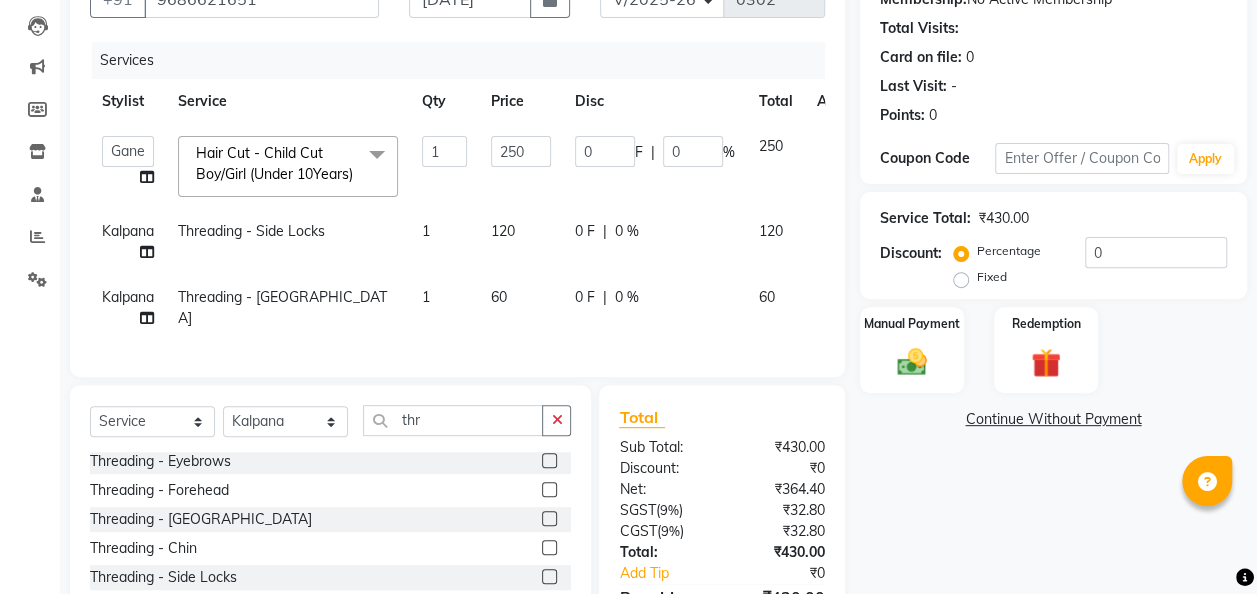click 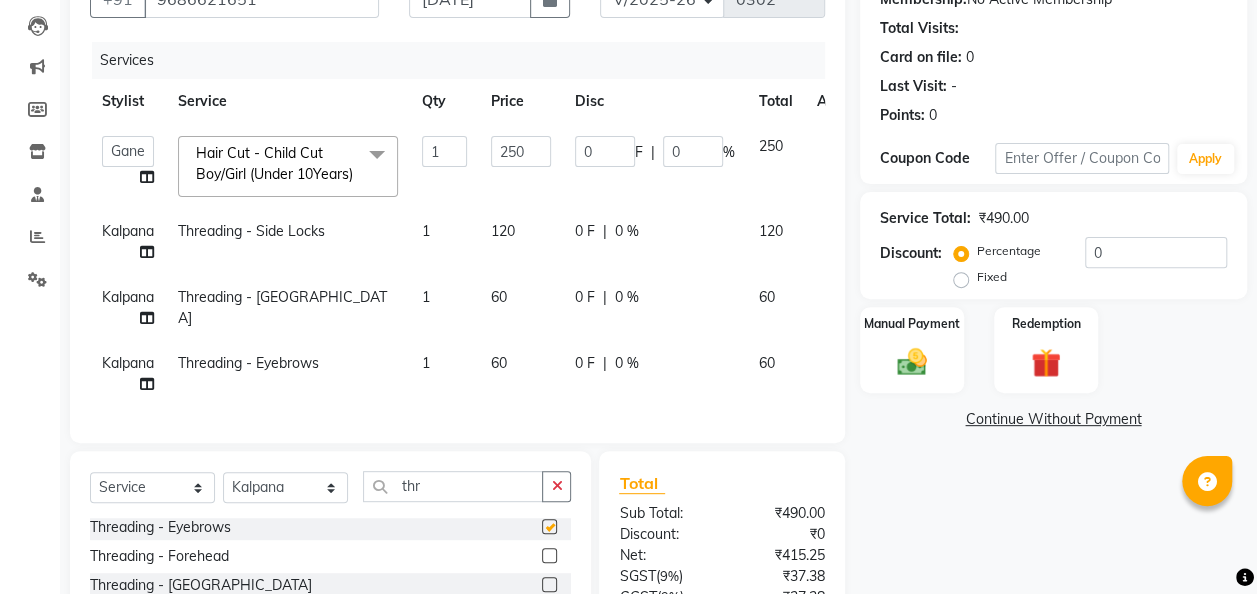 checkbox on "false" 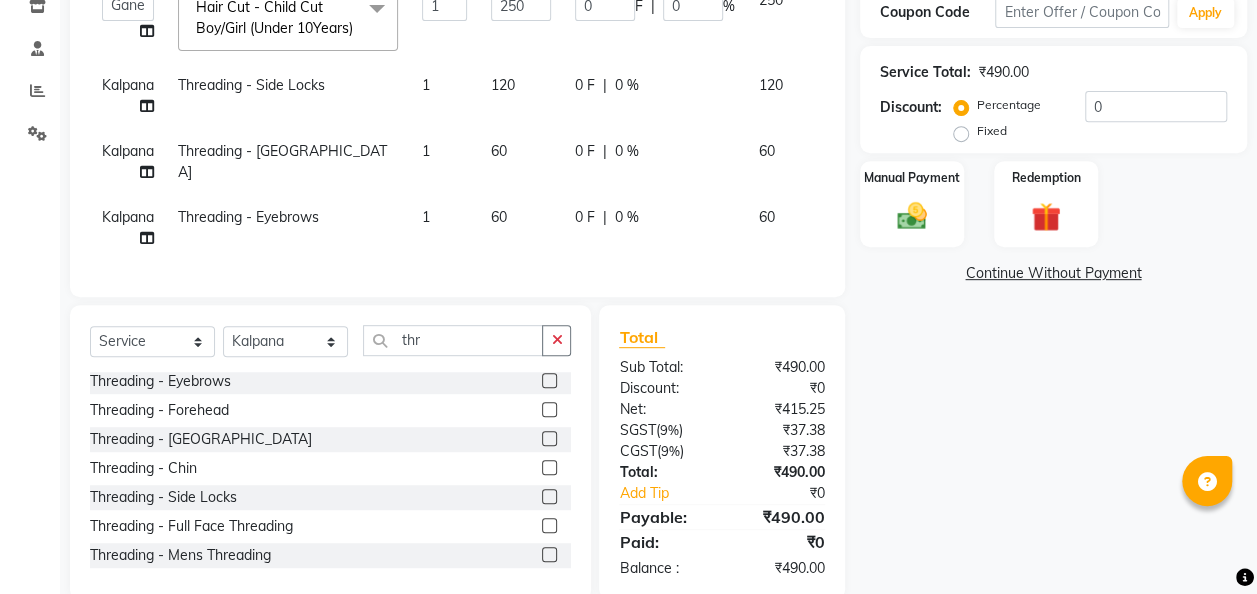 scroll, scrollTop: 352, scrollLeft: 0, axis: vertical 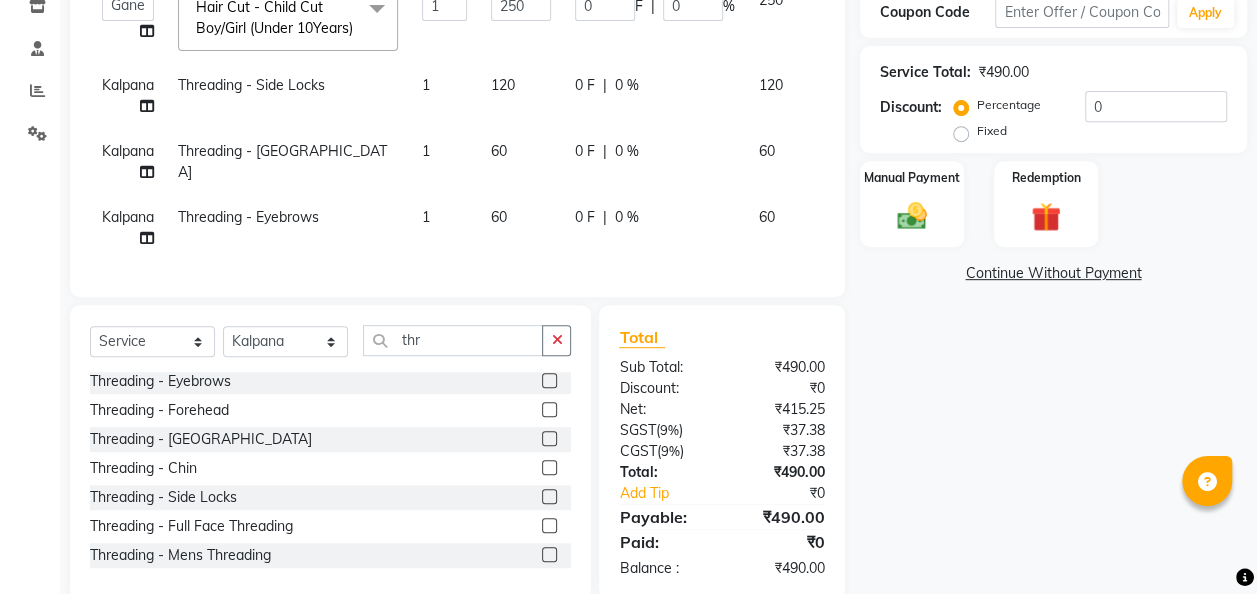 click 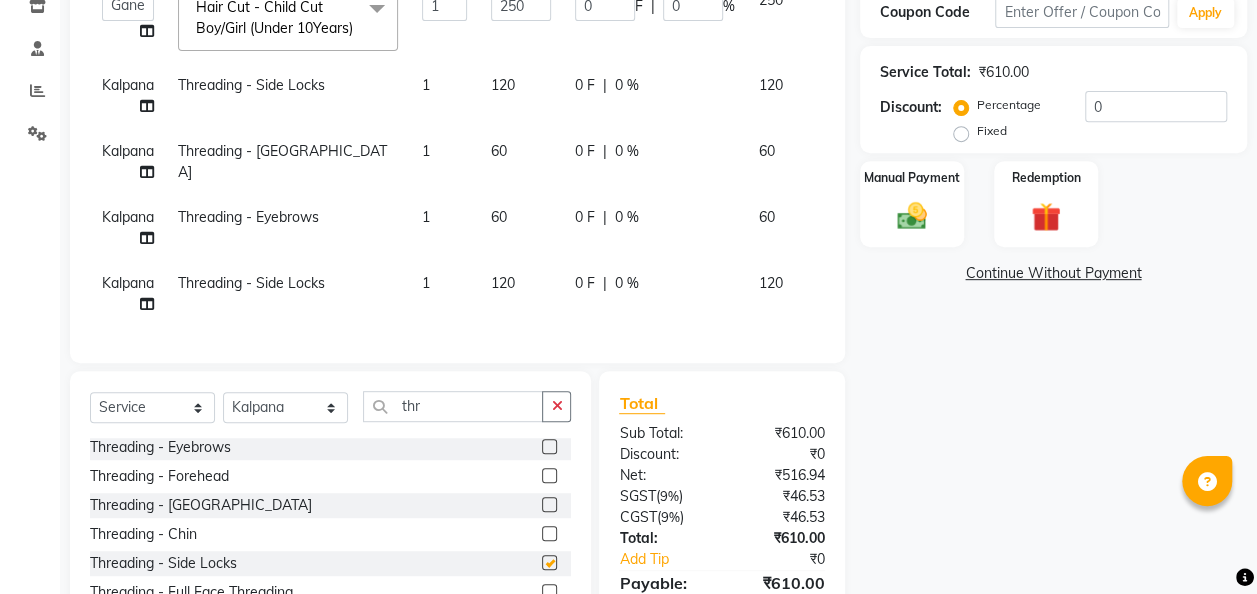 checkbox on "false" 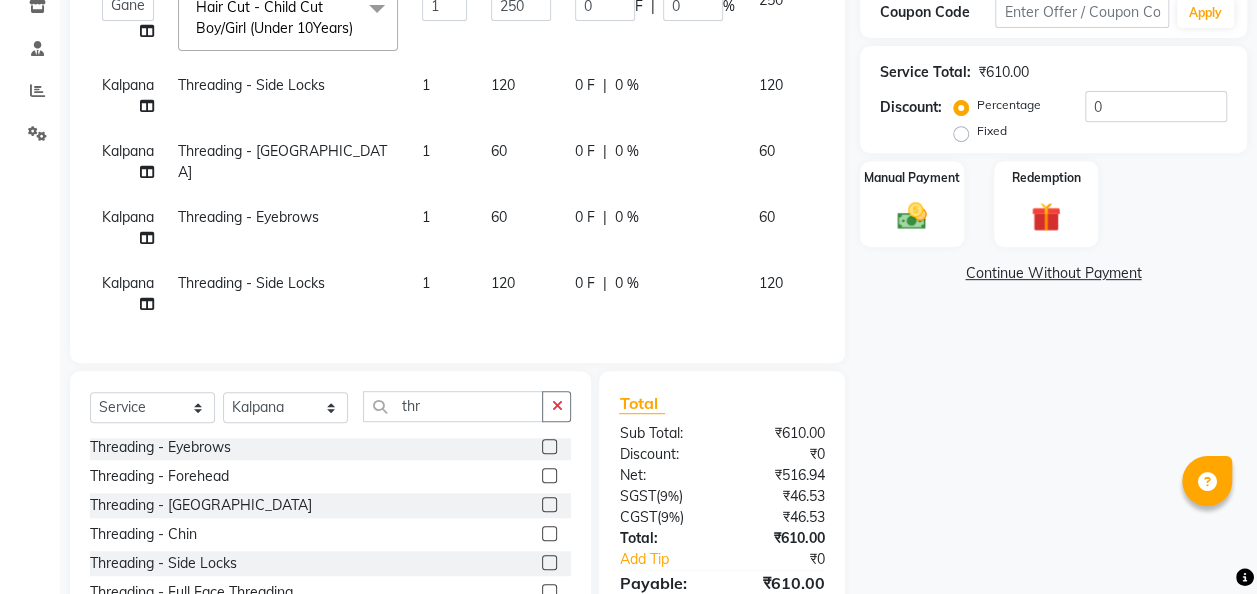 scroll, scrollTop: 0, scrollLeft: 40, axis: horizontal 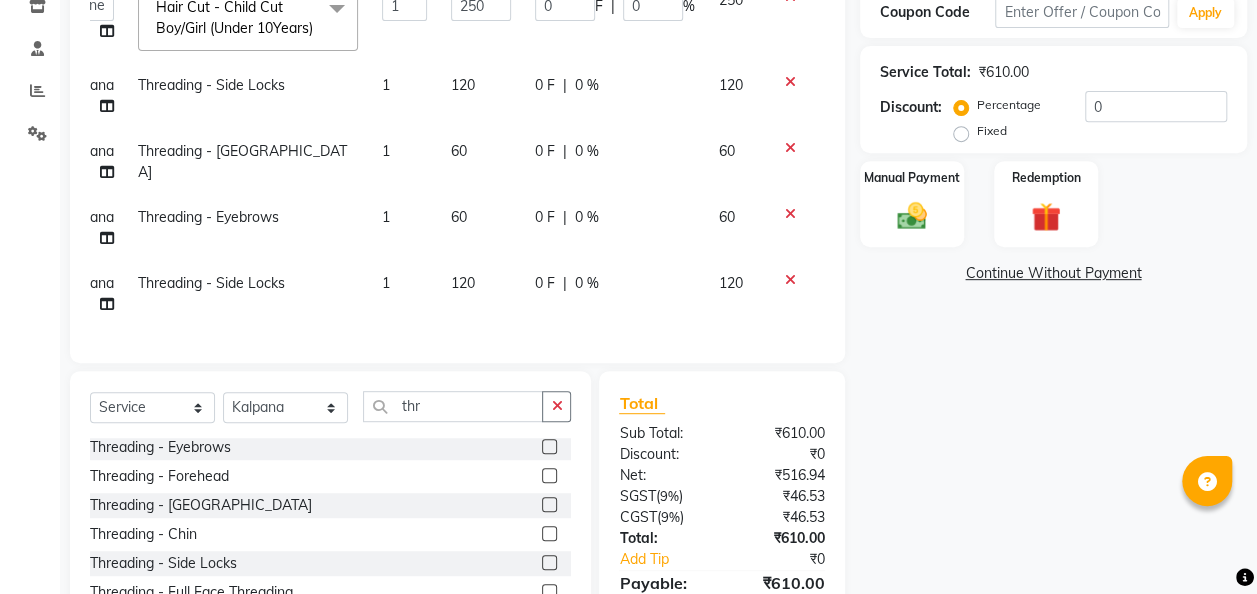 click 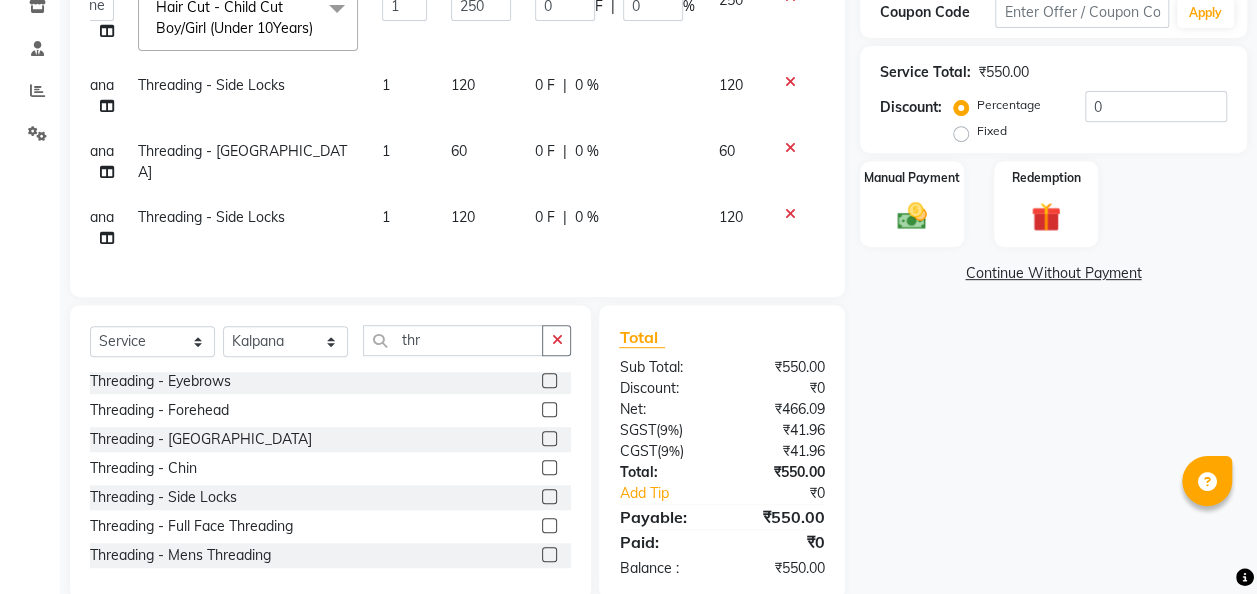 scroll, scrollTop: 423, scrollLeft: 0, axis: vertical 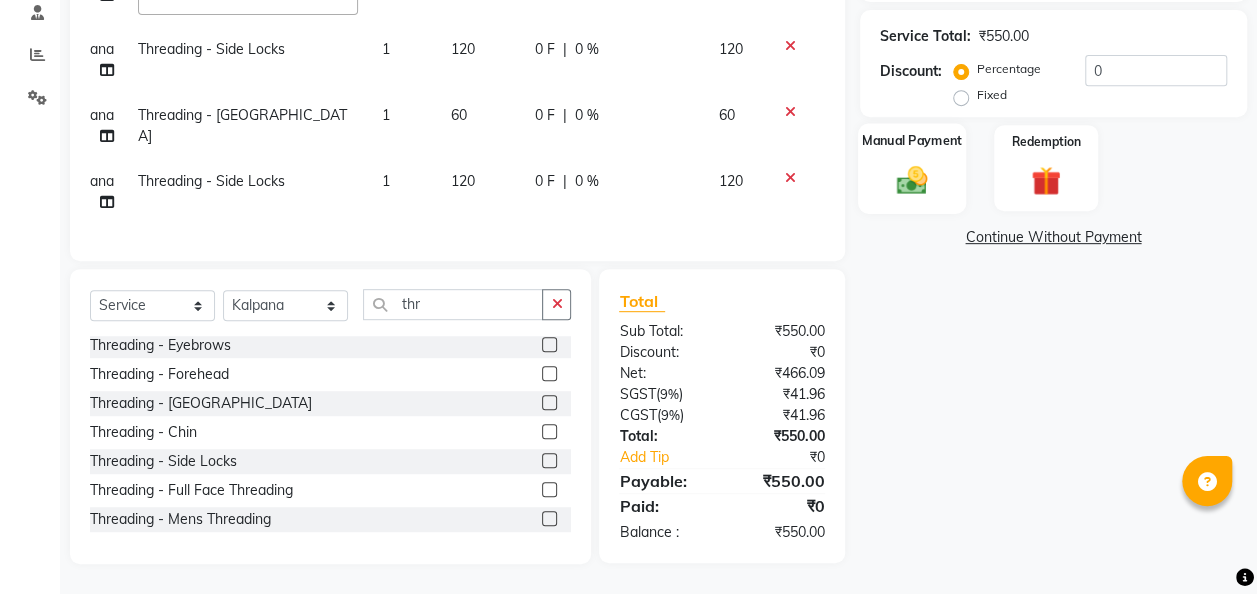 click 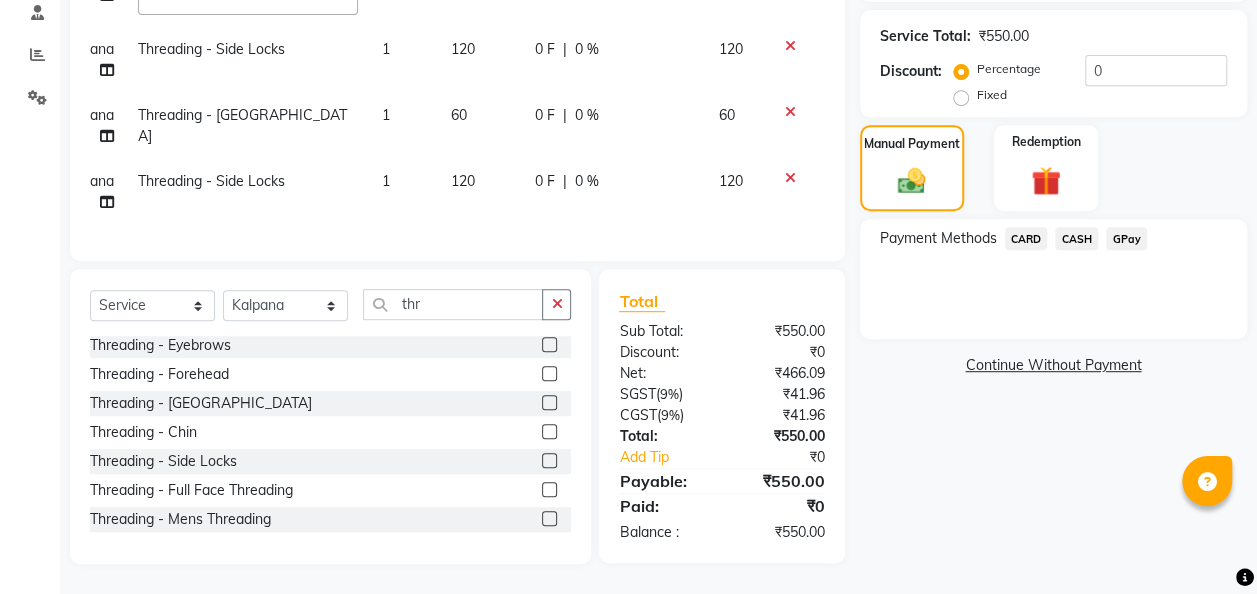 click on "GPay" 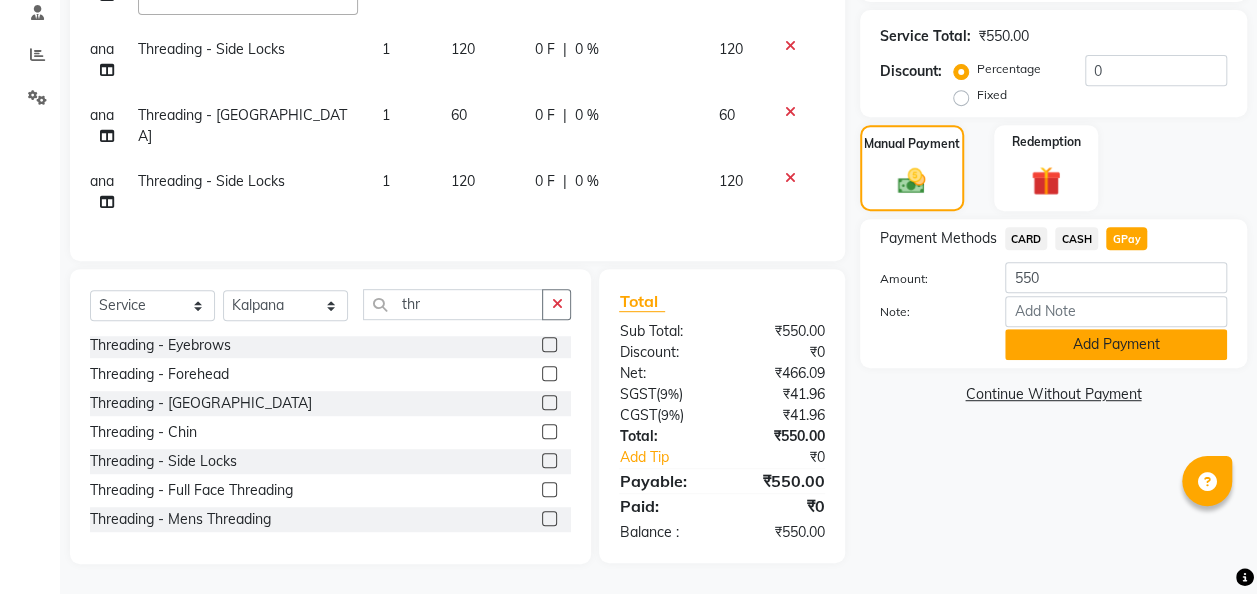 click on "Add Payment" 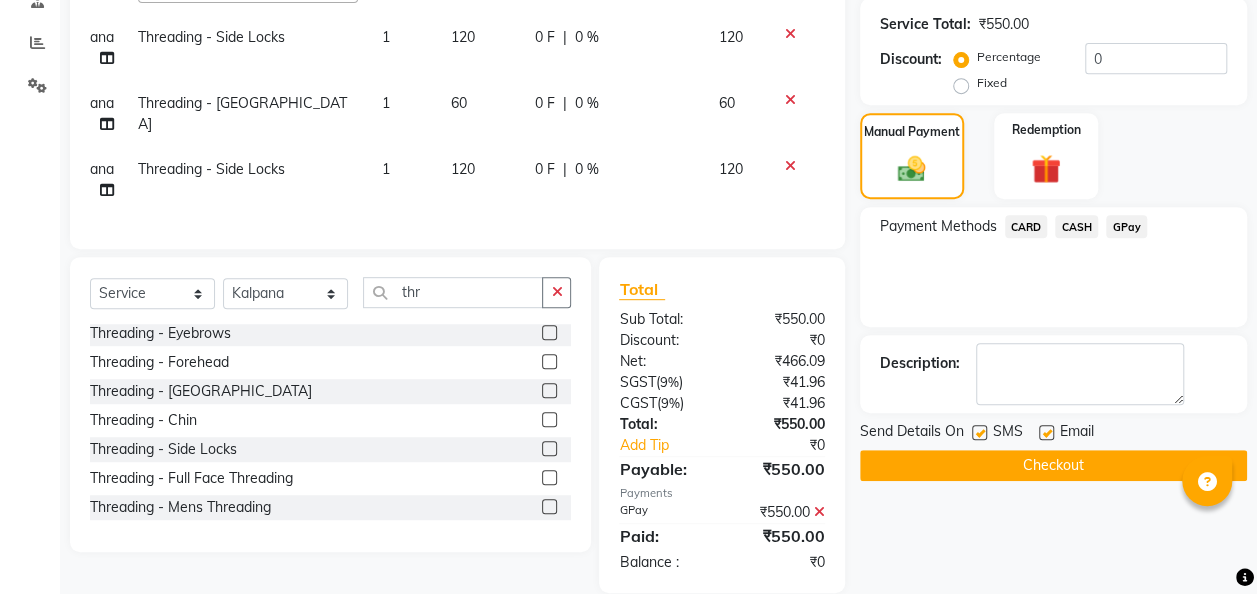 scroll, scrollTop: 402, scrollLeft: 0, axis: vertical 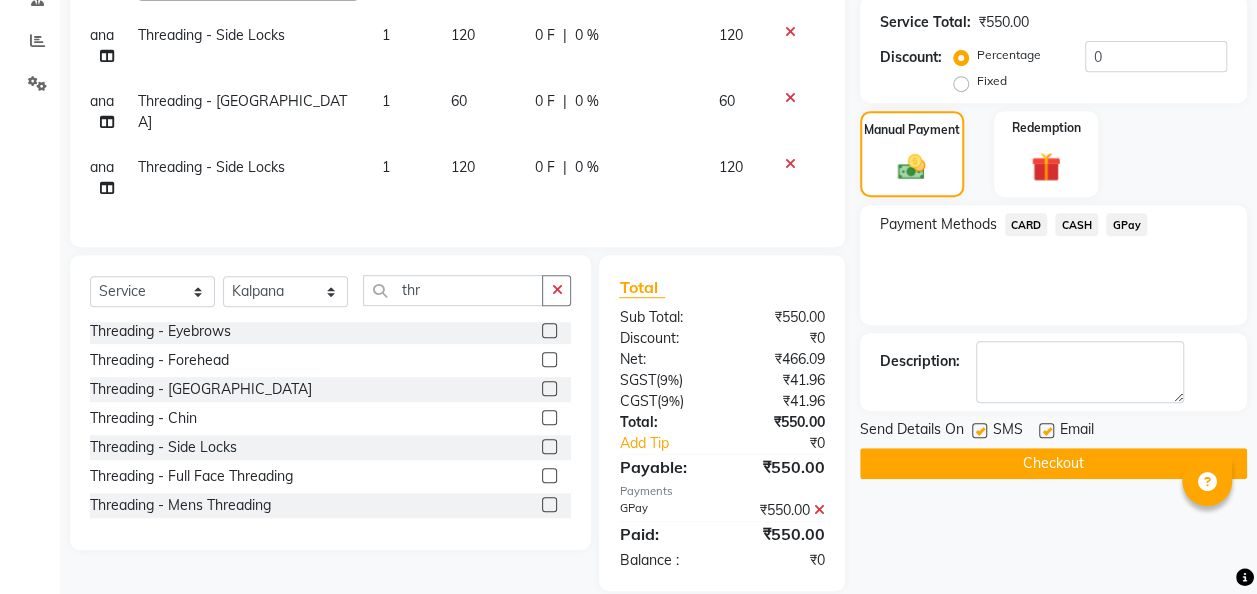 click 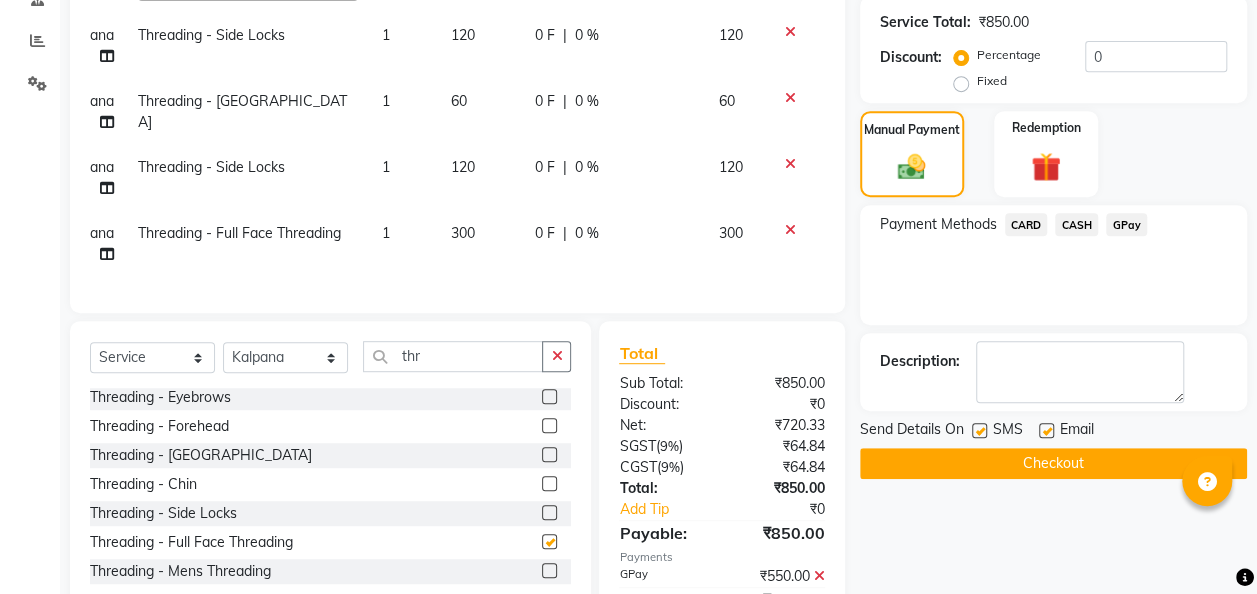 checkbox on "false" 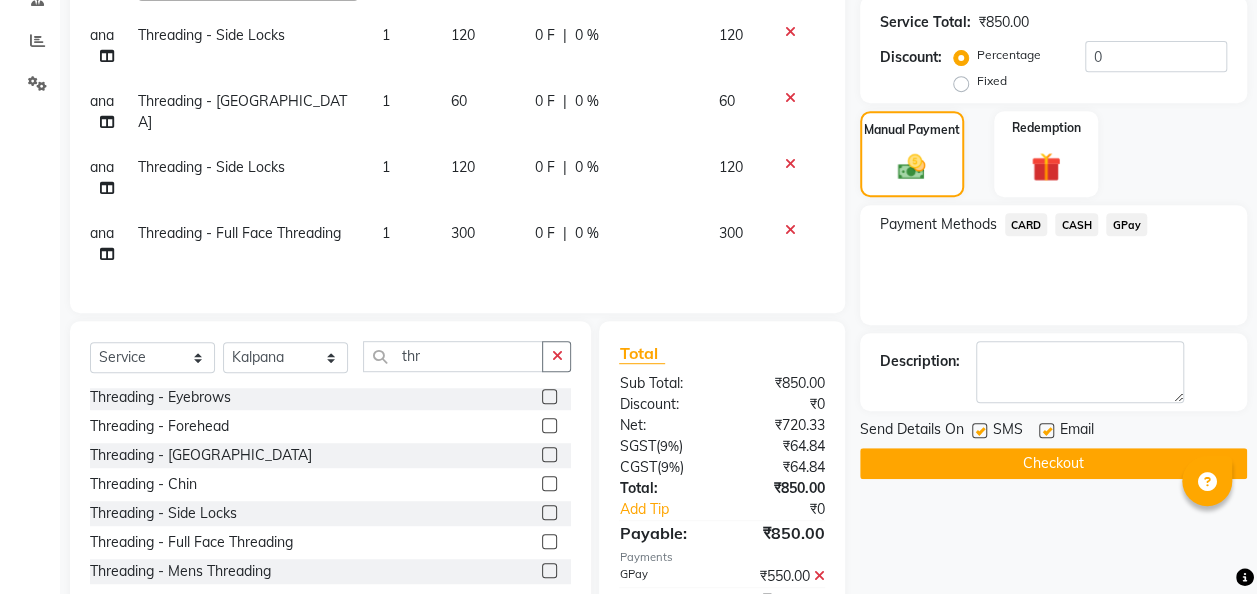 click 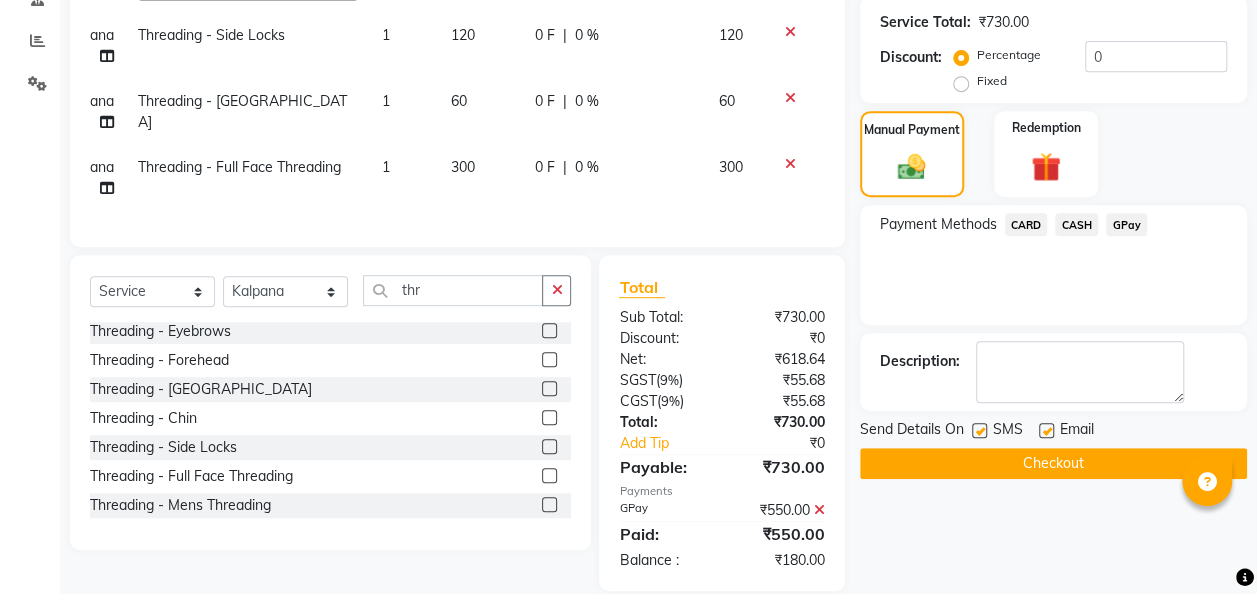 click 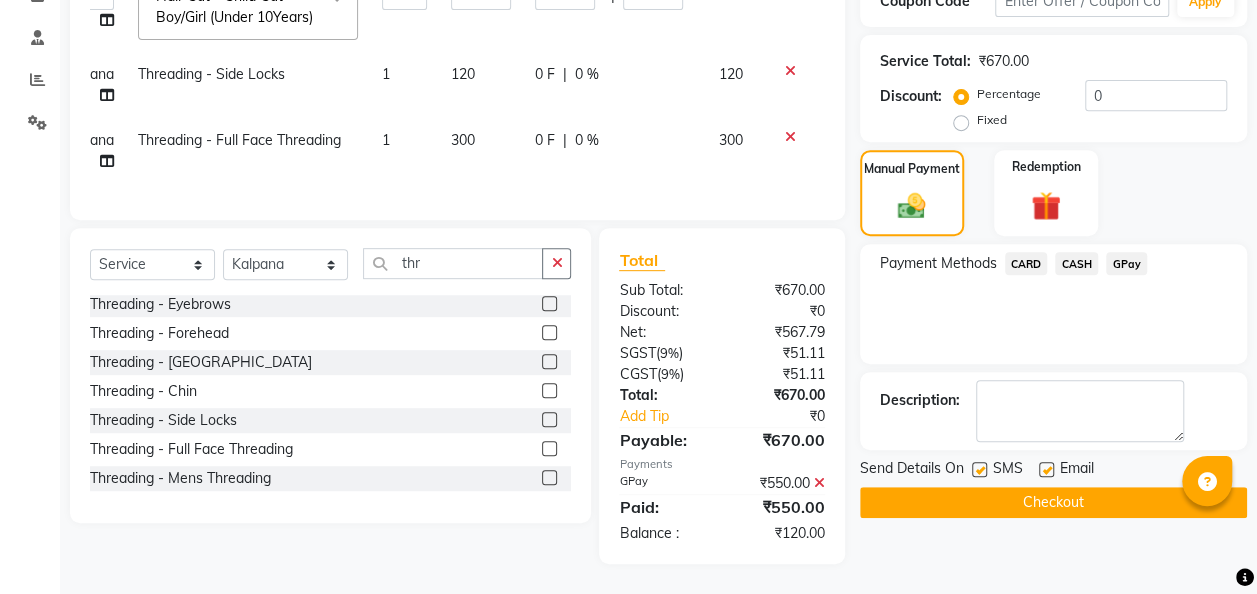 click 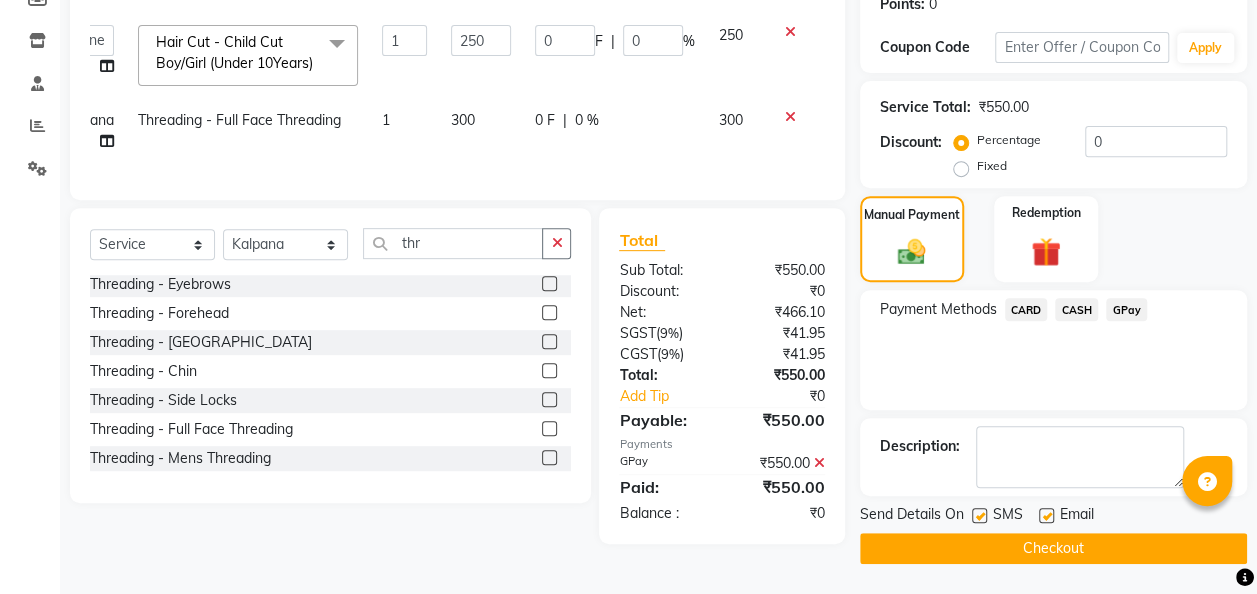 scroll, scrollTop: 331, scrollLeft: 0, axis: vertical 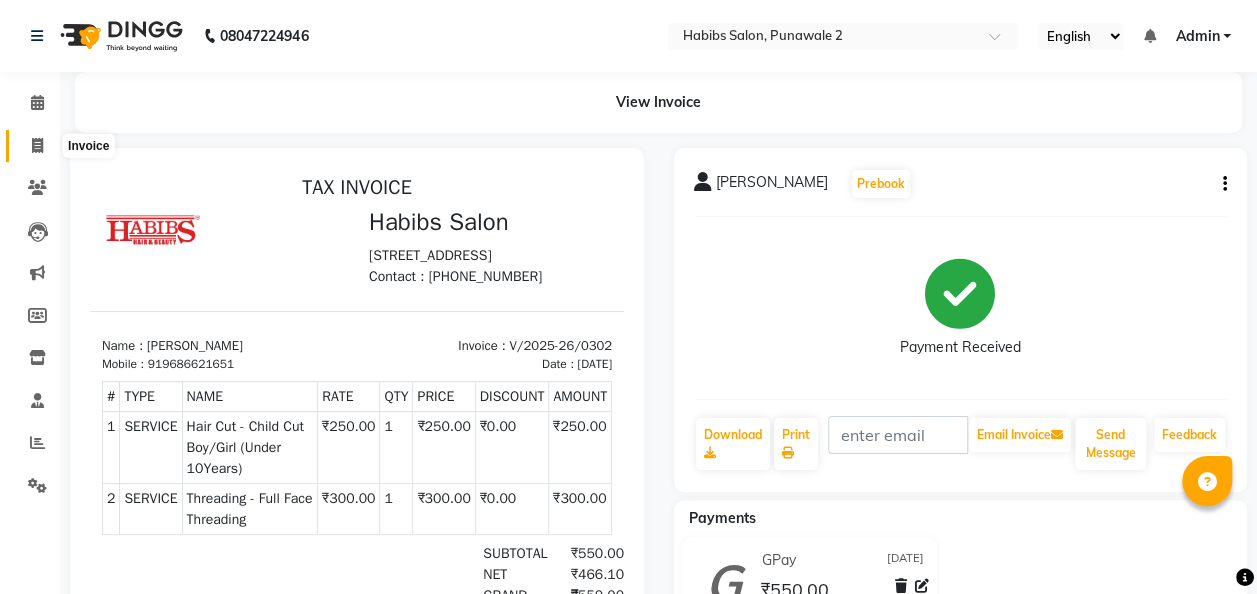 click 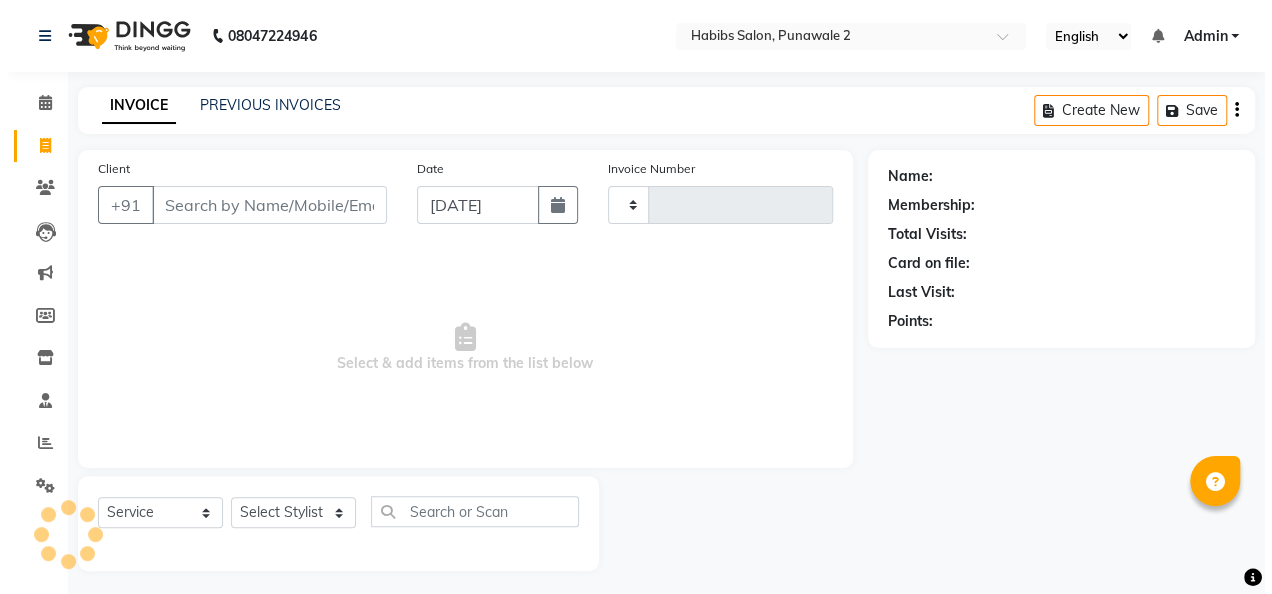 scroll, scrollTop: 6, scrollLeft: 0, axis: vertical 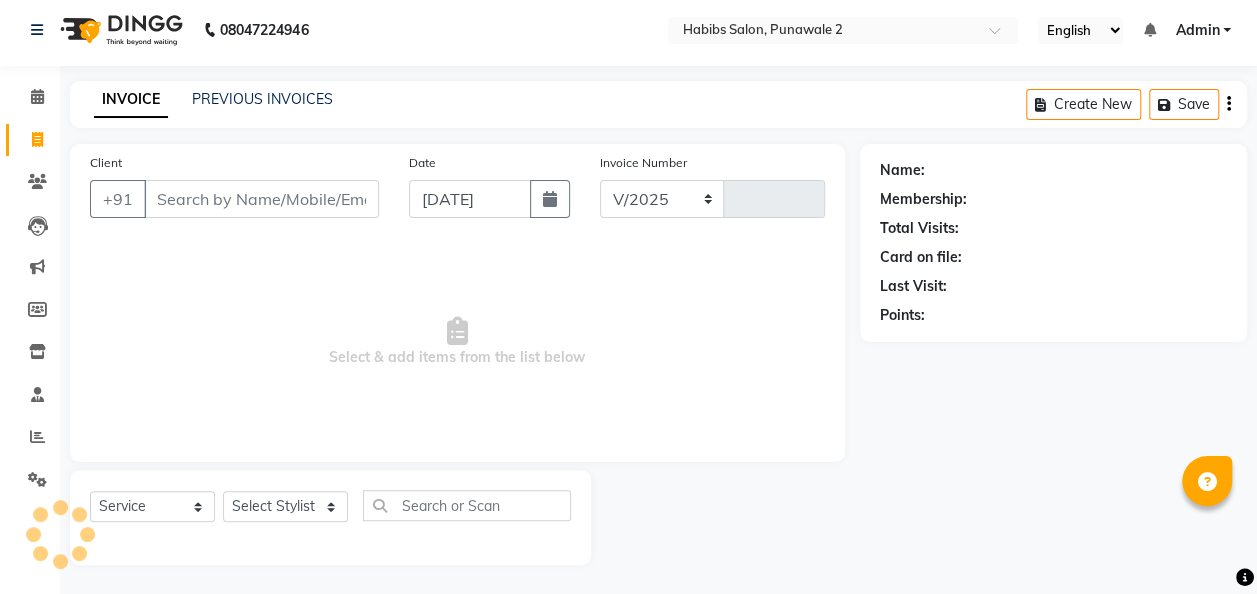 select on "8475" 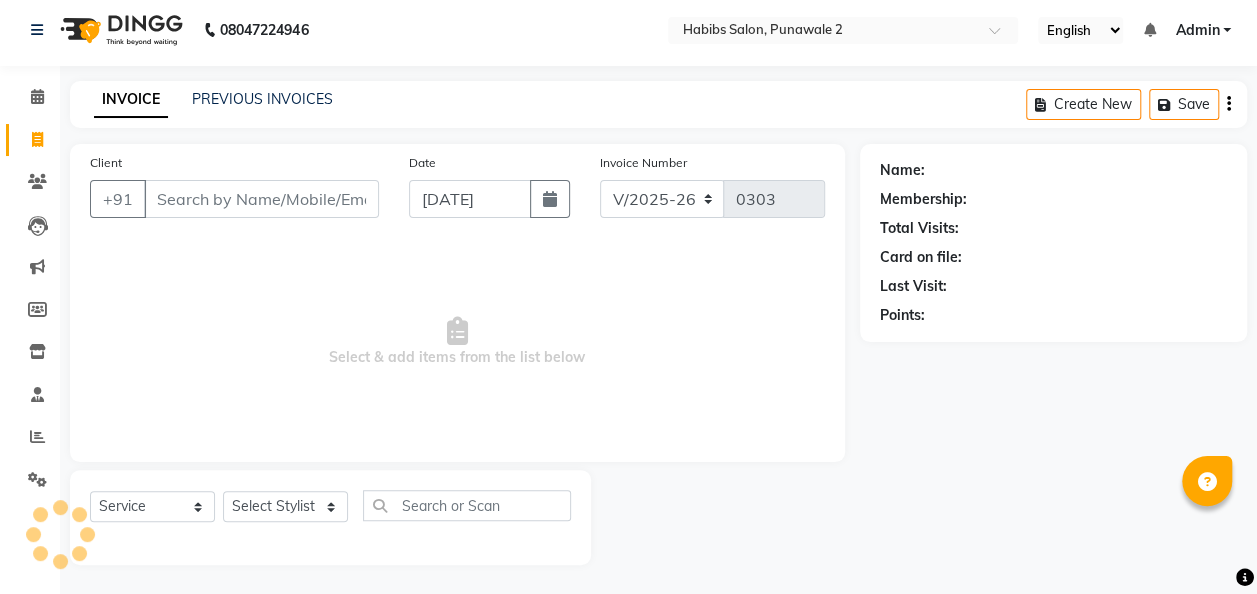 click on "Client" at bounding box center [261, 199] 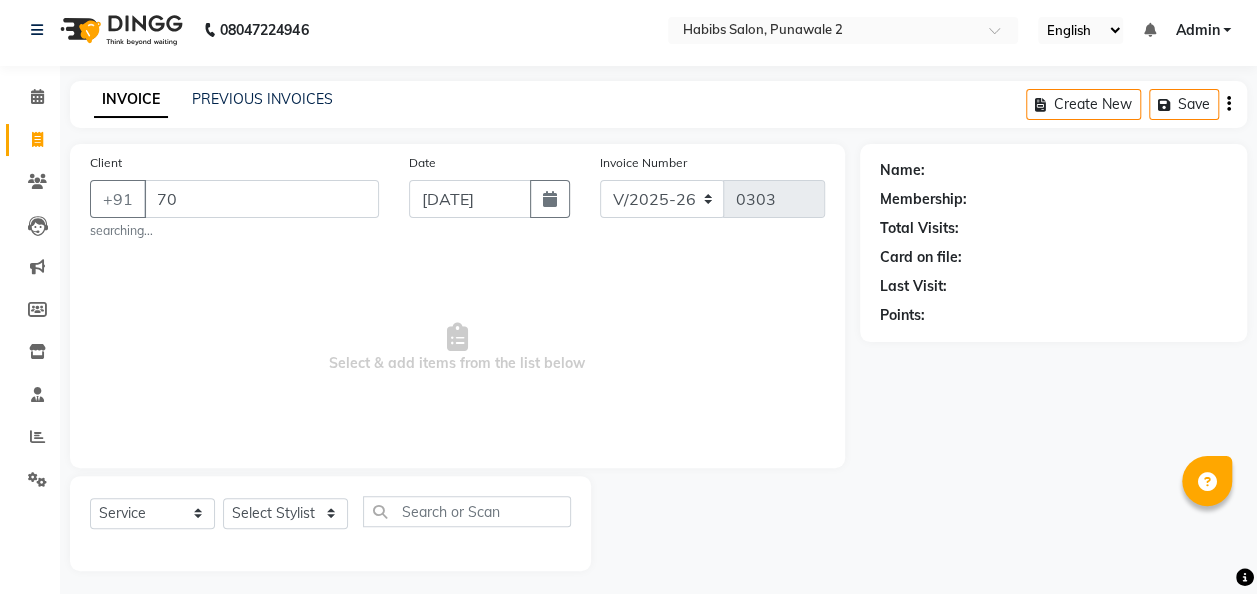 type on "7" 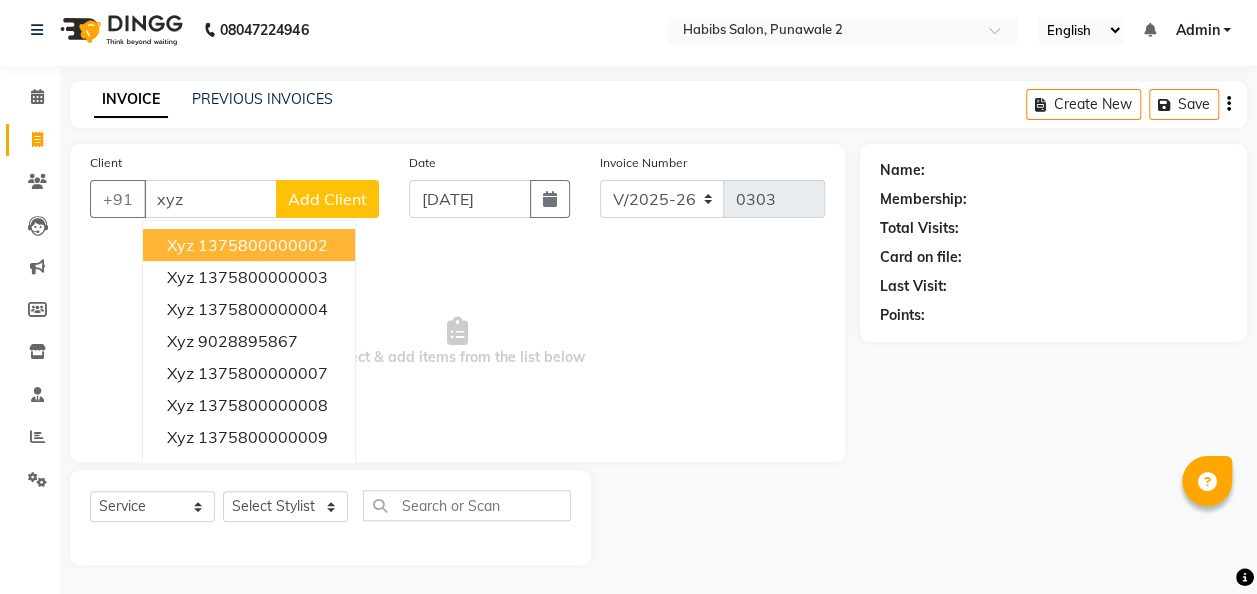 type on "xyz" 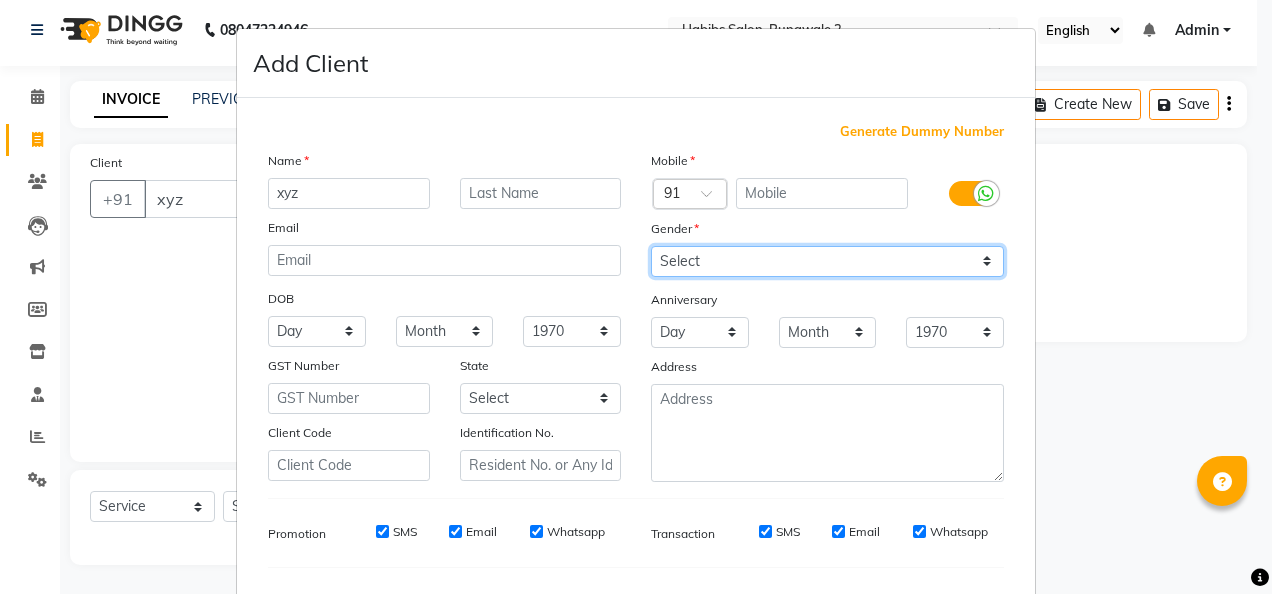 click on "Select [DEMOGRAPHIC_DATA] [DEMOGRAPHIC_DATA] Other Prefer Not To Say" at bounding box center (827, 261) 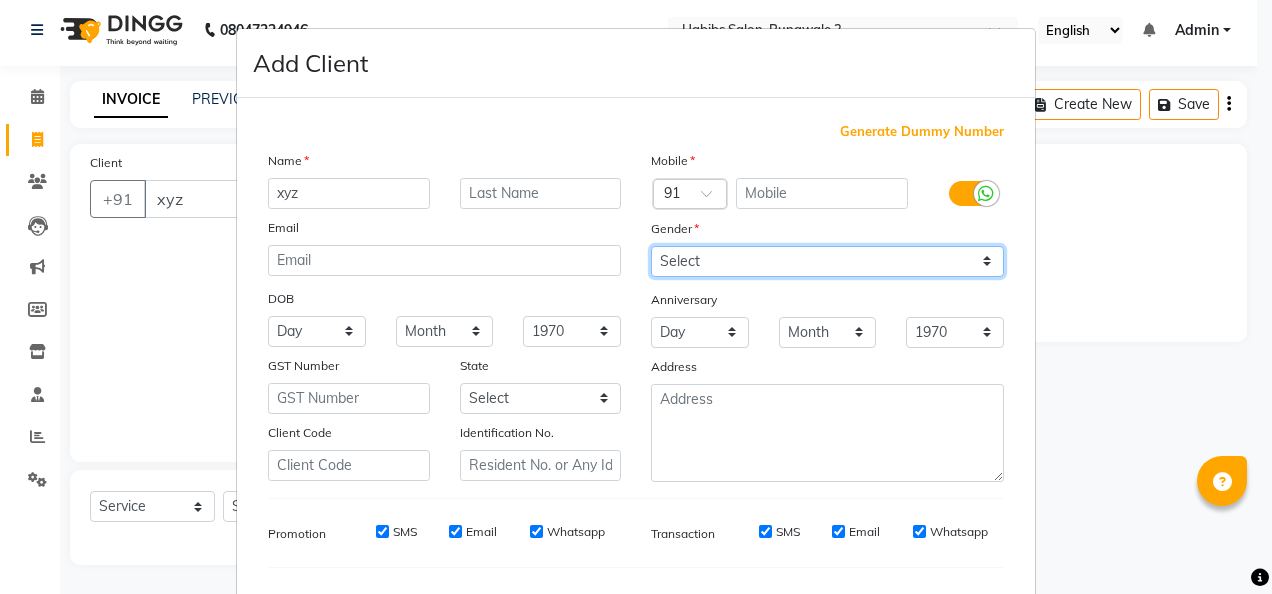select on "[DEMOGRAPHIC_DATA]" 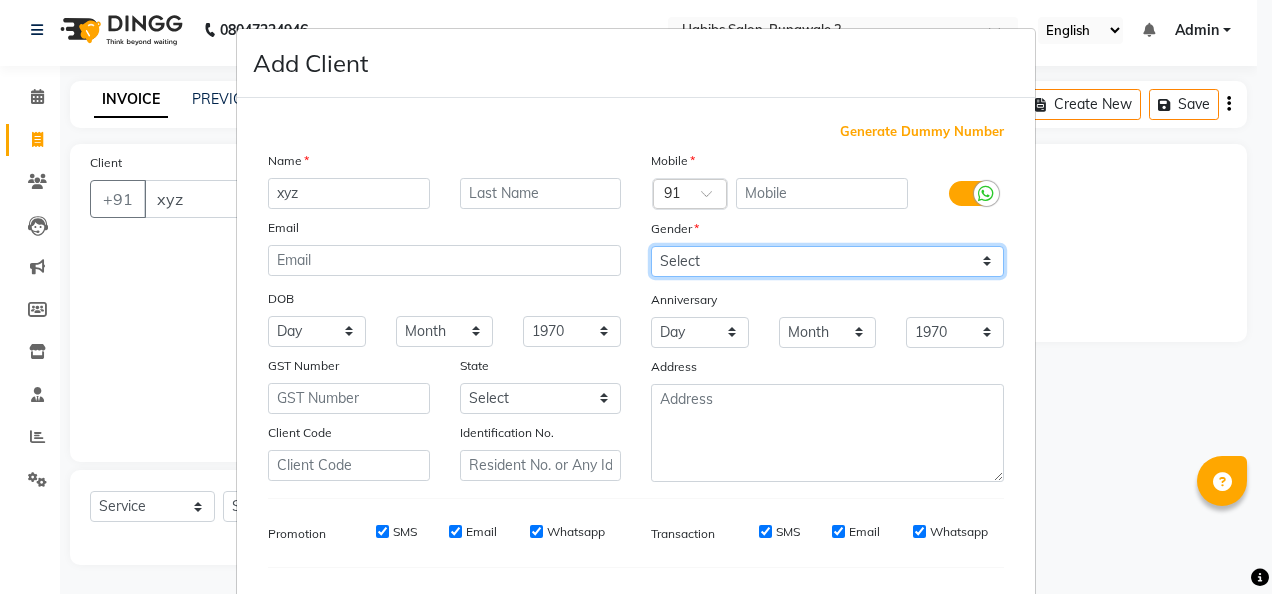 click on "Select [DEMOGRAPHIC_DATA] [DEMOGRAPHIC_DATA] Other Prefer Not To Say" at bounding box center (827, 261) 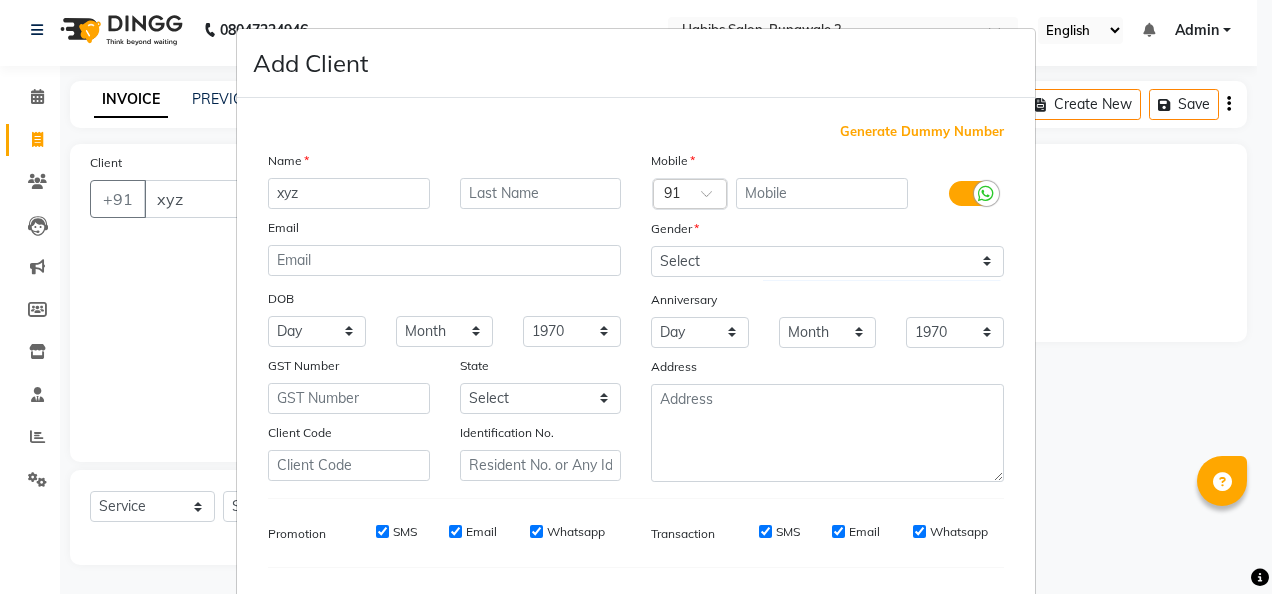 click on "Generate Dummy Number" at bounding box center (922, 132) 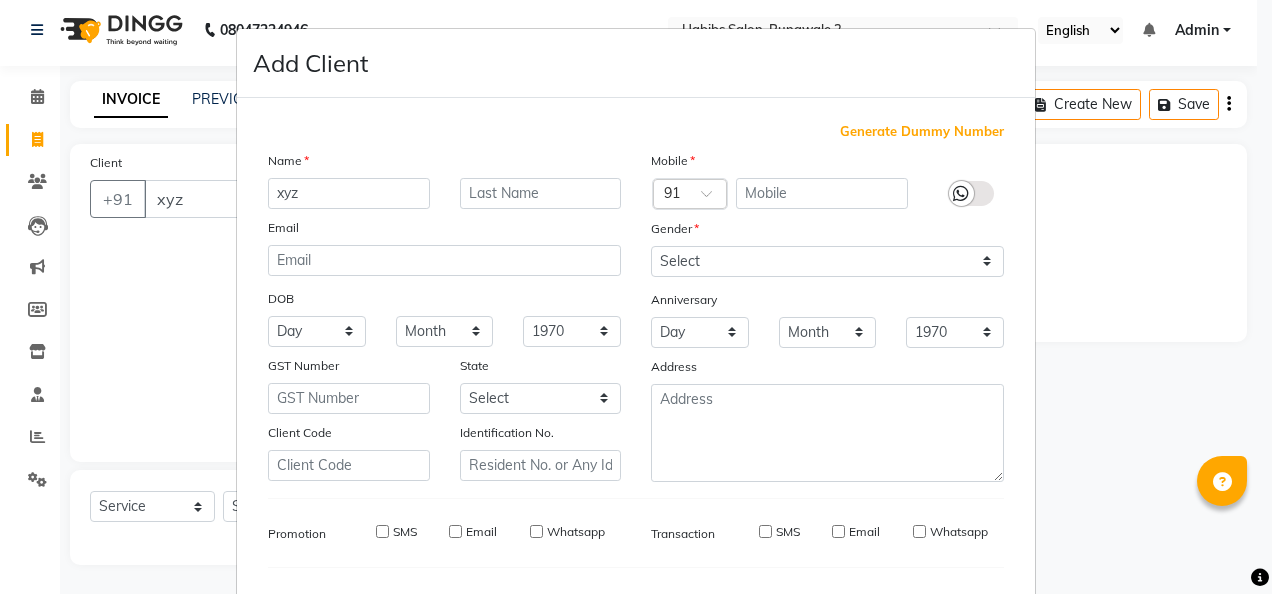 type on "1375800000016" 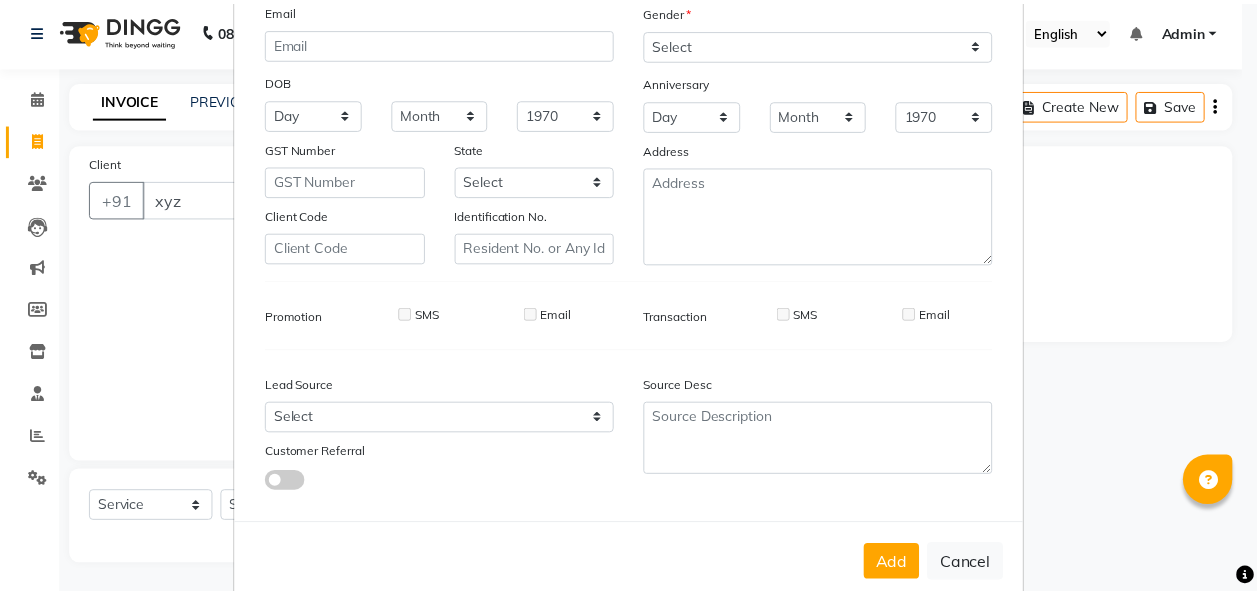 scroll, scrollTop: 251, scrollLeft: 0, axis: vertical 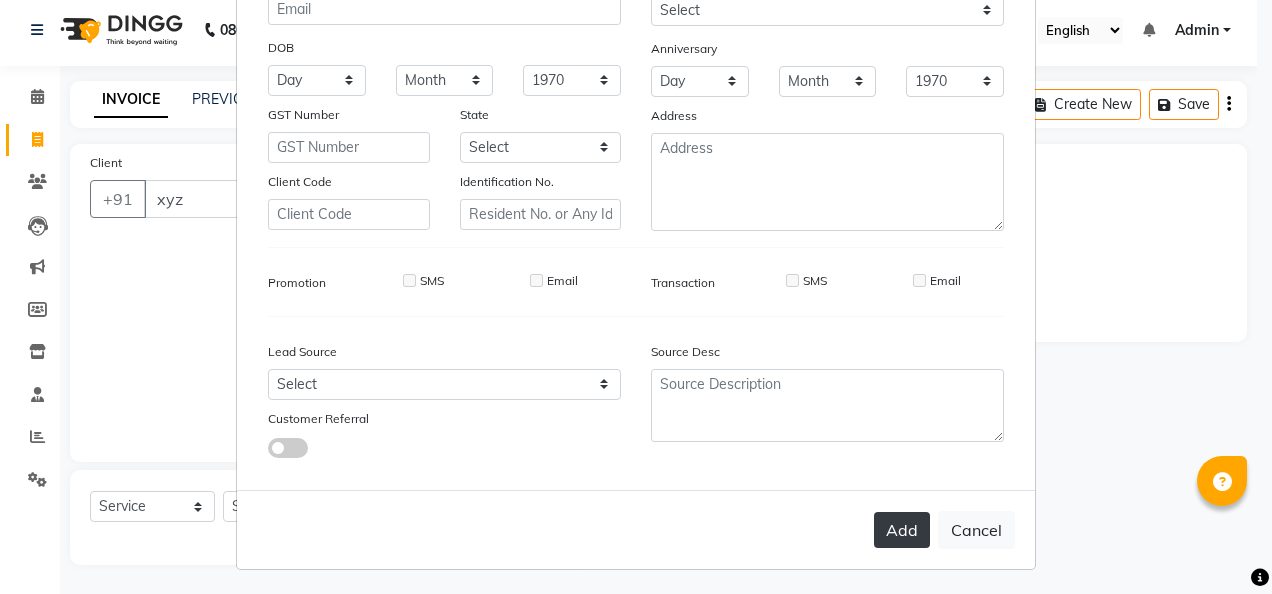 click on "Add" at bounding box center [902, 530] 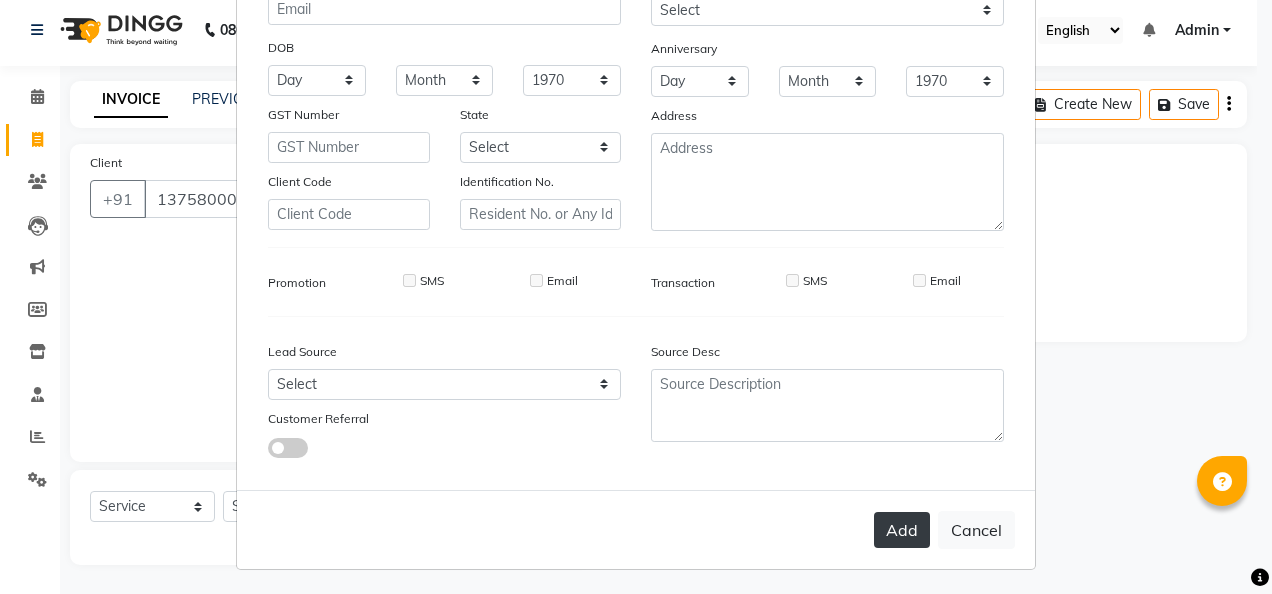 select 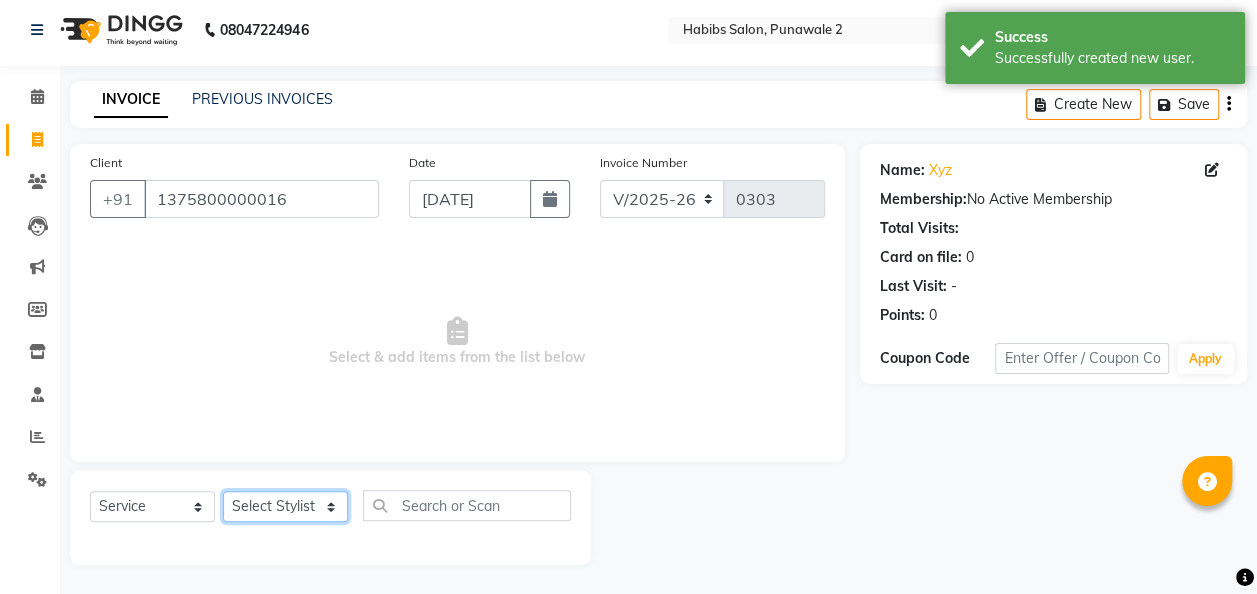 click on "Select Stylist Chandan [PERSON_NAME] [PERSON_NAME] [PERSON_NAME]" 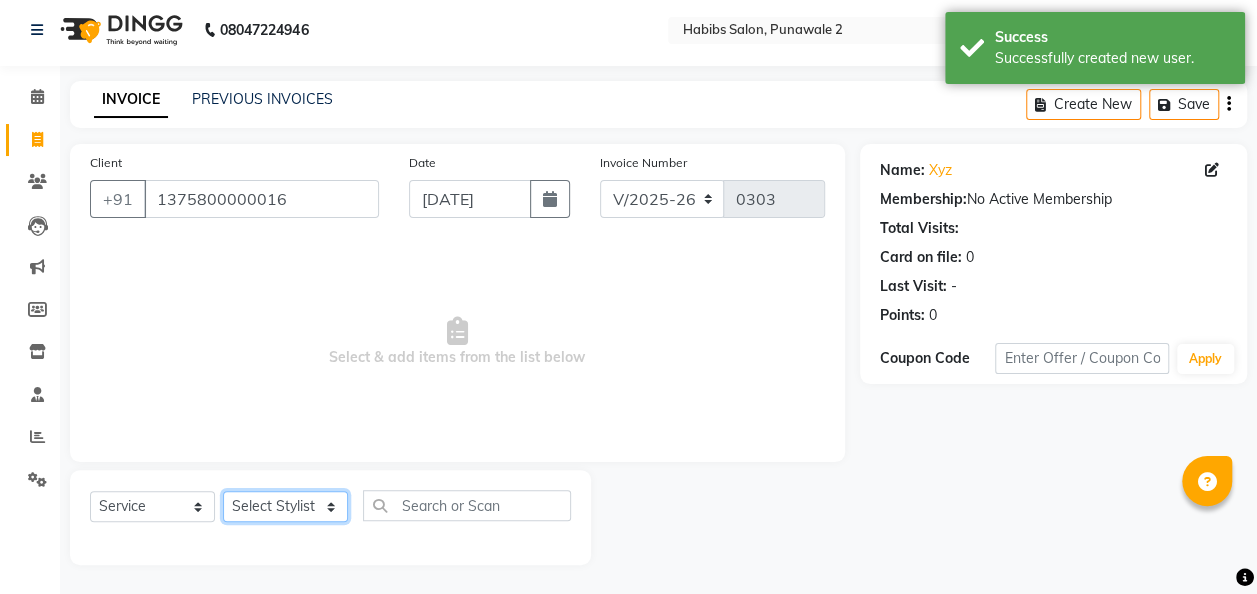 select on "82976" 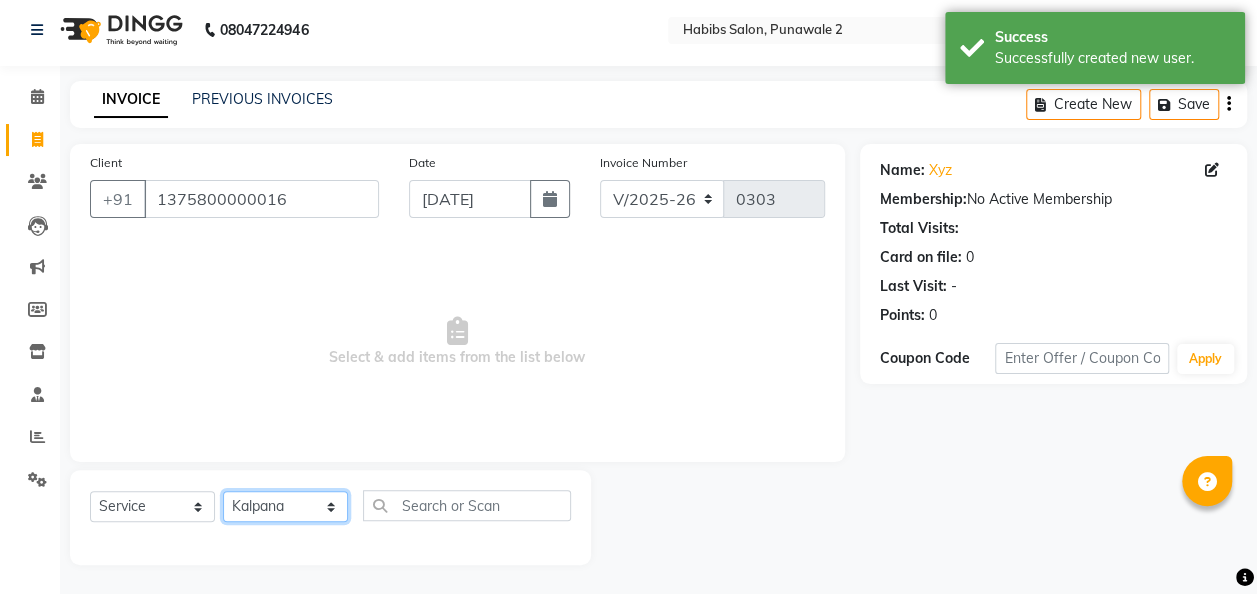 click on "Select Stylist Chandan [PERSON_NAME] [PERSON_NAME] [PERSON_NAME]" 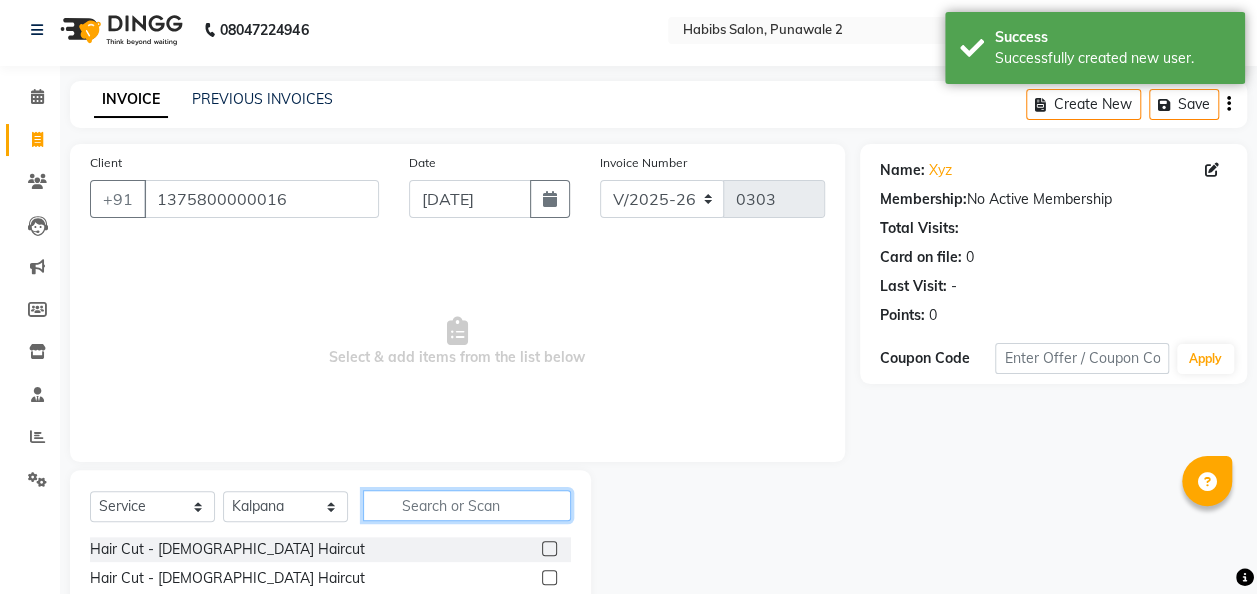 click 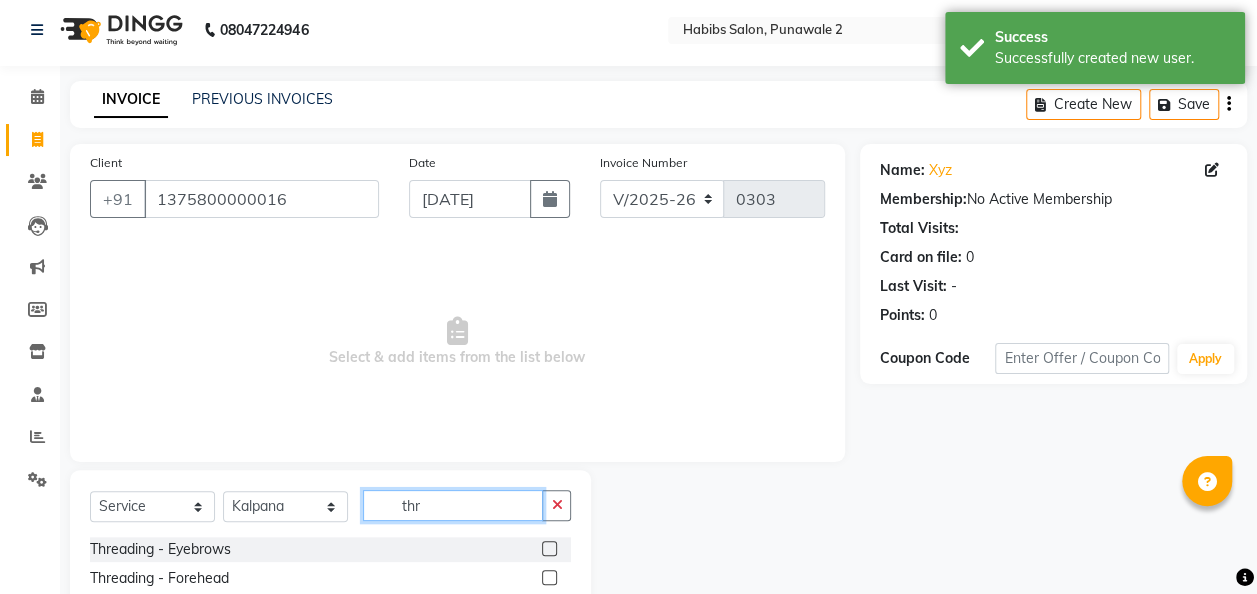 type on "thr" 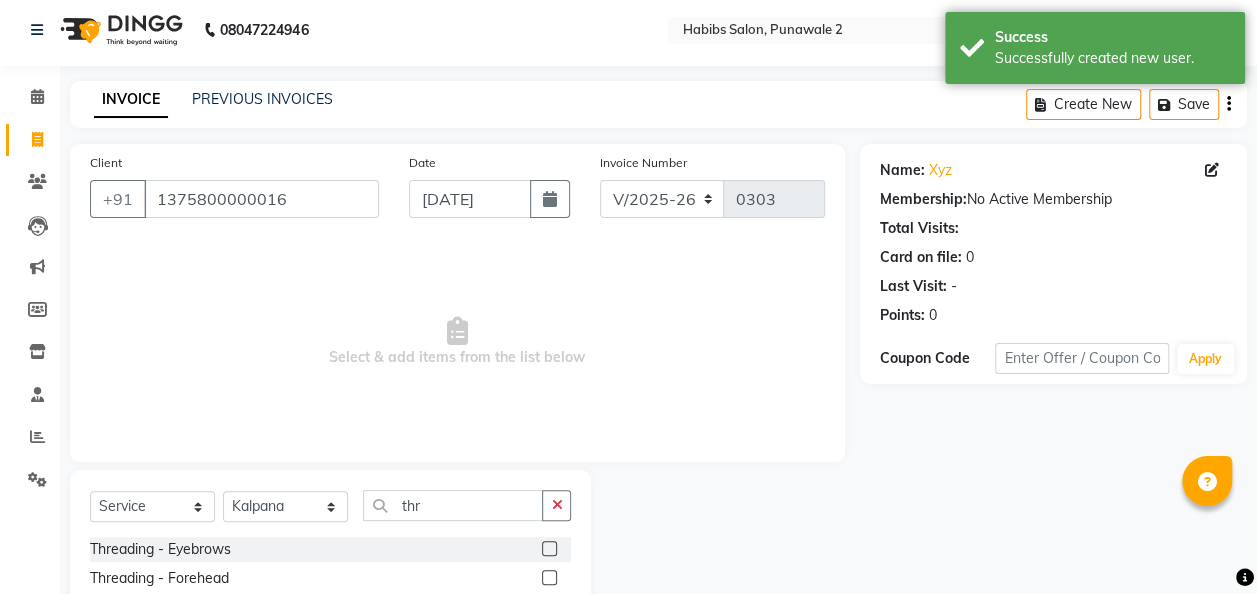 click 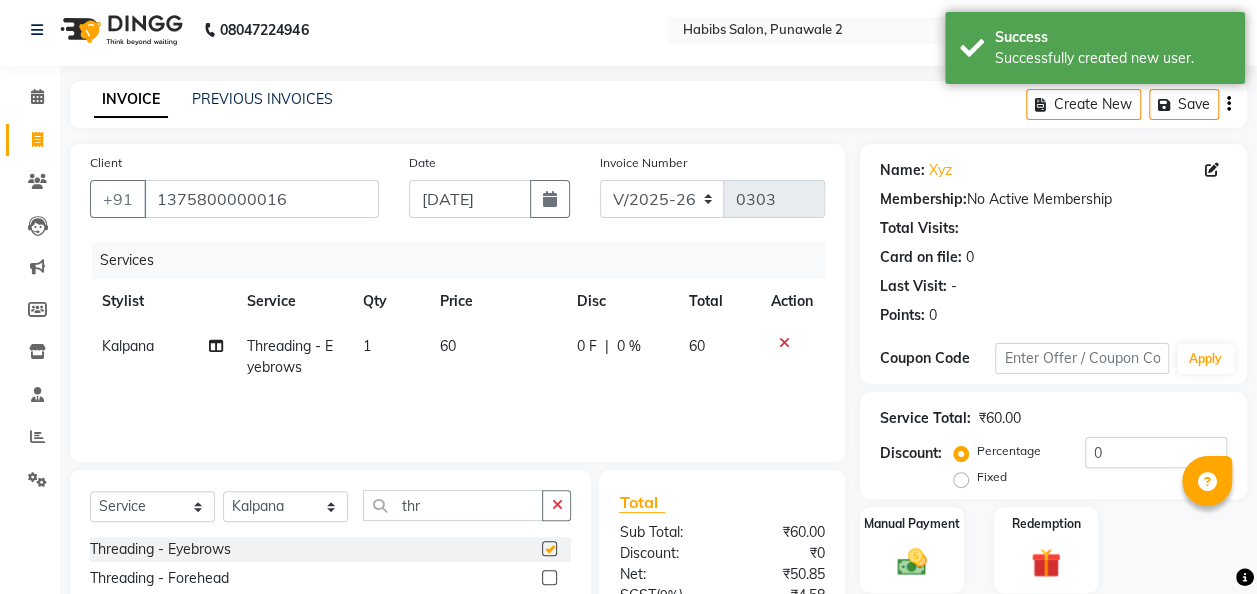 checkbox on "false" 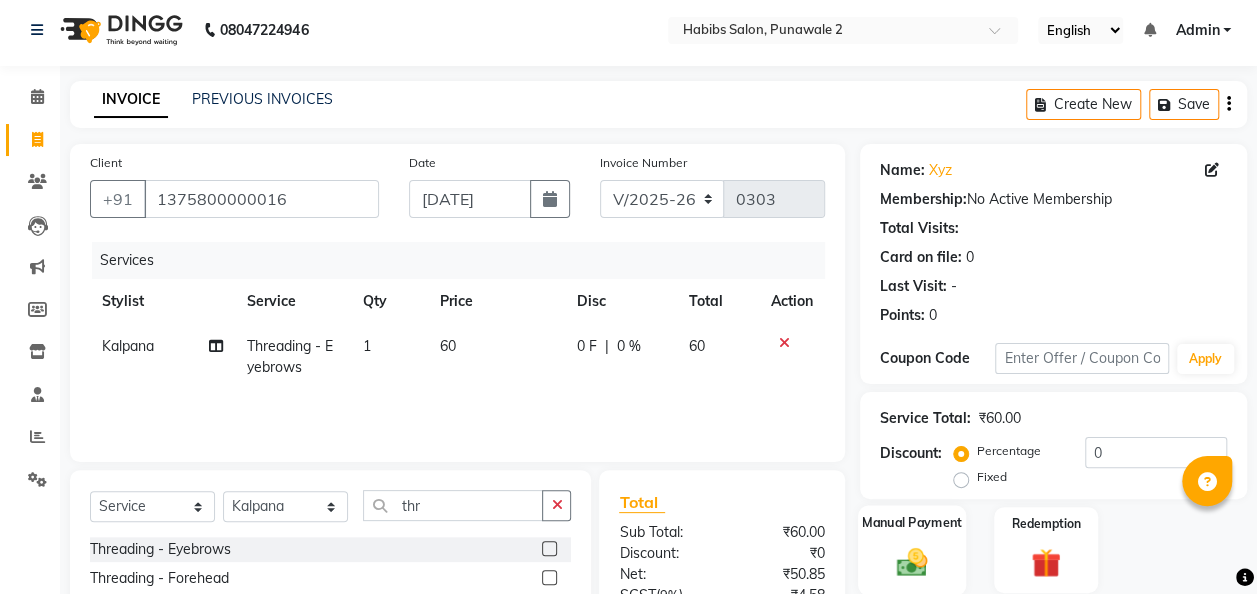 click 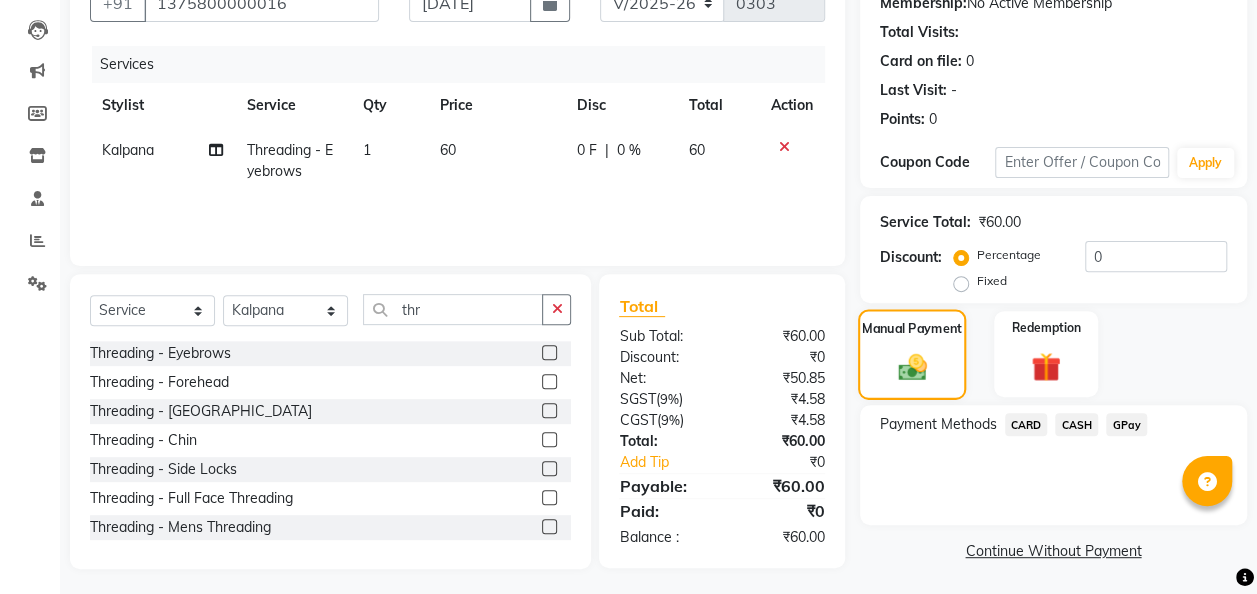 scroll, scrollTop: 202, scrollLeft: 0, axis: vertical 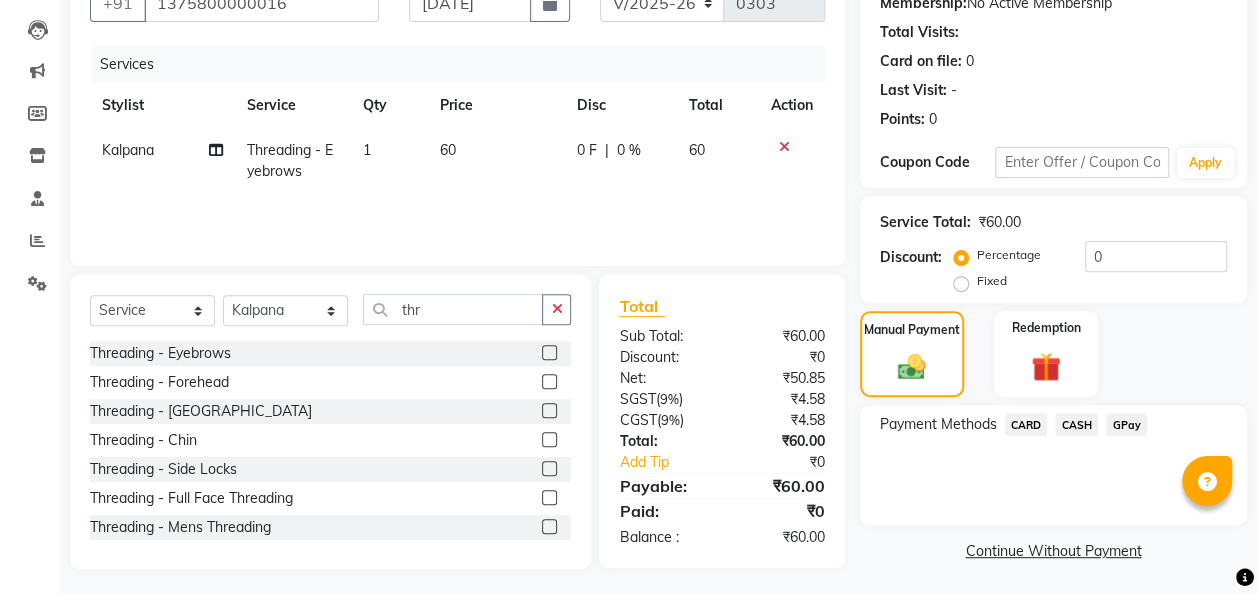 click on "GPay" 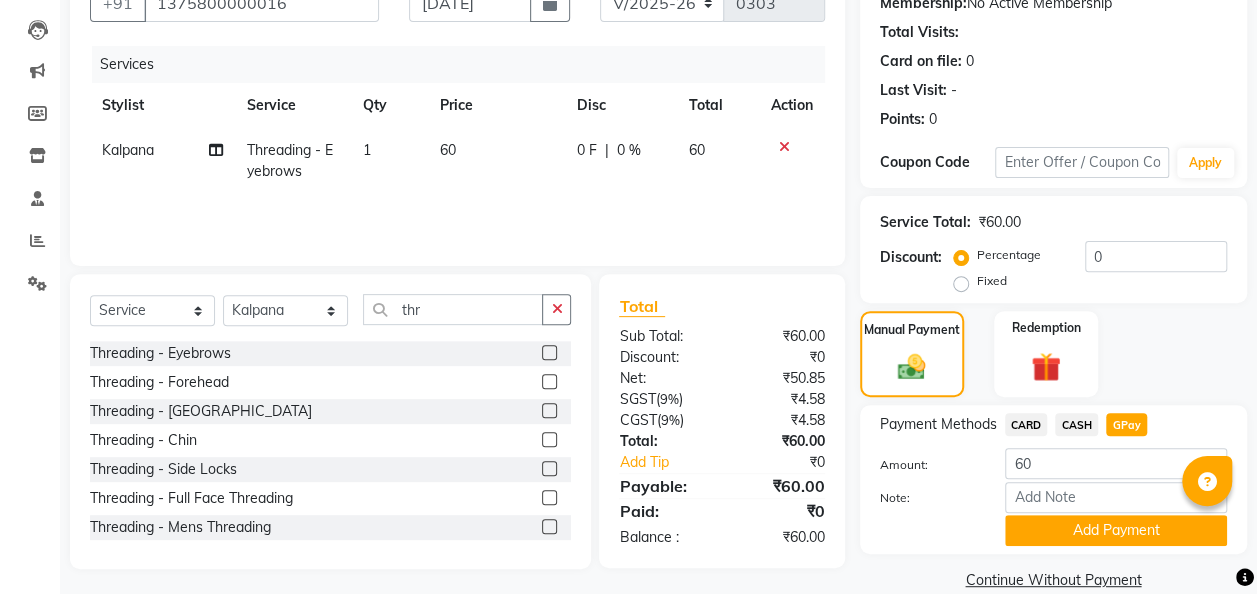 scroll, scrollTop: 232, scrollLeft: 0, axis: vertical 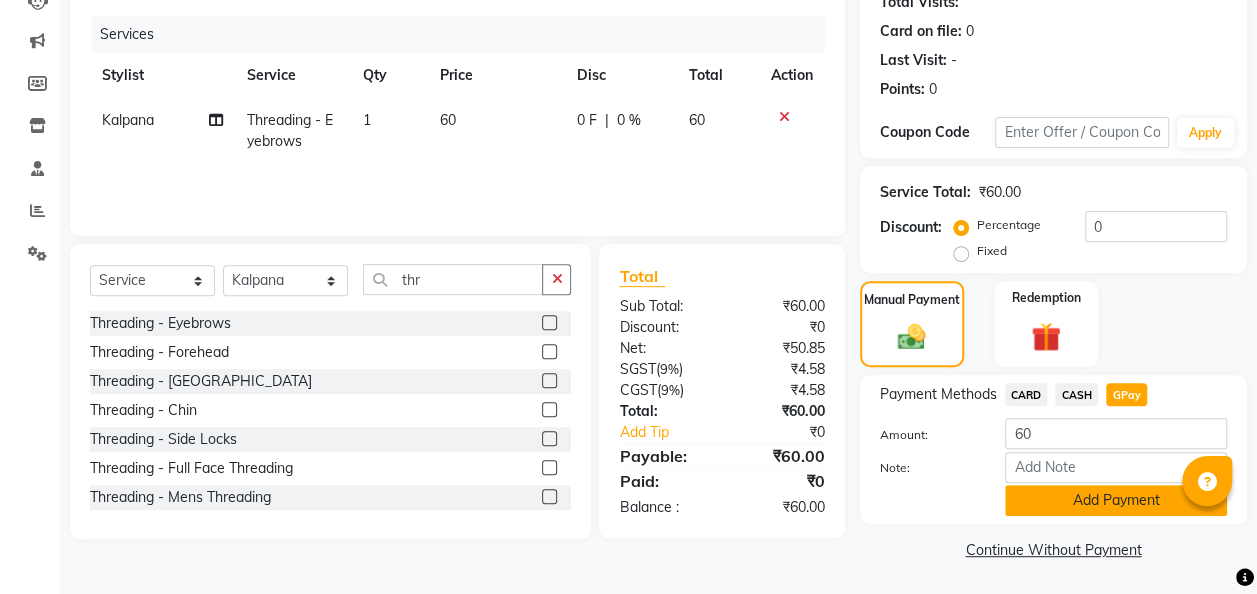 click on "Add Payment" 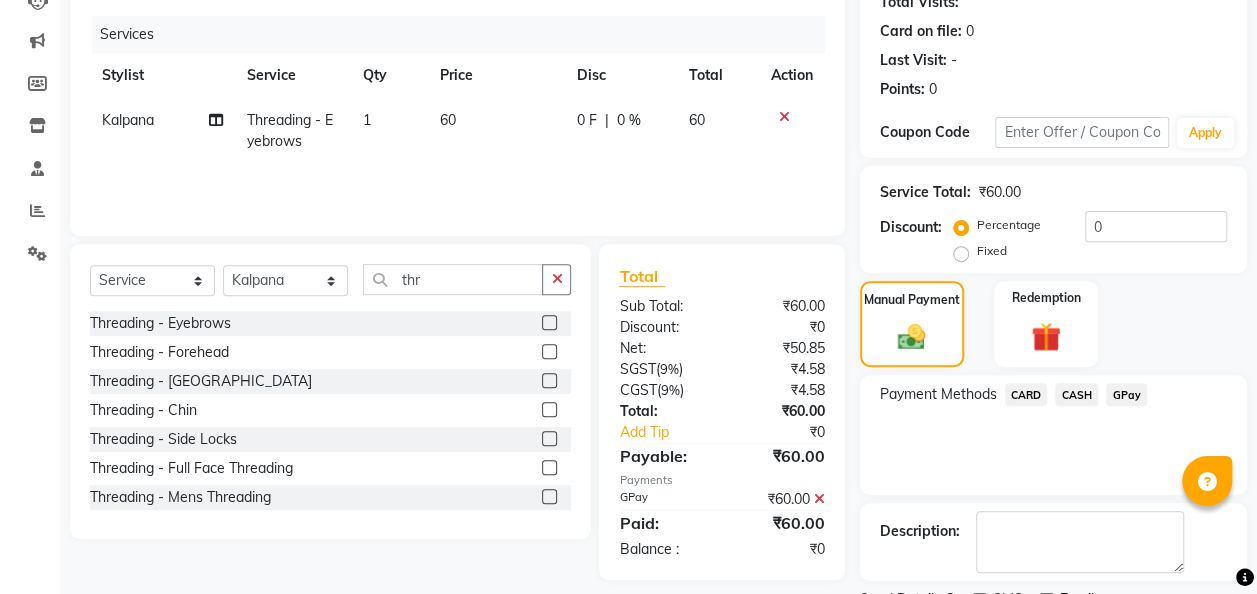 scroll, scrollTop: 316, scrollLeft: 0, axis: vertical 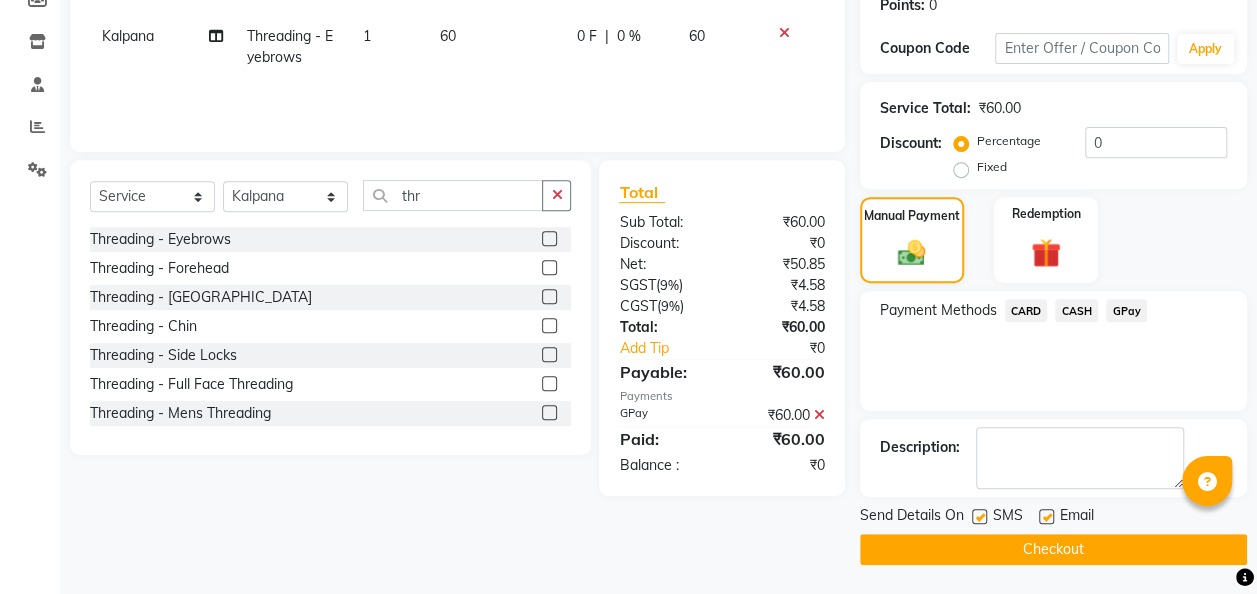 click on "Checkout" 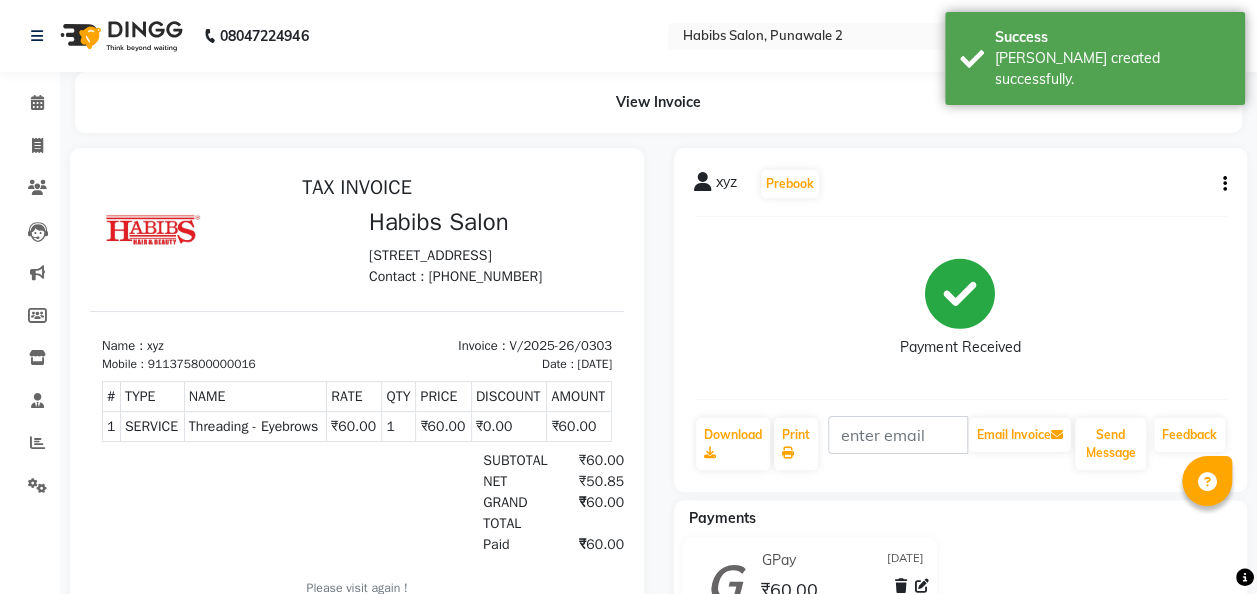 scroll, scrollTop: 0, scrollLeft: 0, axis: both 